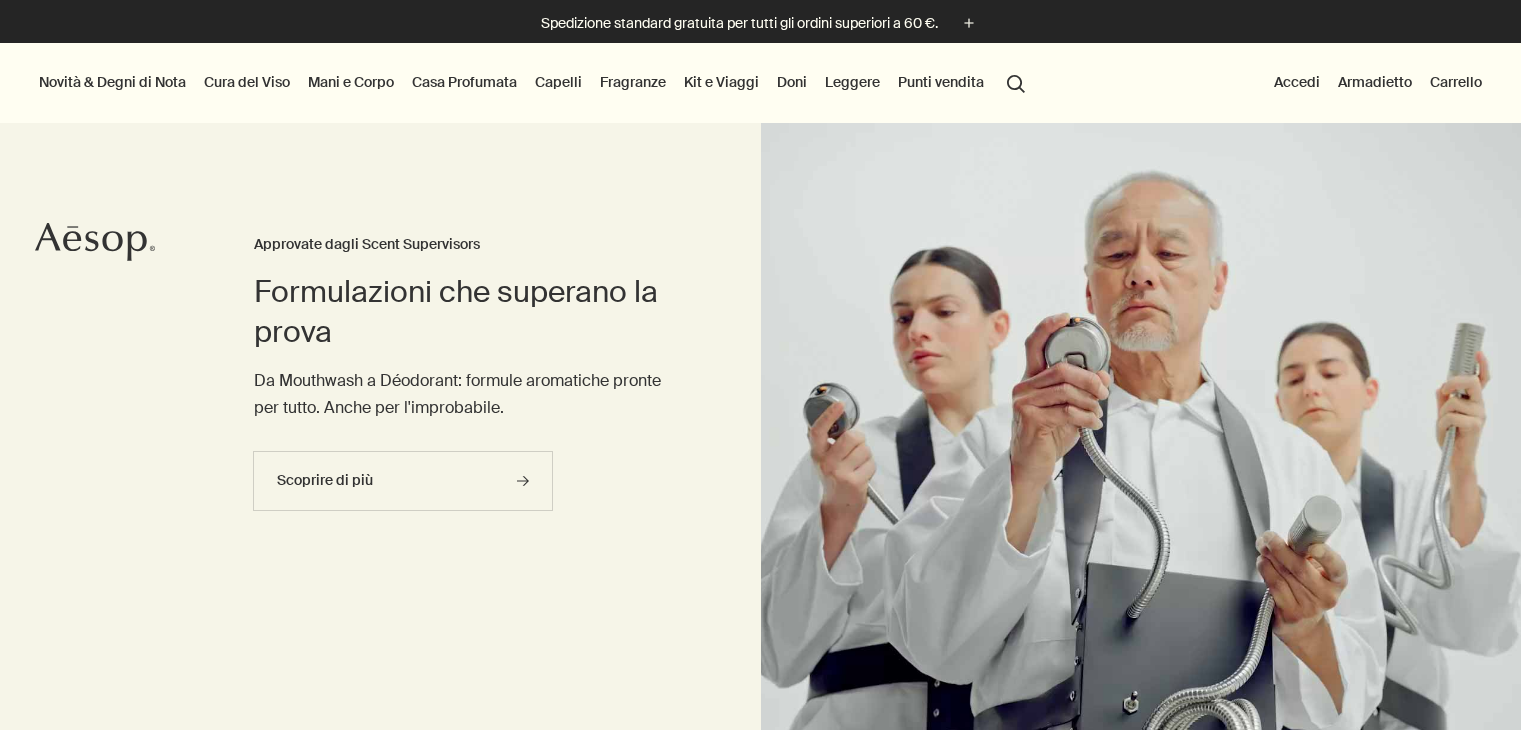 scroll, scrollTop: 0, scrollLeft: 0, axis: both 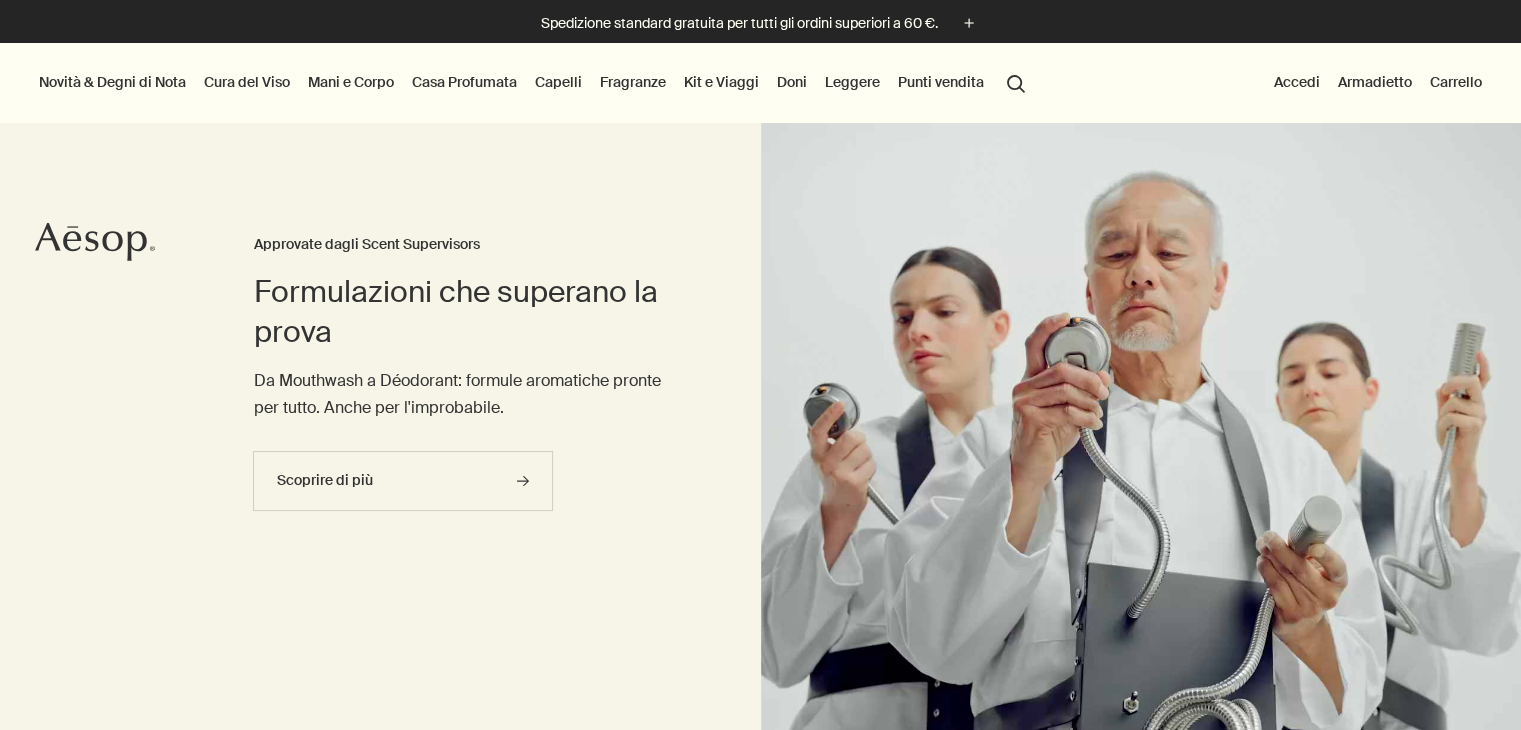 click on "Cura del Viso" at bounding box center (247, 82) 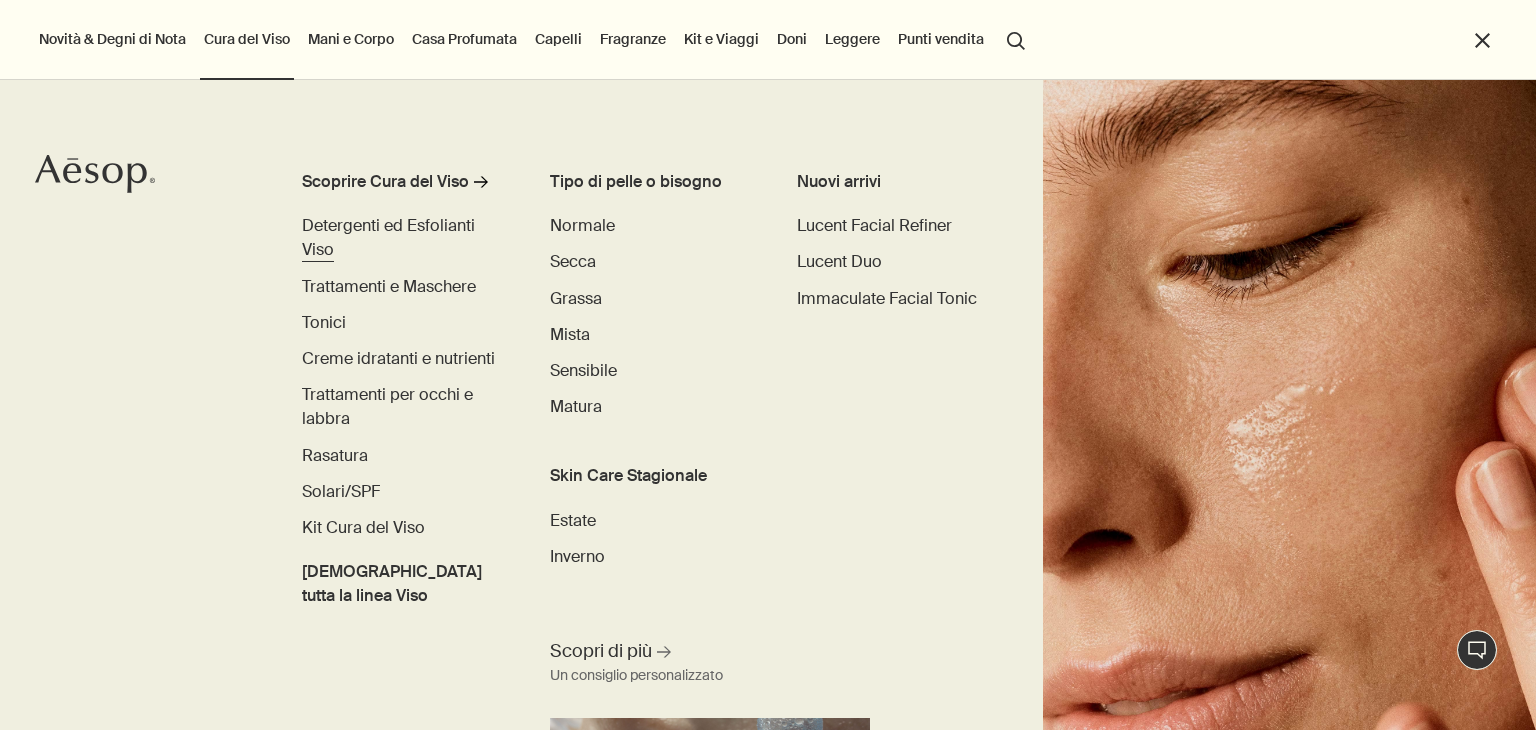 click on "Detergenti ed Esfolianti Viso" at bounding box center (388, 237) 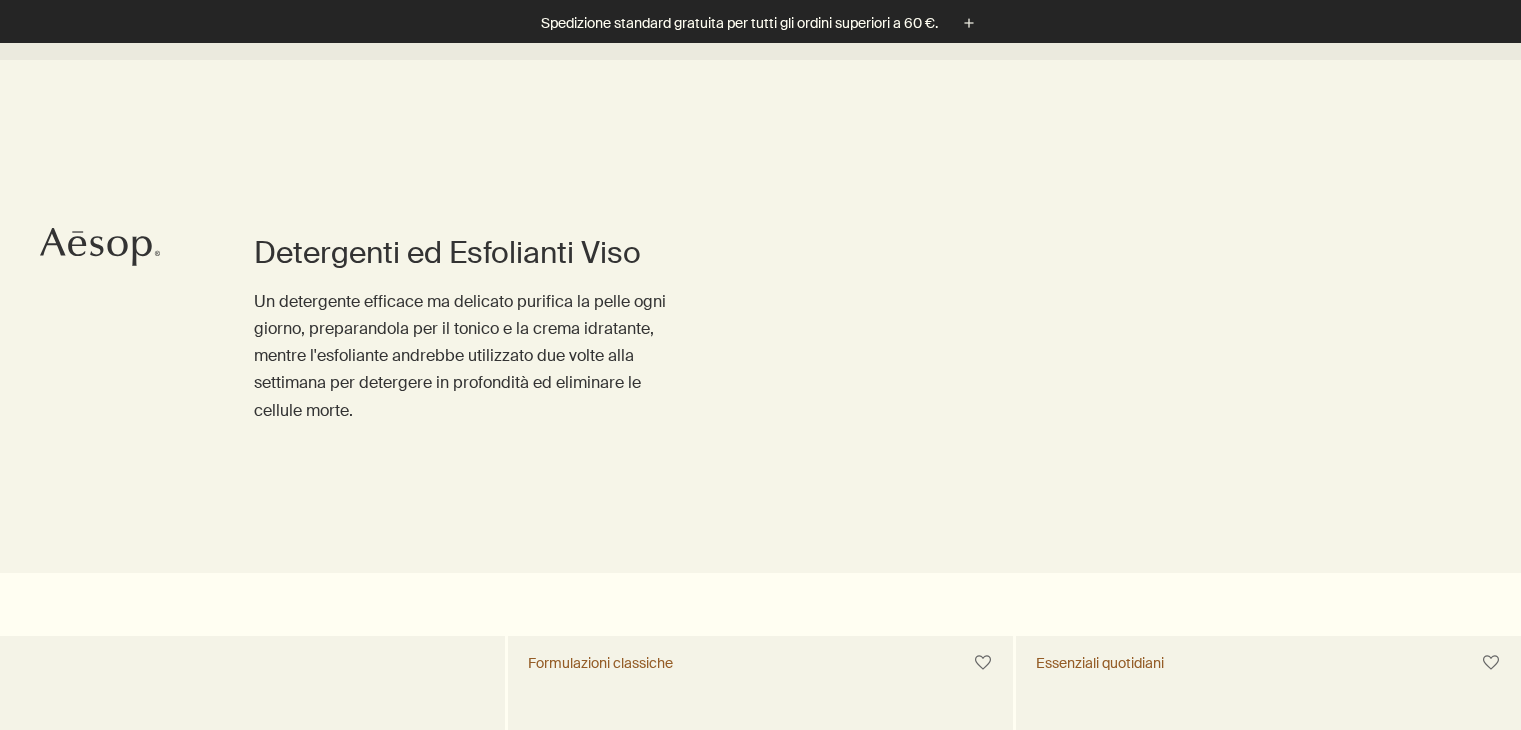 scroll, scrollTop: 688, scrollLeft: 0, axis: vertical 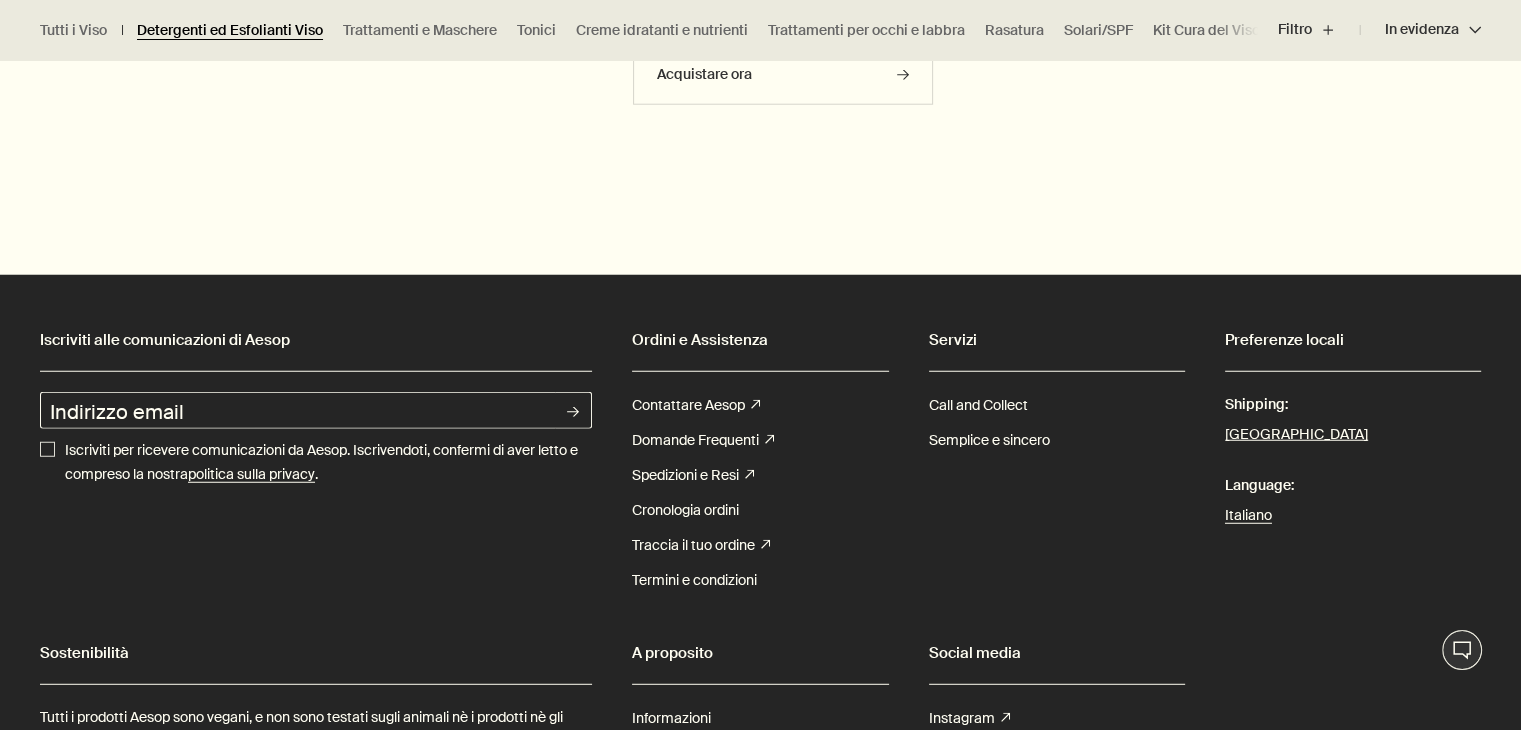 click on "Detergenti ed Esfolianti Viso" at bounding box center [230, 30] 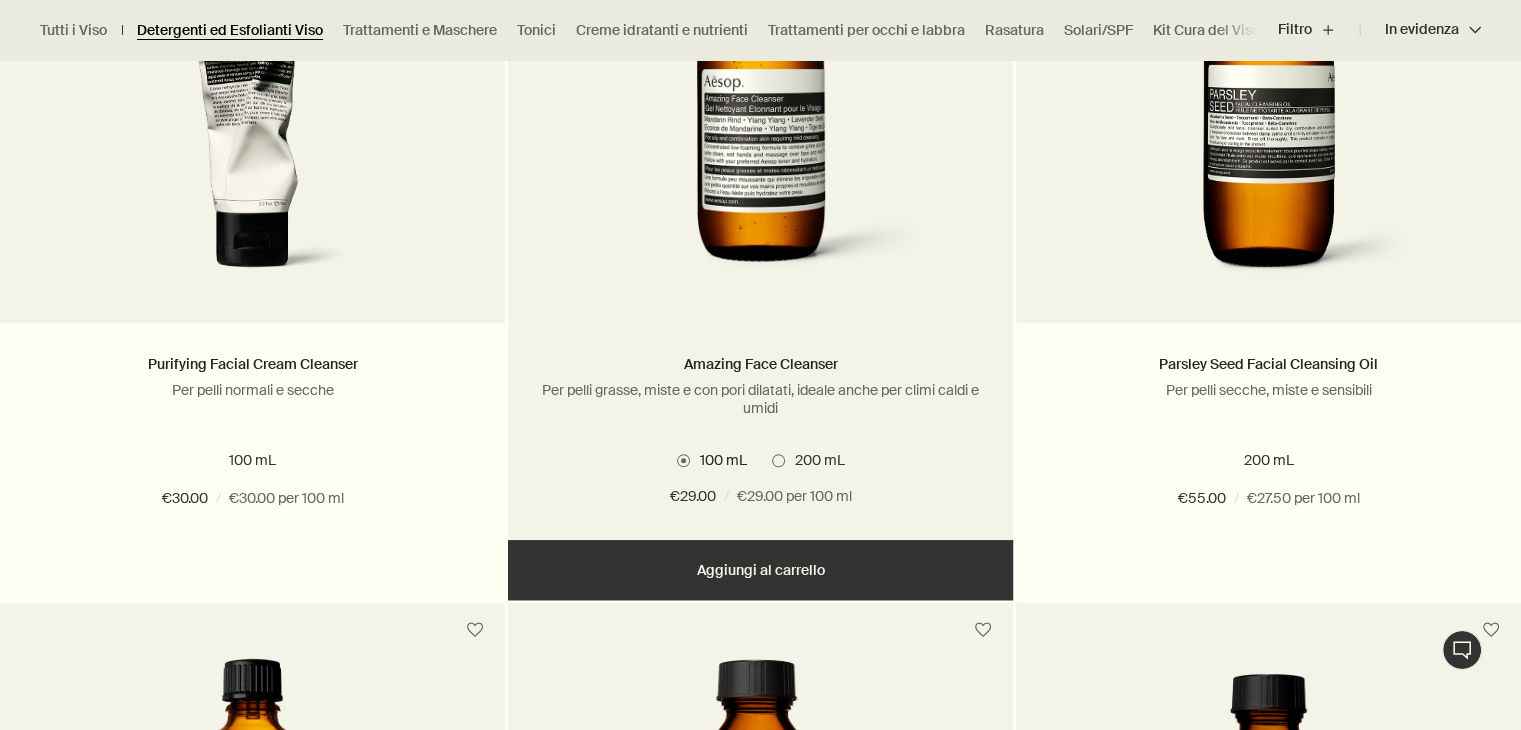 scroll, scrollTop: 1500, scrollLeft: 0, axis: vertical 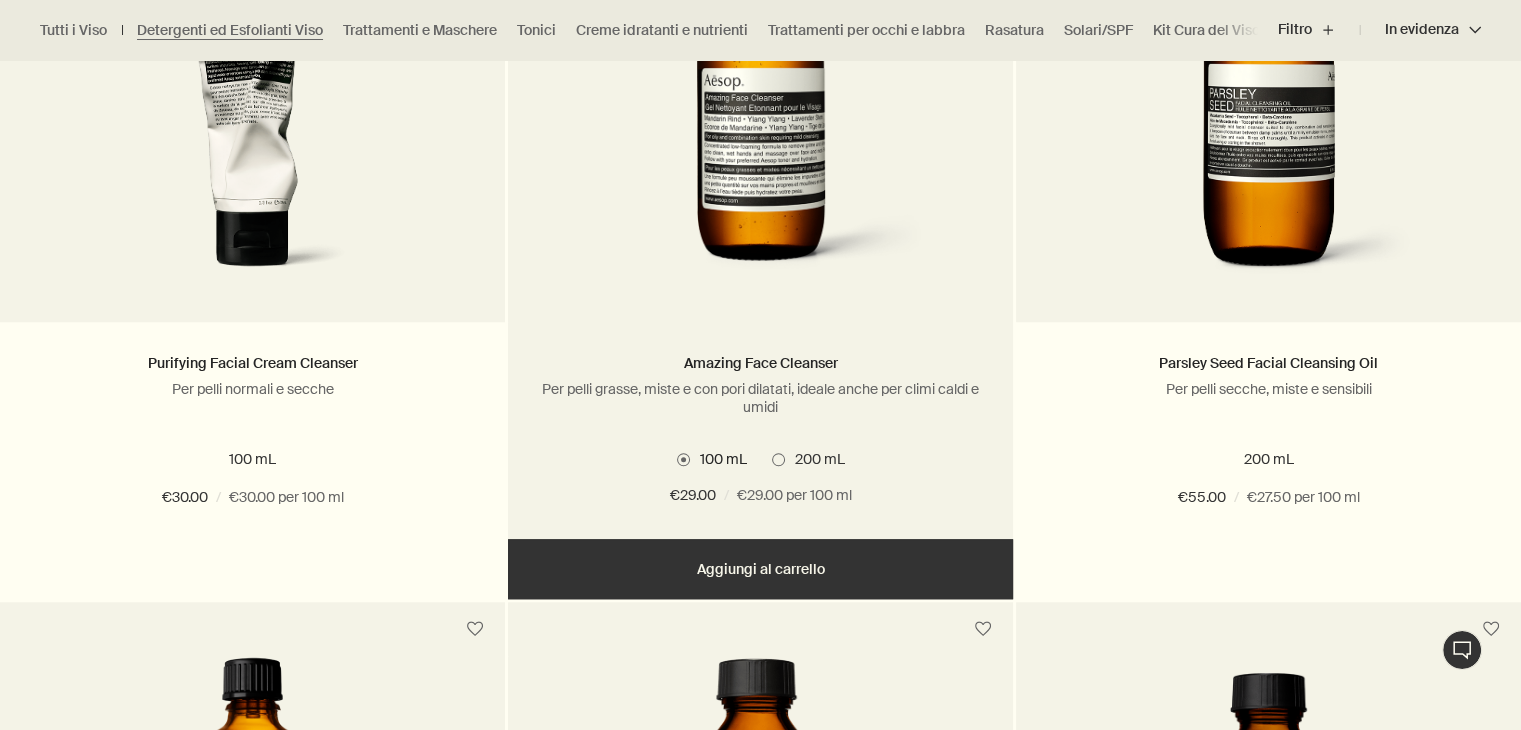 click on "Aggiungere Aggiungi al carrello" at bounding box center (760, 569) 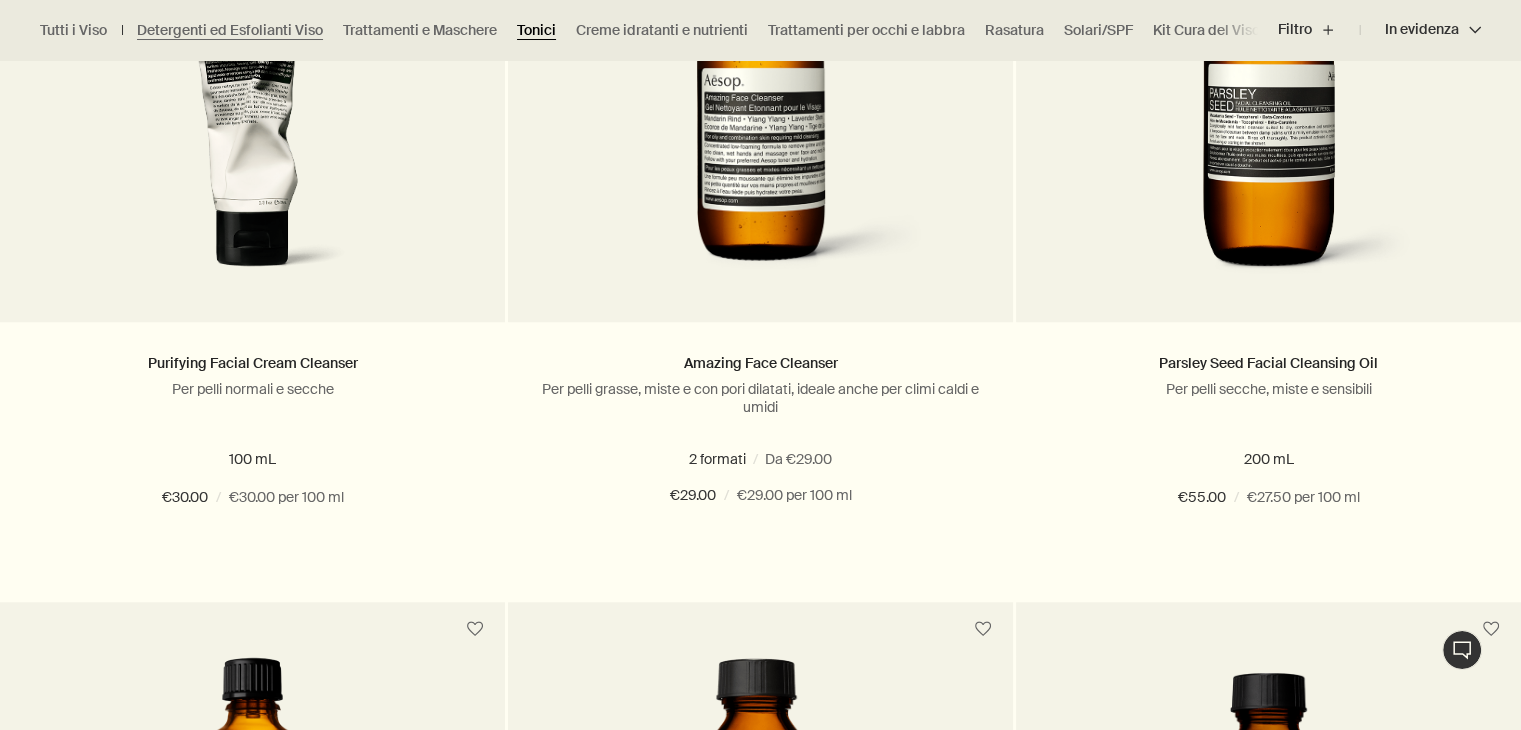 click on "Tonici" at bounding box center (536, 30) 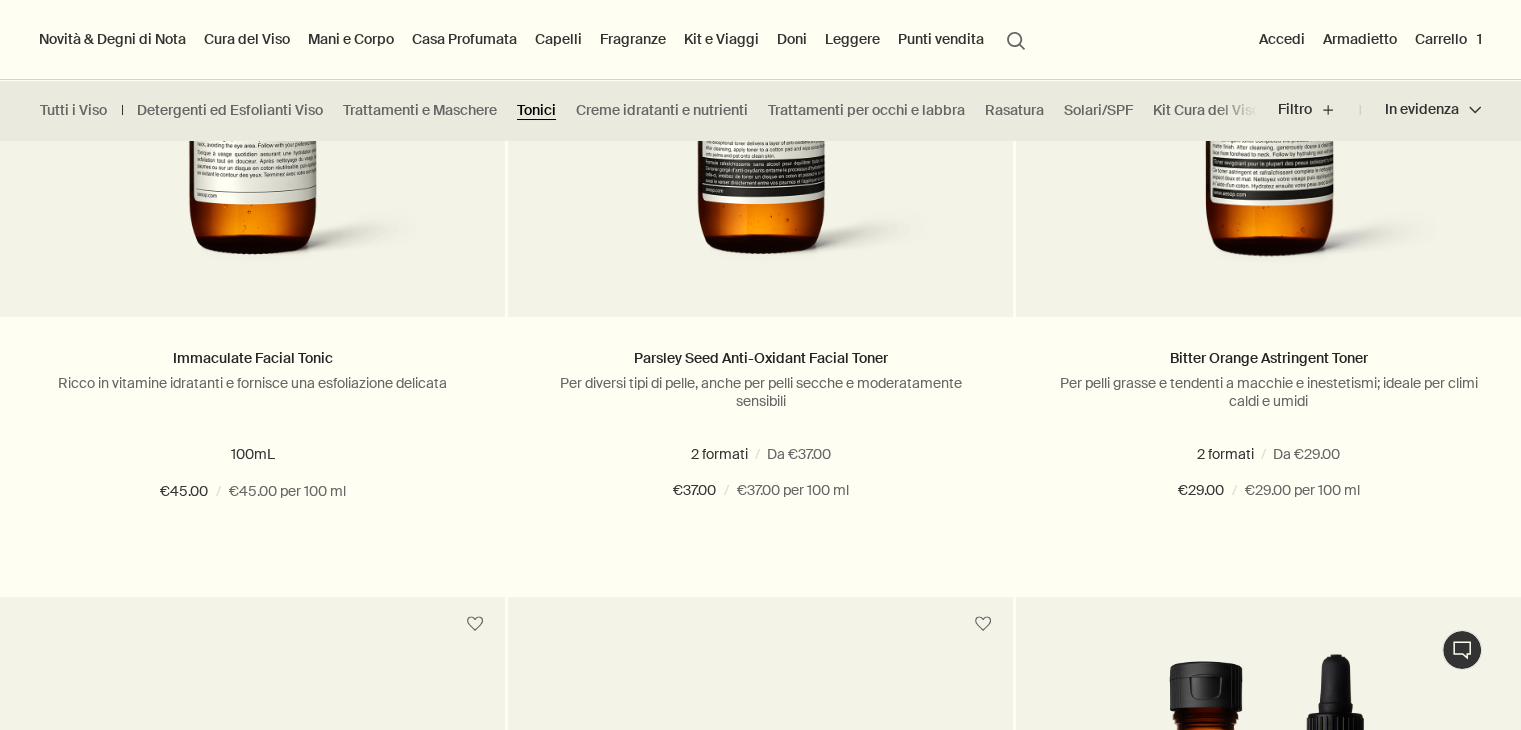 scroll, scrollTop: 772, scrollLeft: 0, axis: vertical 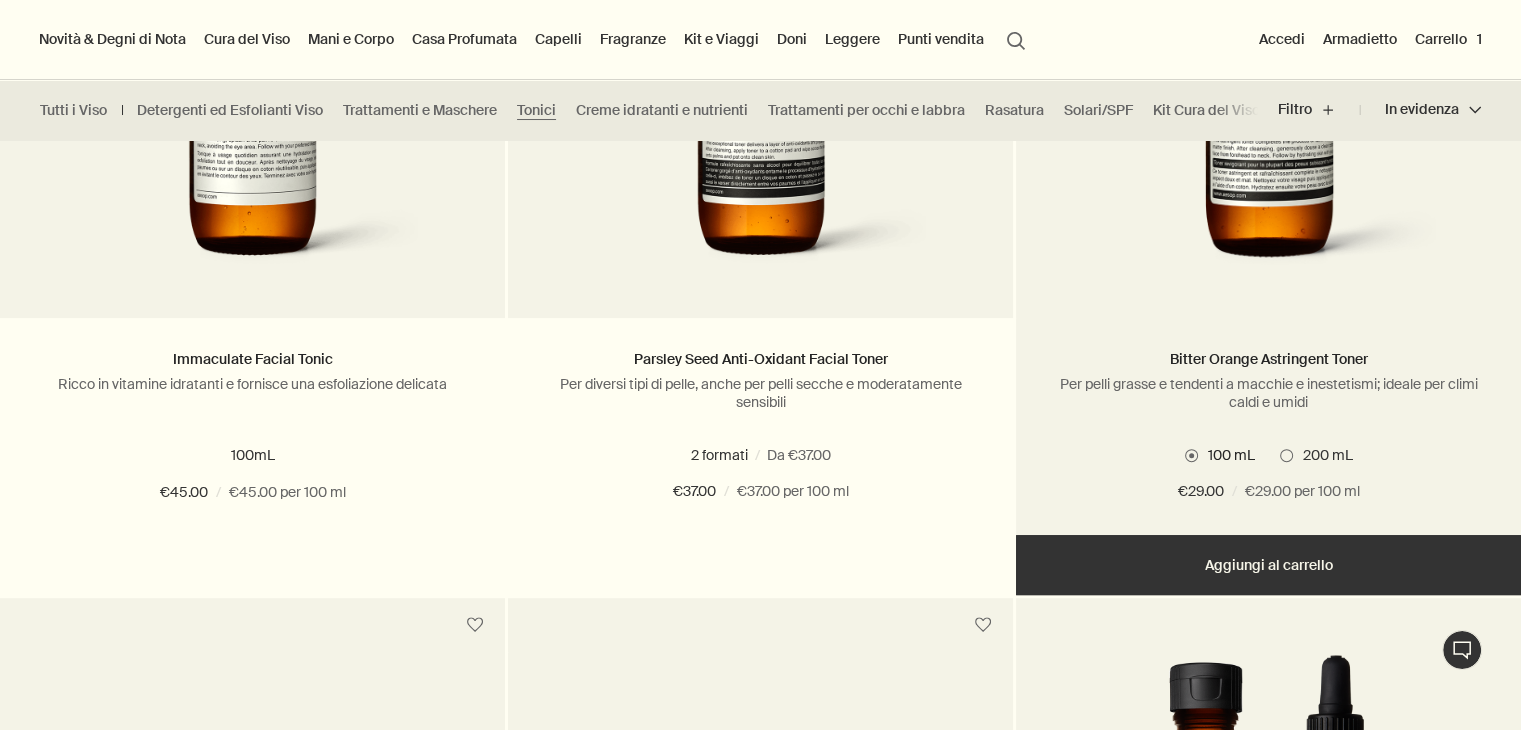 click on "Aggiungere Aggiungi al carrello" at bounding box center [1268, 565] 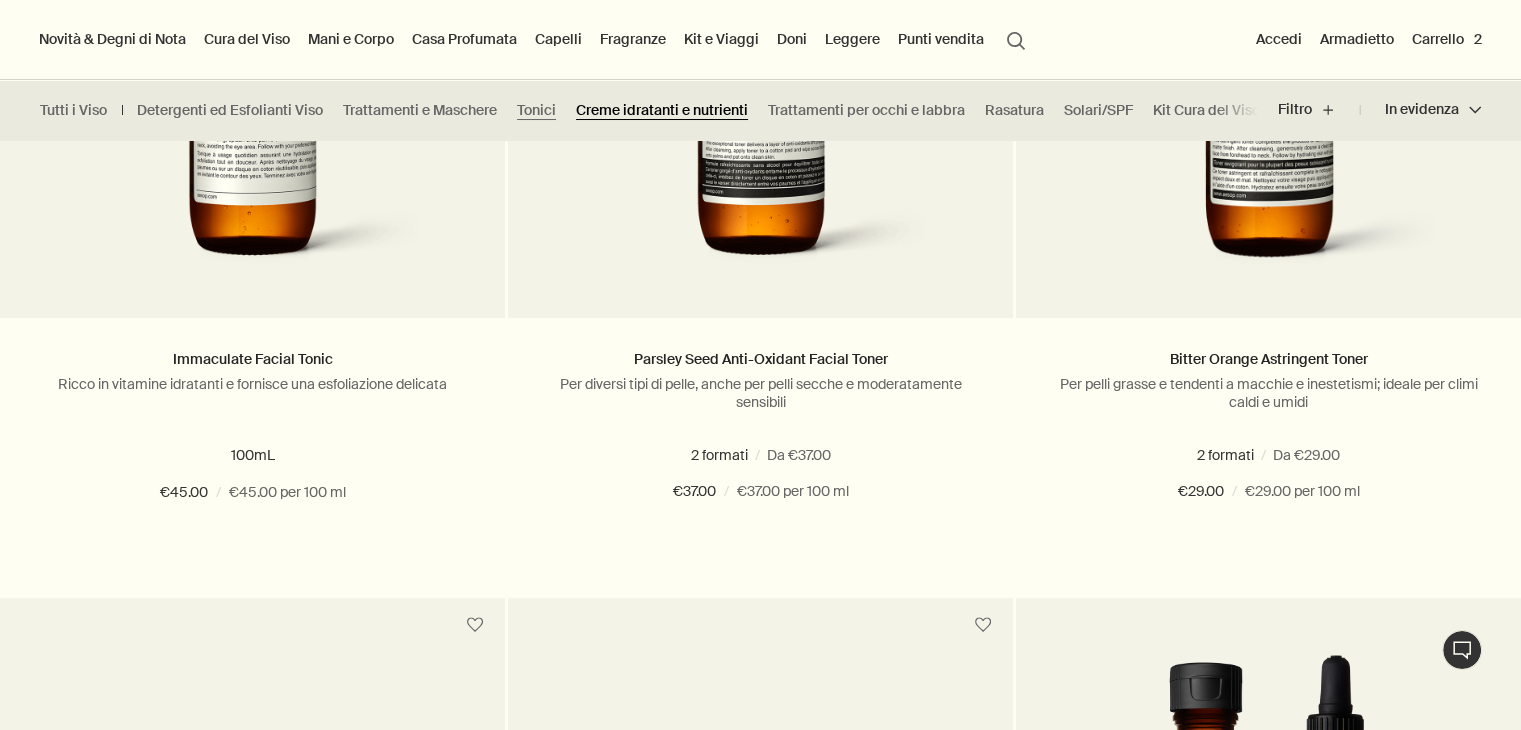 click on "Creme idratanti e nutrienti" at bounding box center (662, 110) 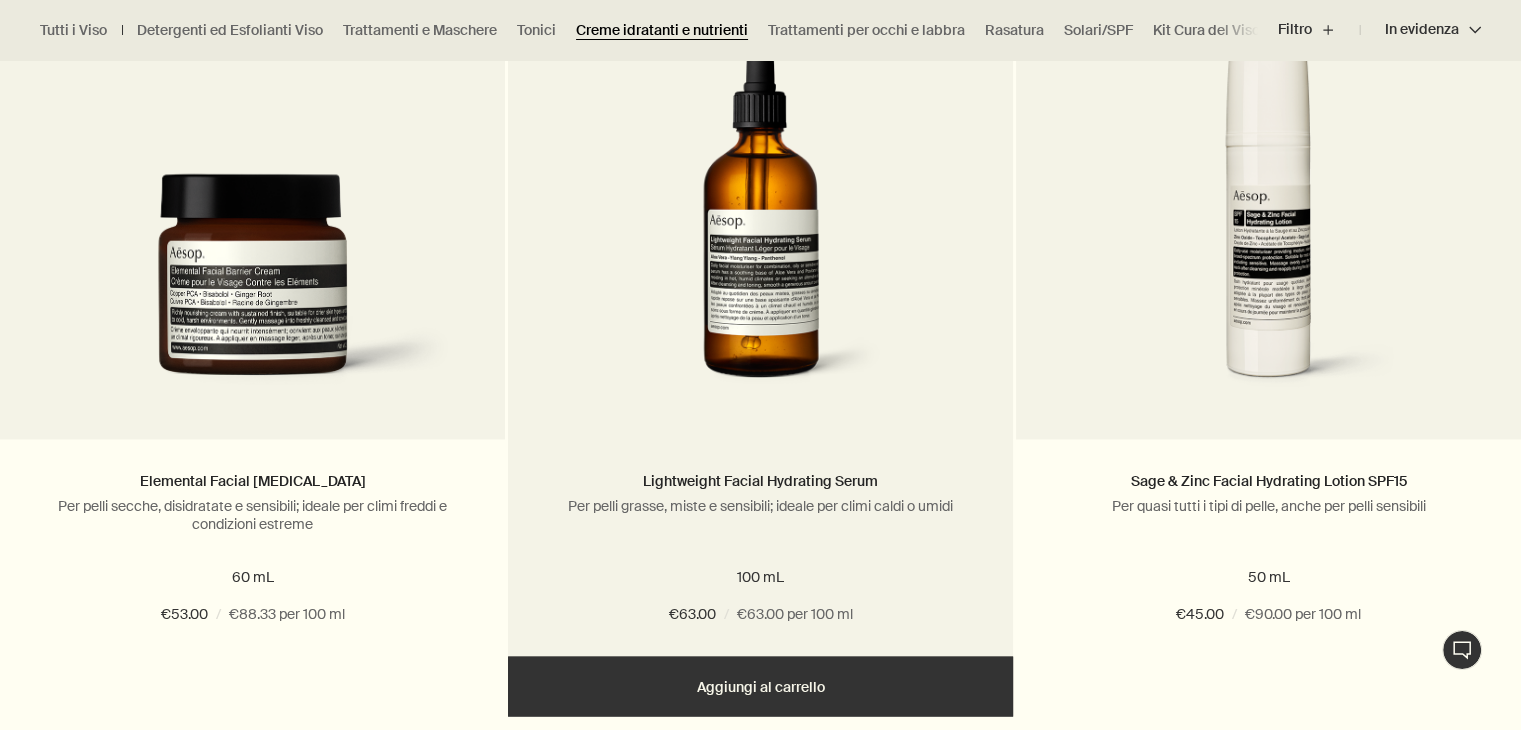 scroll, scrollTop: 3585, scrollLeft: 0, axis: vertical 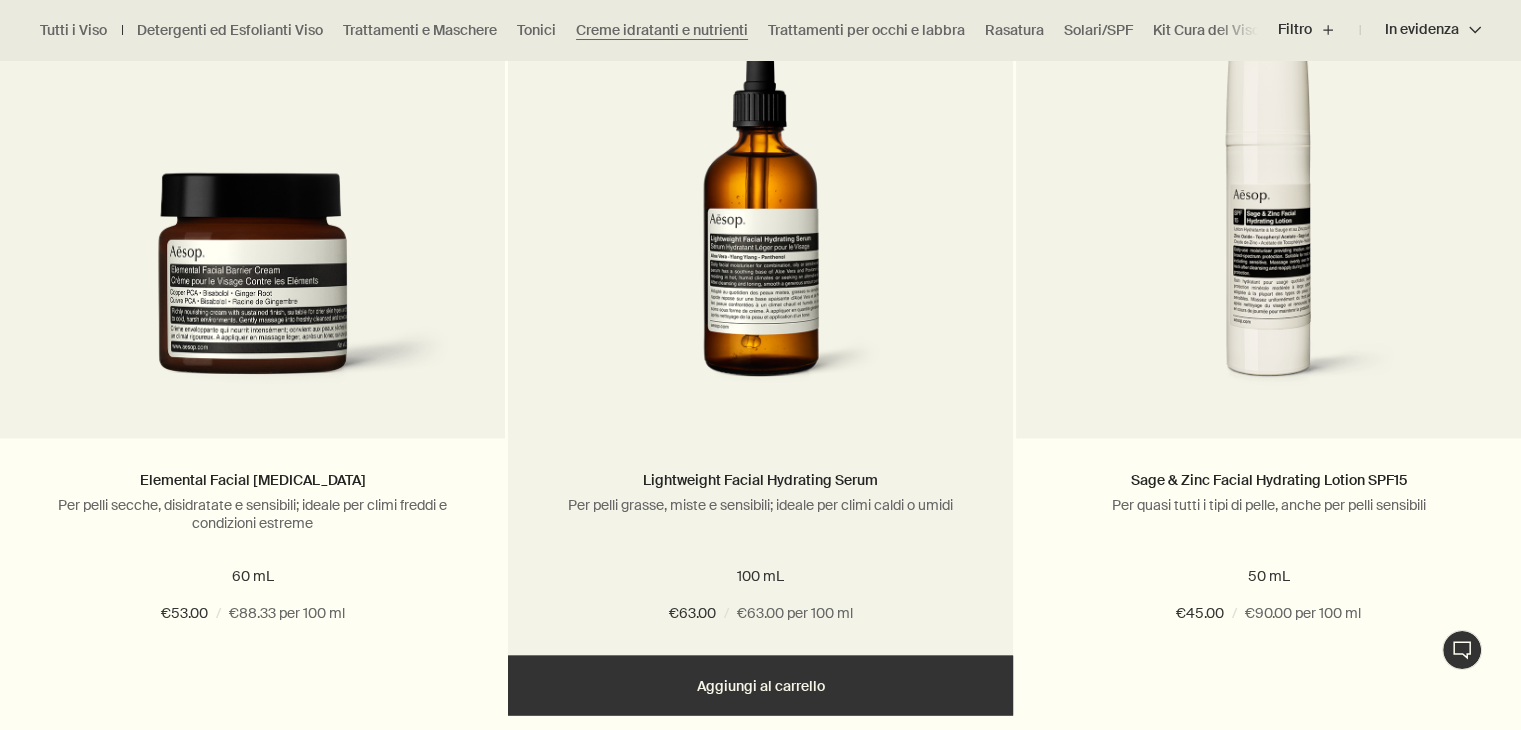 click on "Aggiungere Aggiungi al carrello" at bounding box center [760, 685] 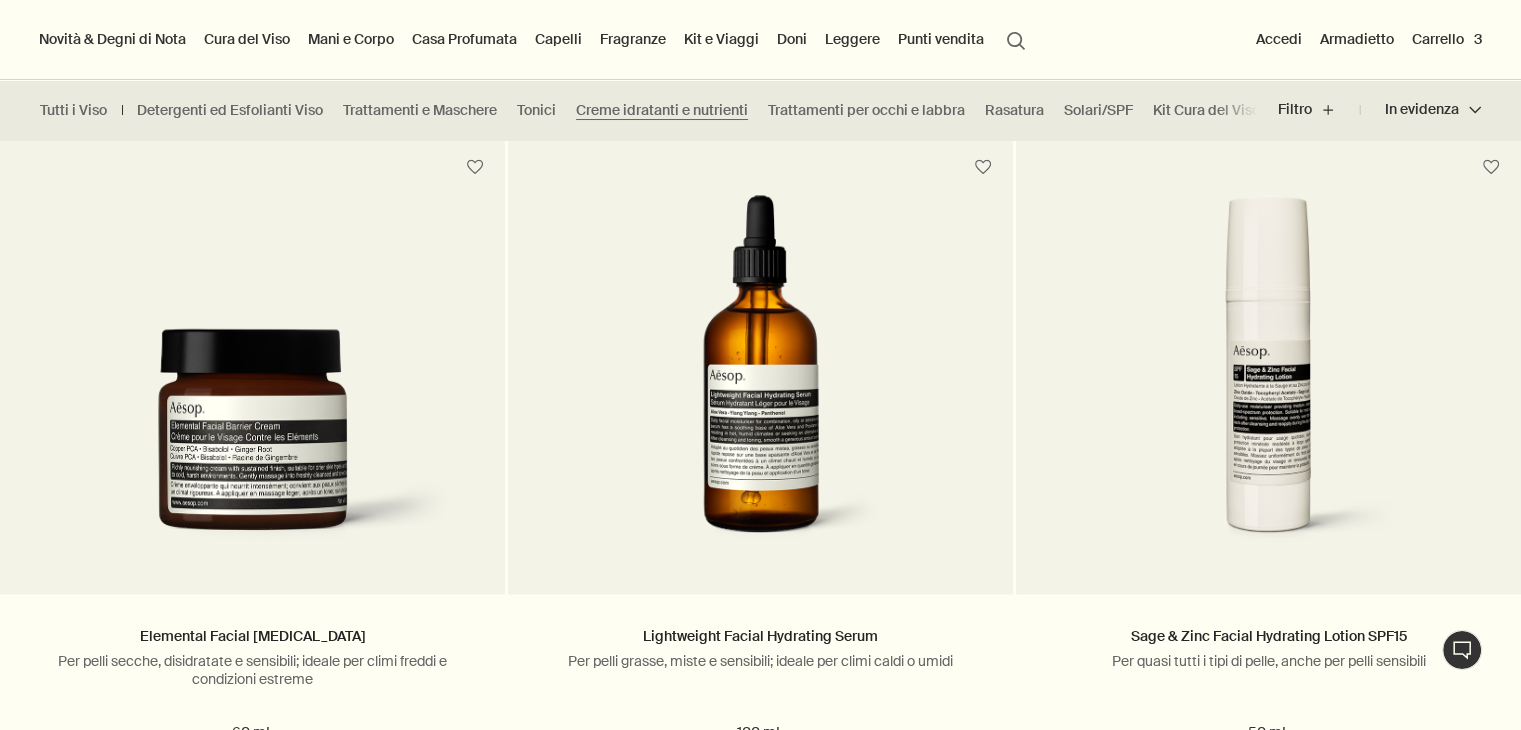 scroll, scrollTop: 3428, scrollLeft: 0, axis: vertical 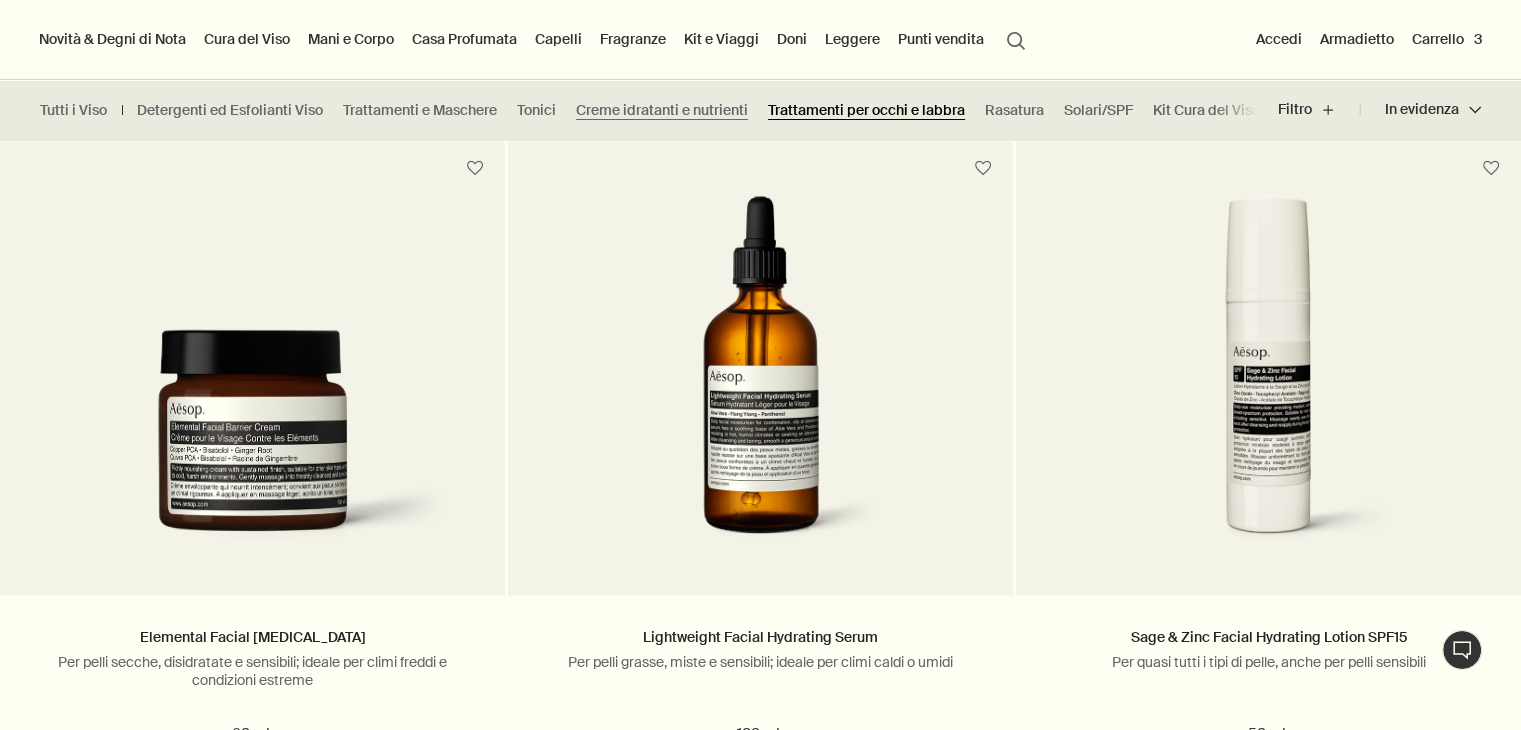 click on "Trattamenti per occhi e labbra" at bounding box center [866, 110] 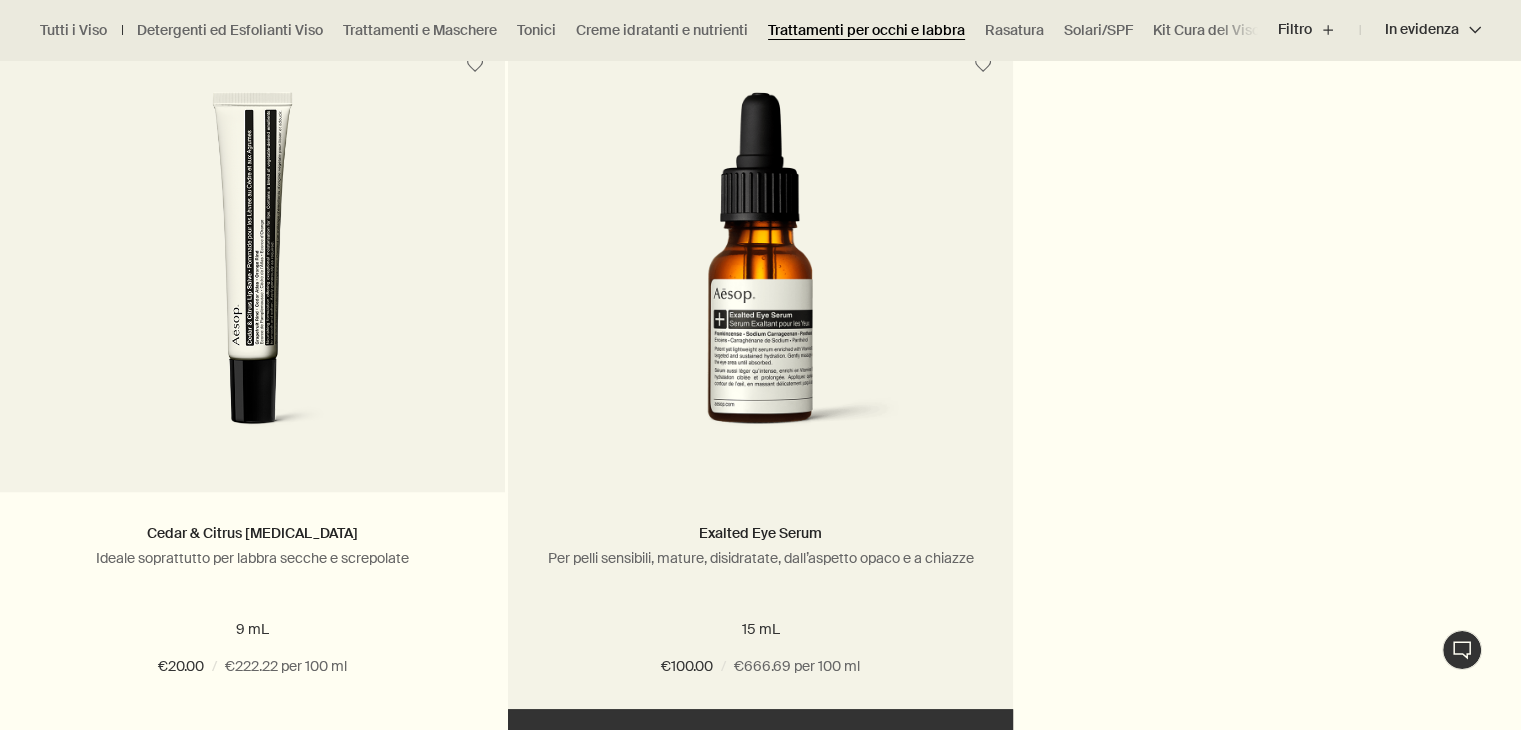 scroll, scrollTop: 1332, scrollLeft: 0, axis: vertical 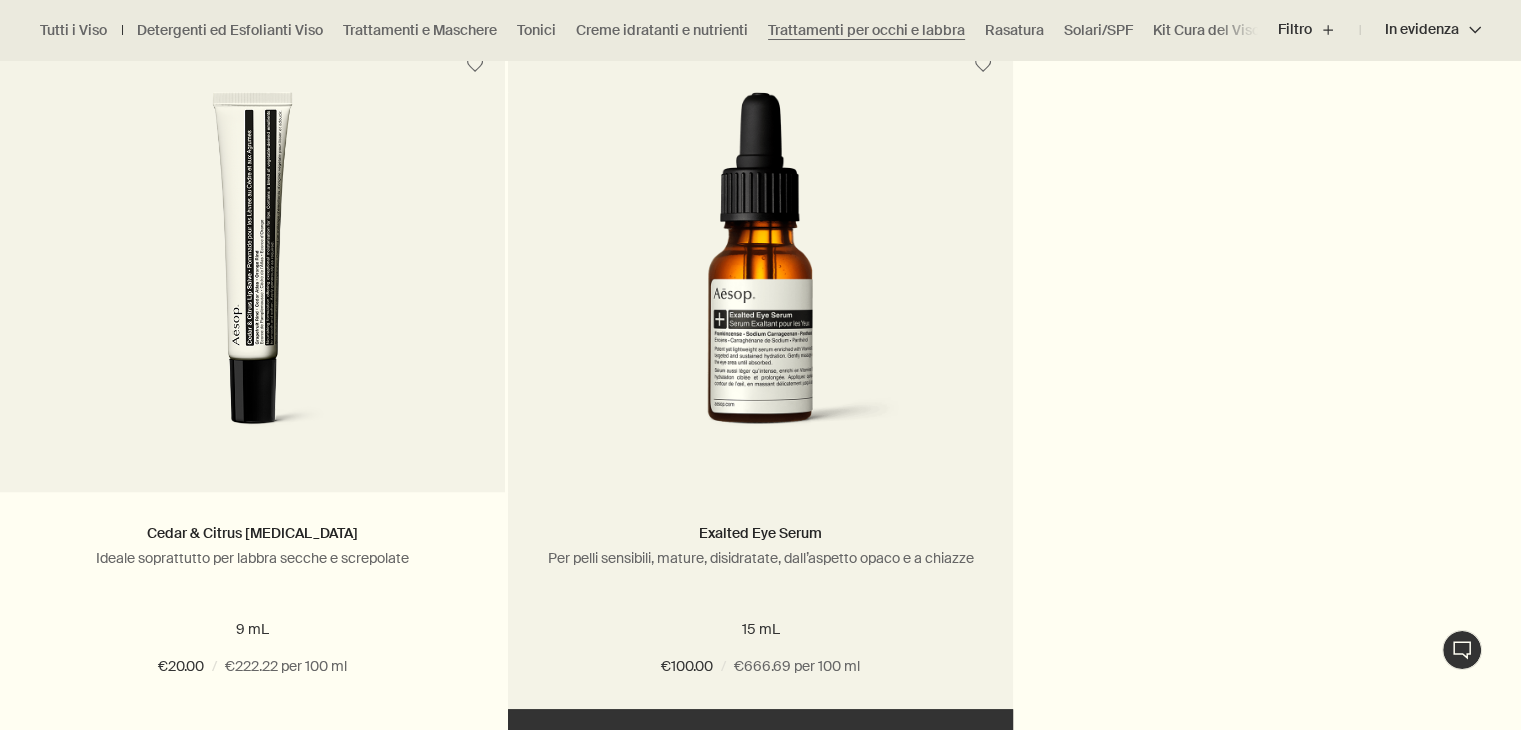 click at bounding box center [760, 277] 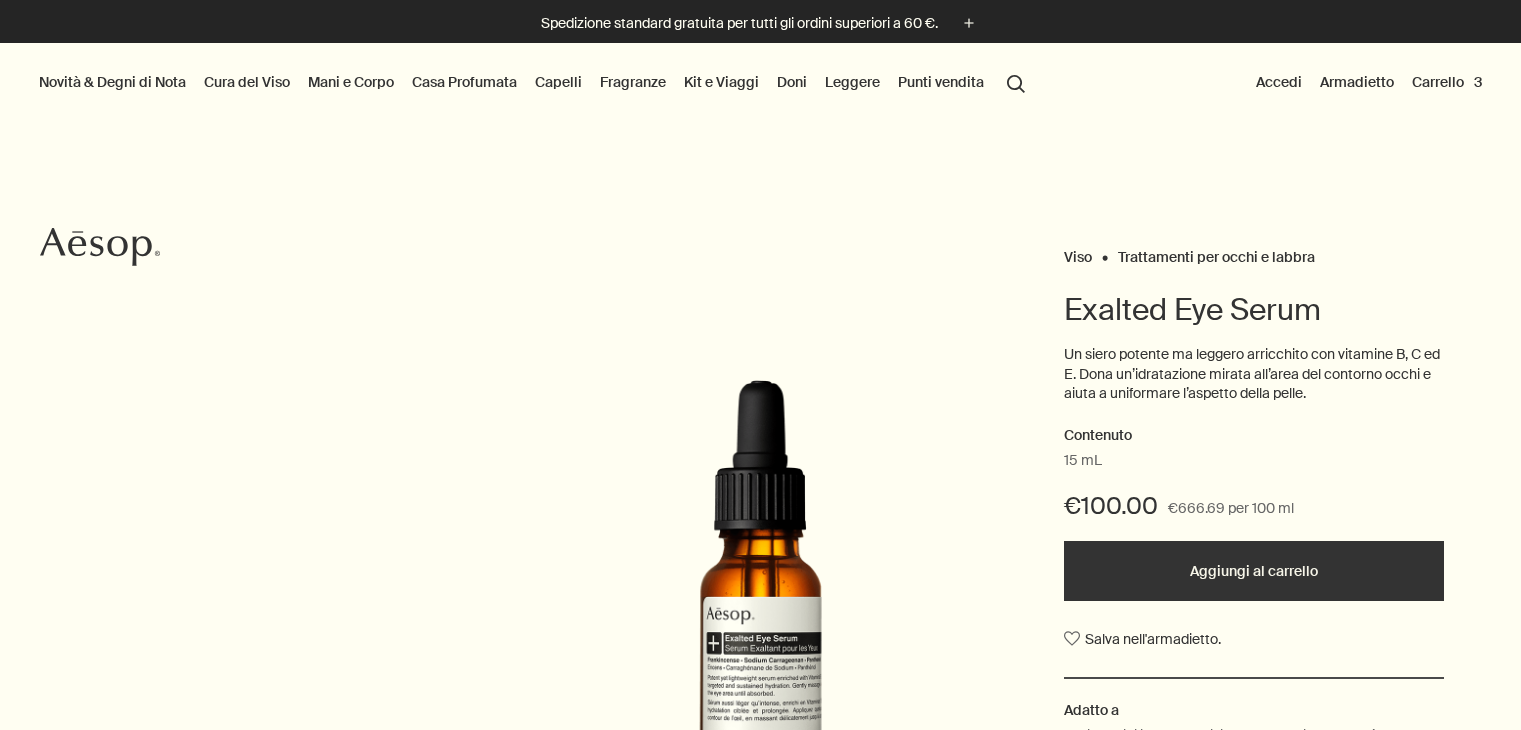 scroll, scrollTop: 0, scrollLeft: 0, axis: both 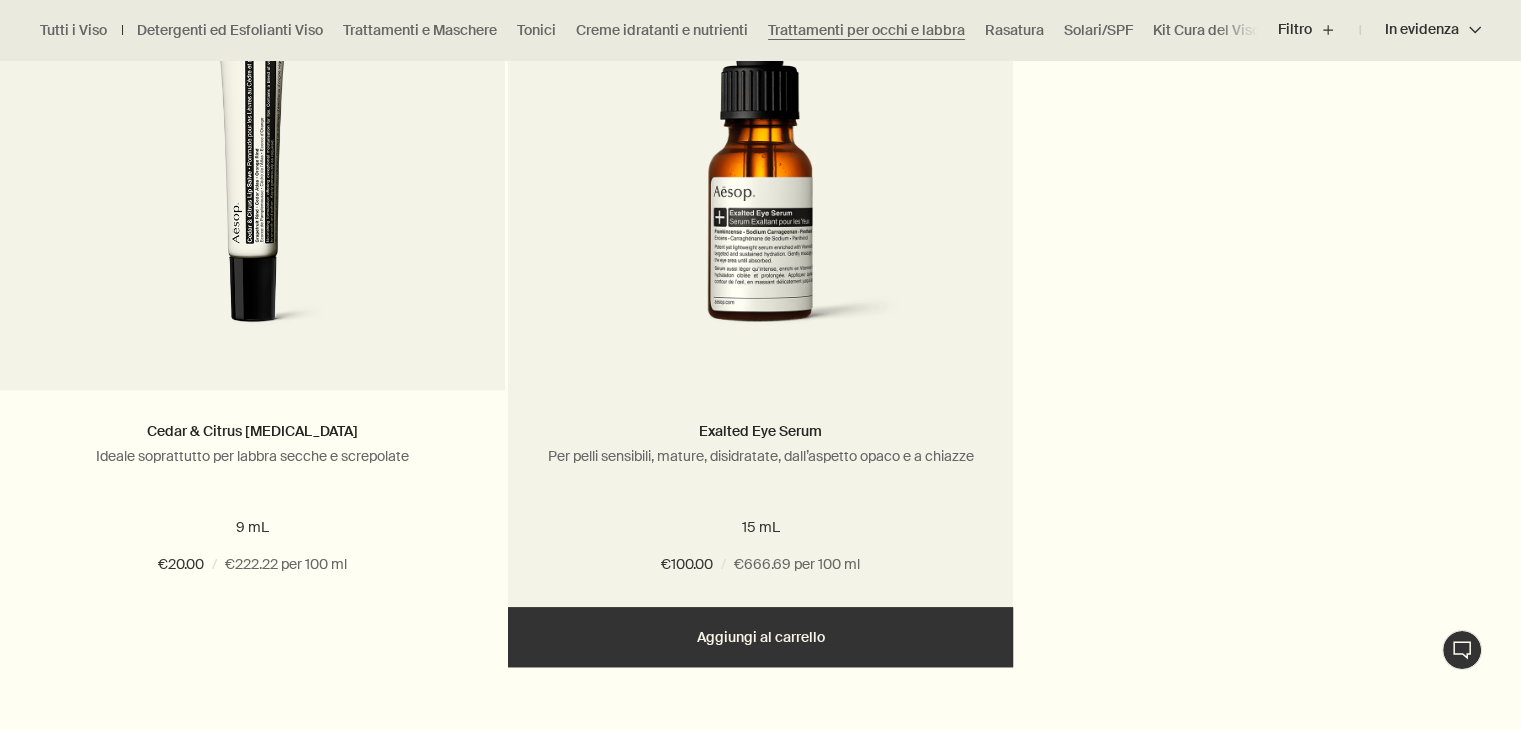 click on "Aggiungere Aggiungi al carrello" at bounding box center (760, 637) 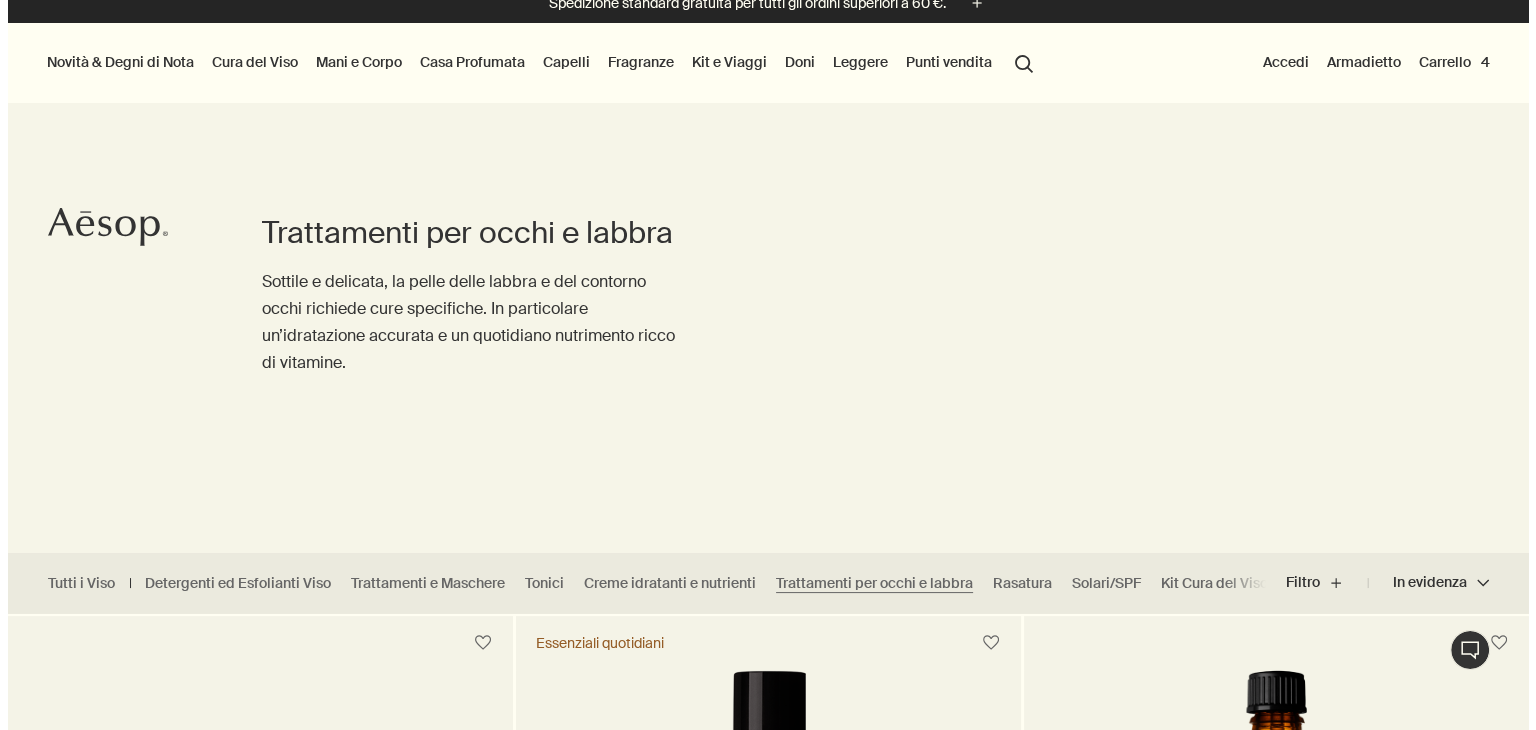 scroll, scrollTop: 0, scrollLeft: 0, axis: both 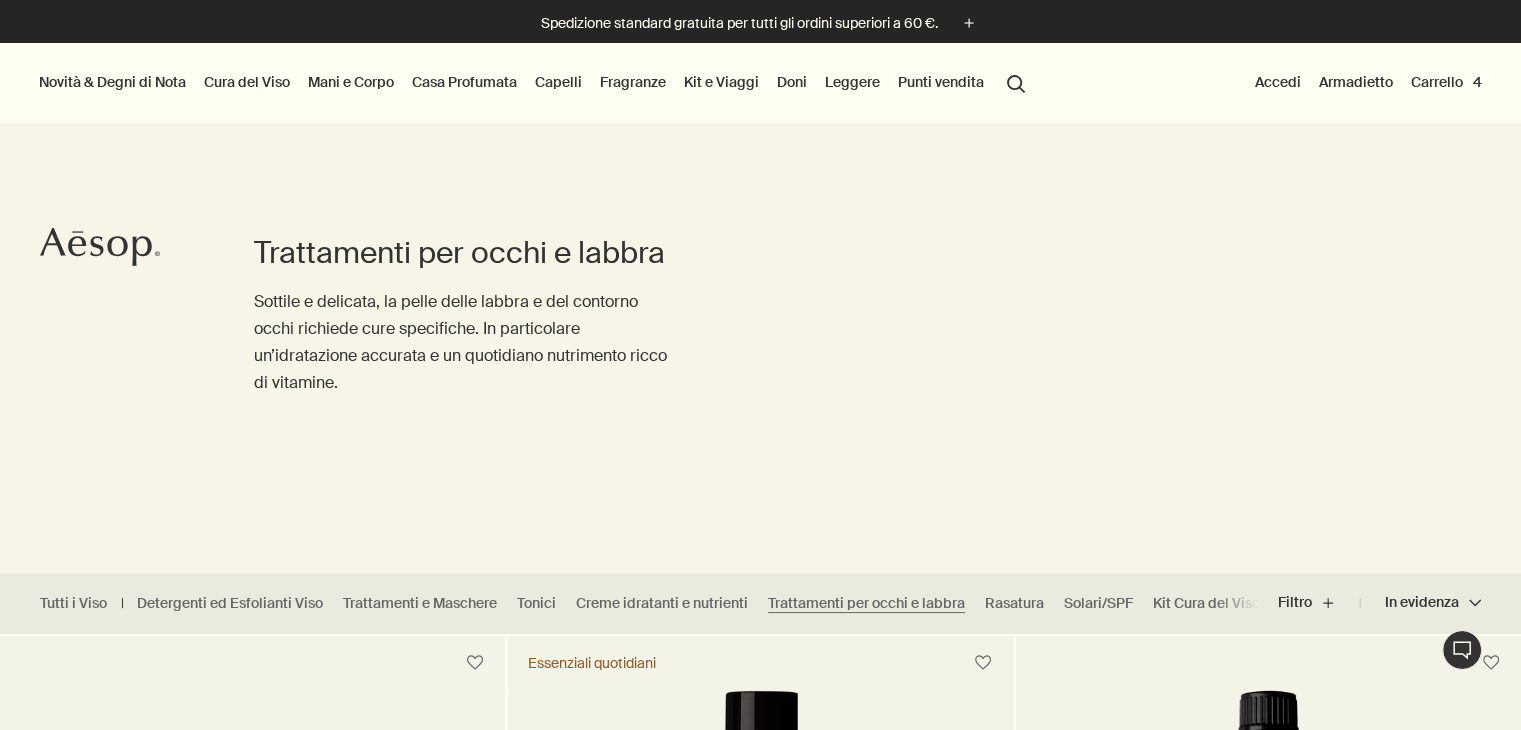 click on "Carrello 4" at bounding box center [1446, 82] 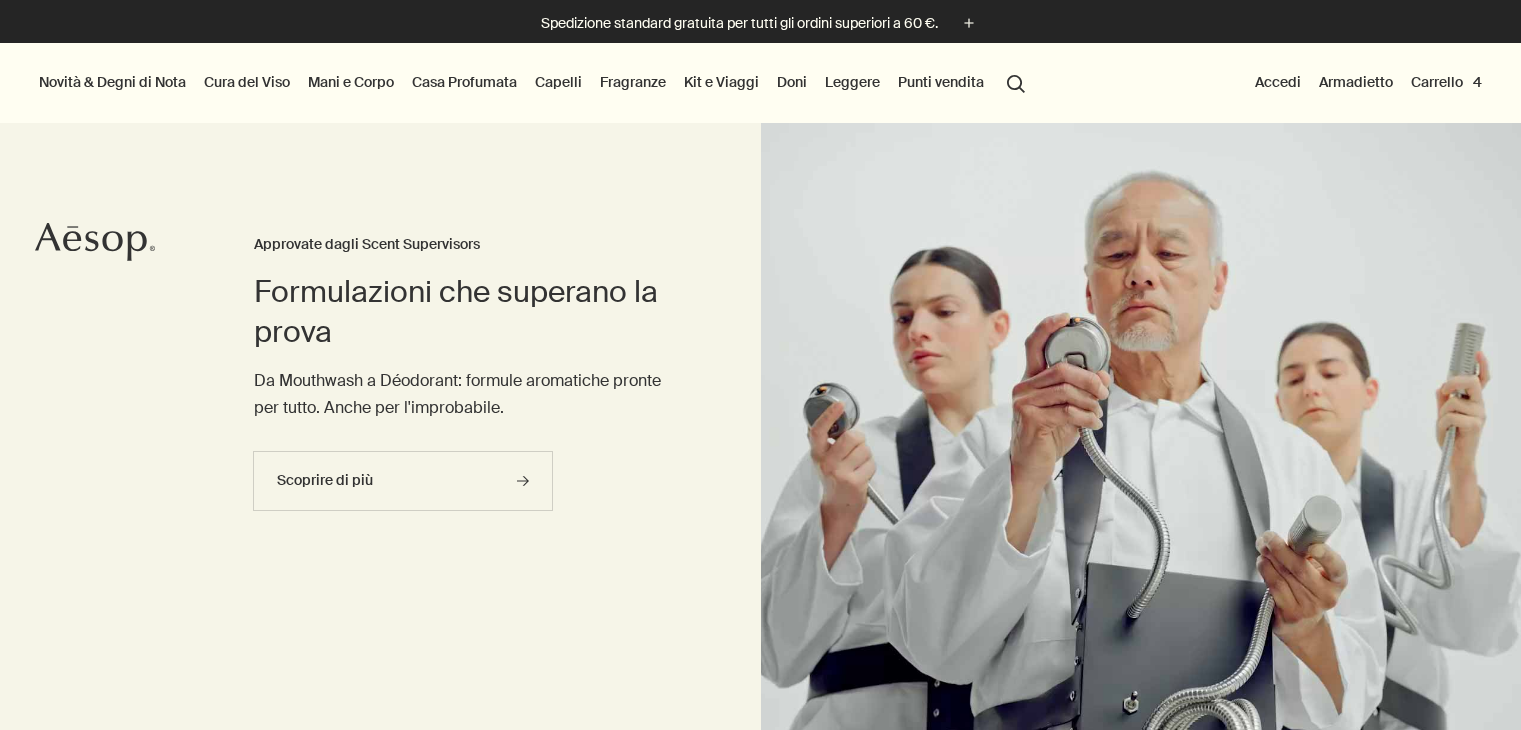 scroll, scrollTop: 0, scrollLeft: 0, axis: both 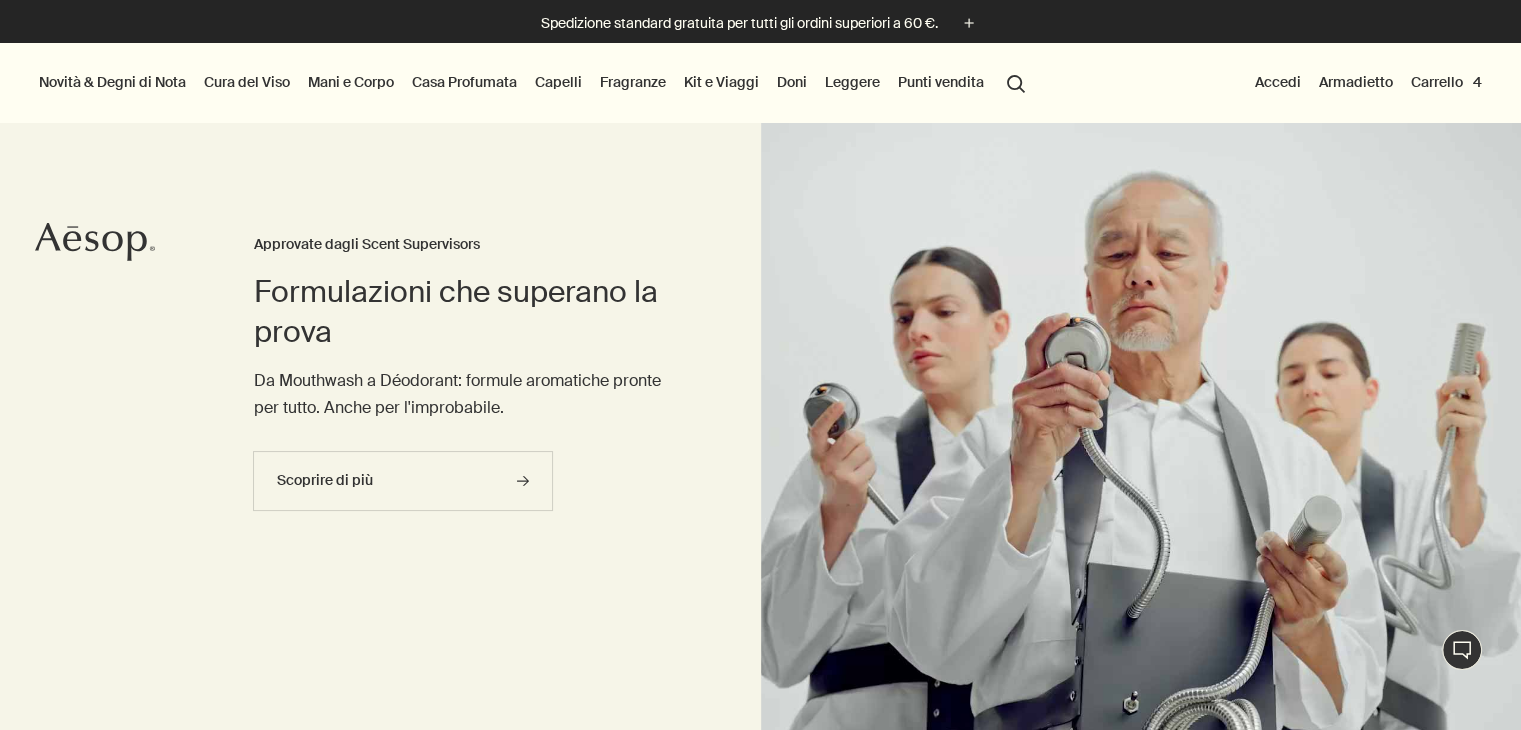 click on "Fragranze" at bounding box center [633, 82] 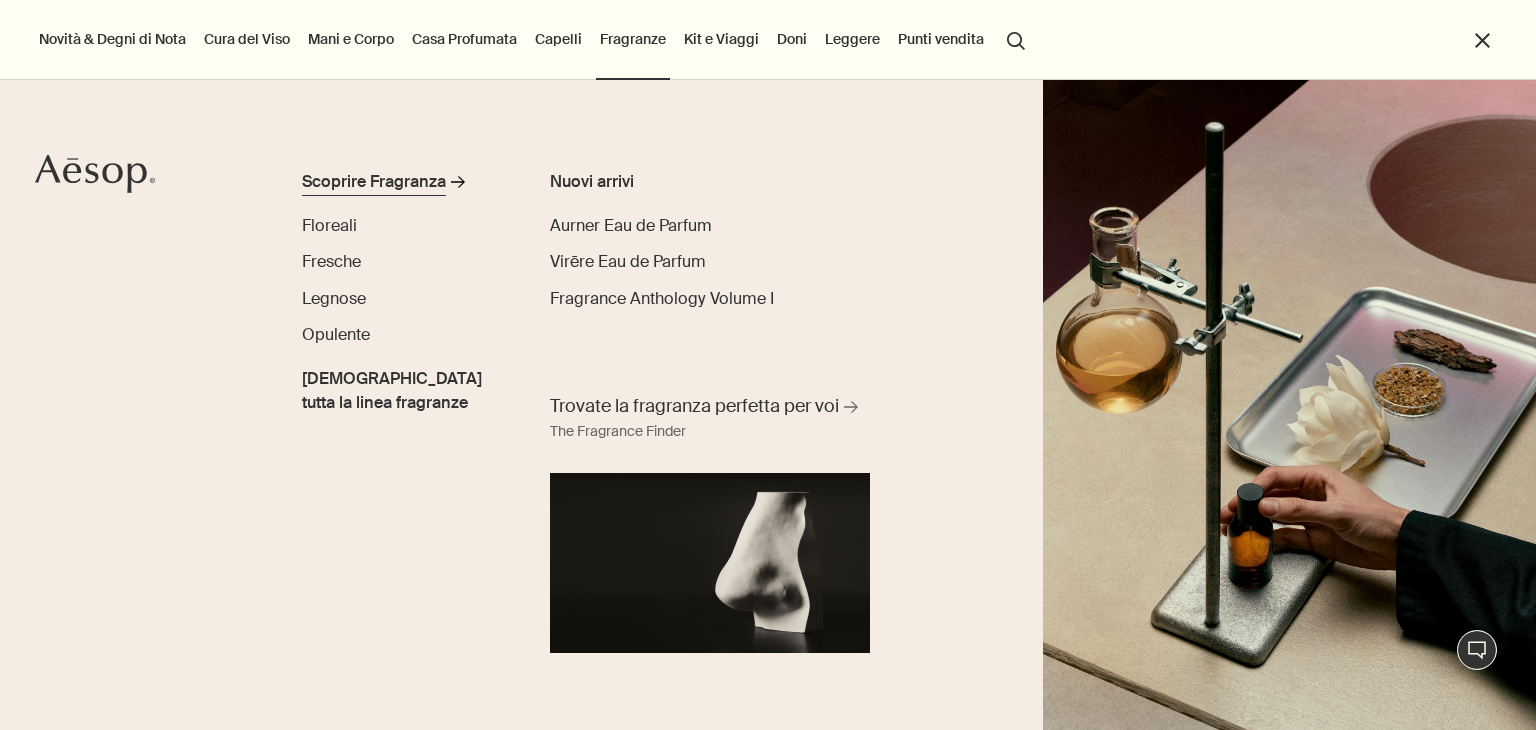 click on "Scoprire Fragranza" at bounding box center [374, 182] 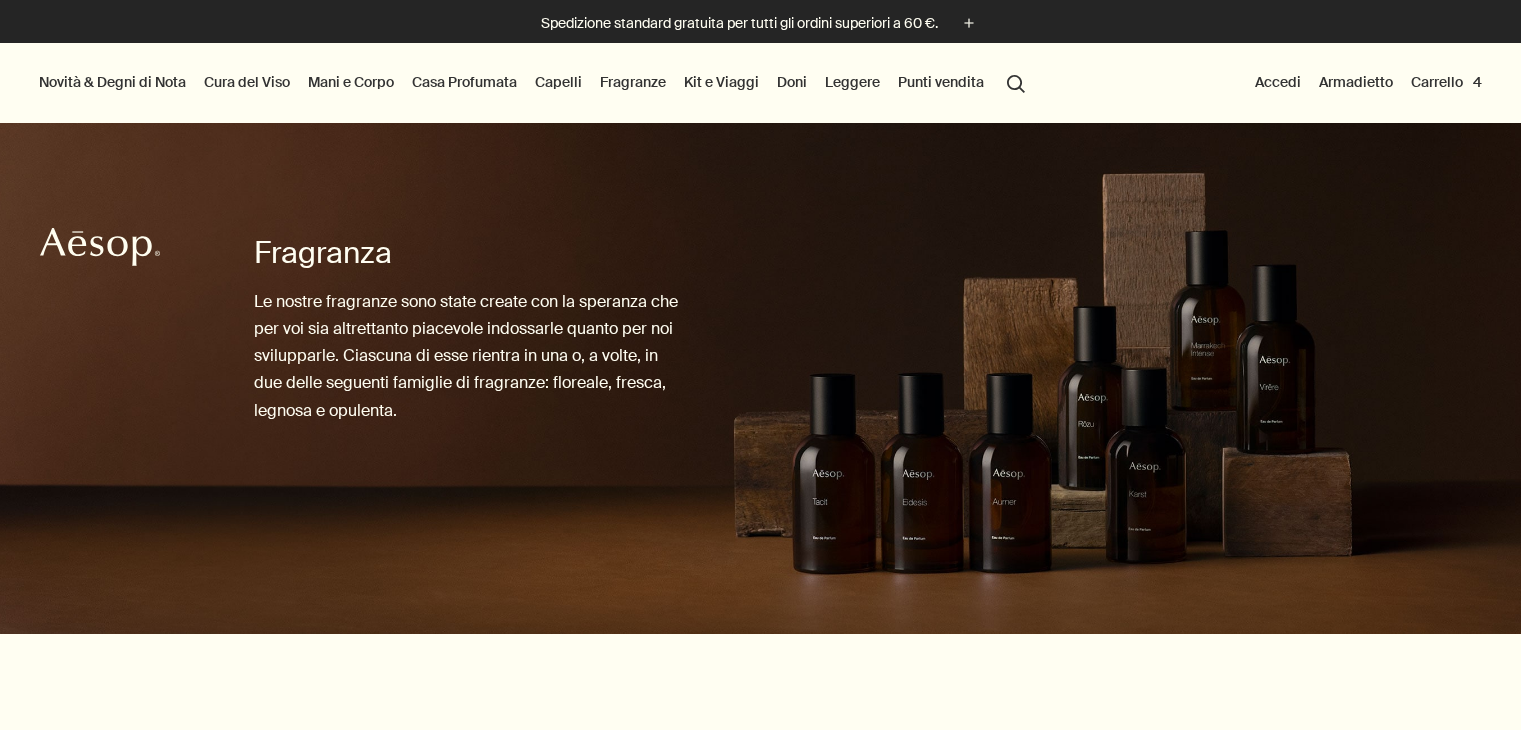 scroll, scrollTop: 0, scrollLeft: 0, axis: both 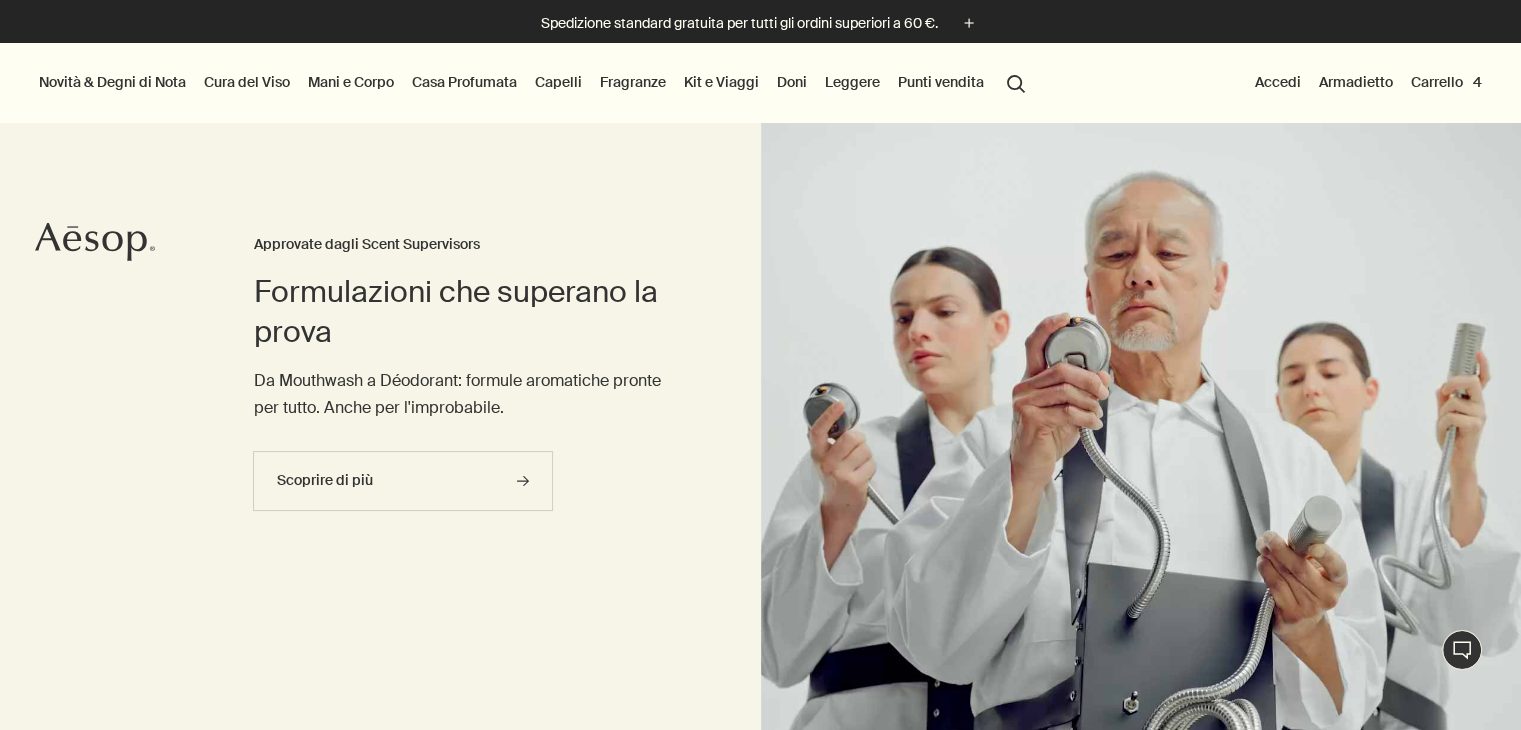 click on "Fragranze" at bounding box center [633, 82] 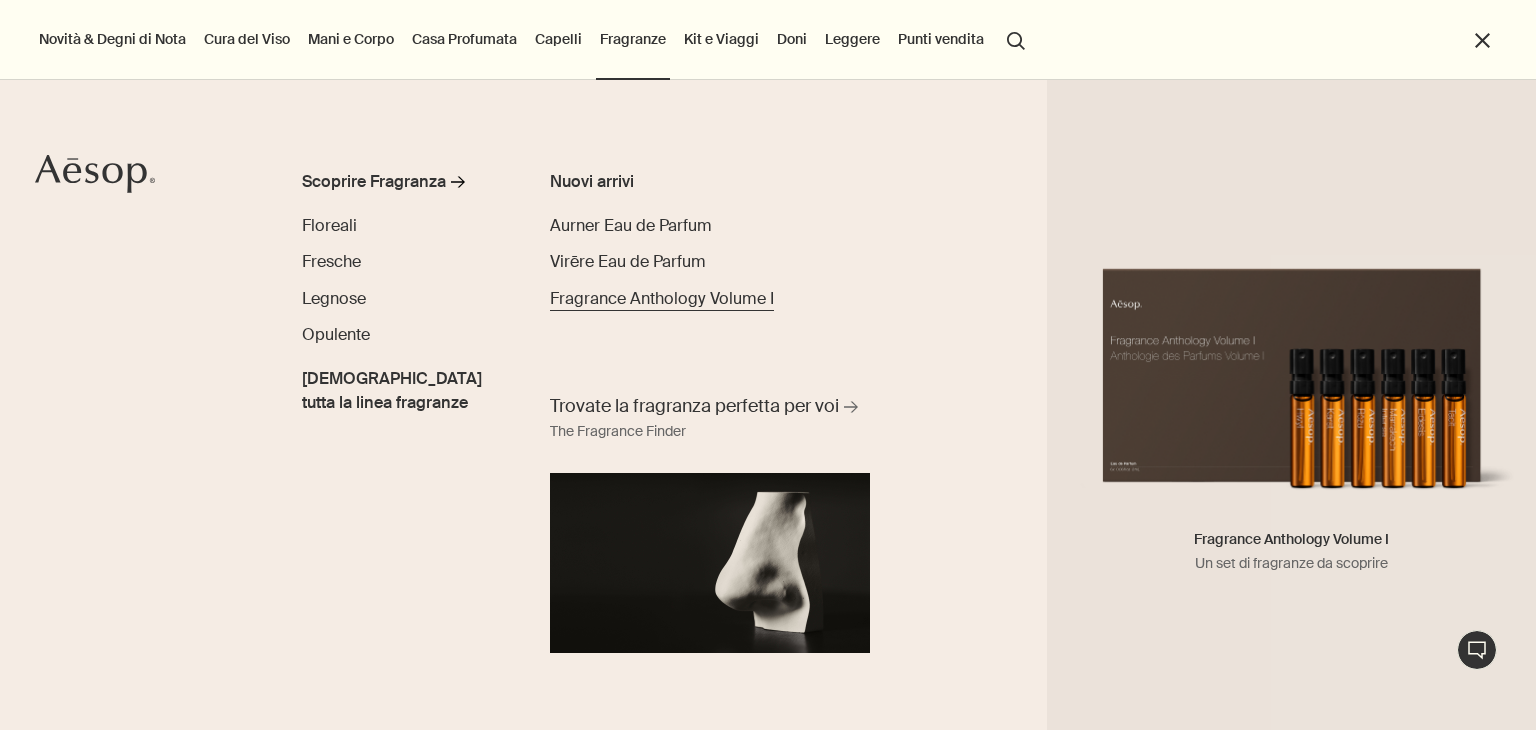 click on "Fragrance Anthology Volume I" at bounding box center (662, 298) 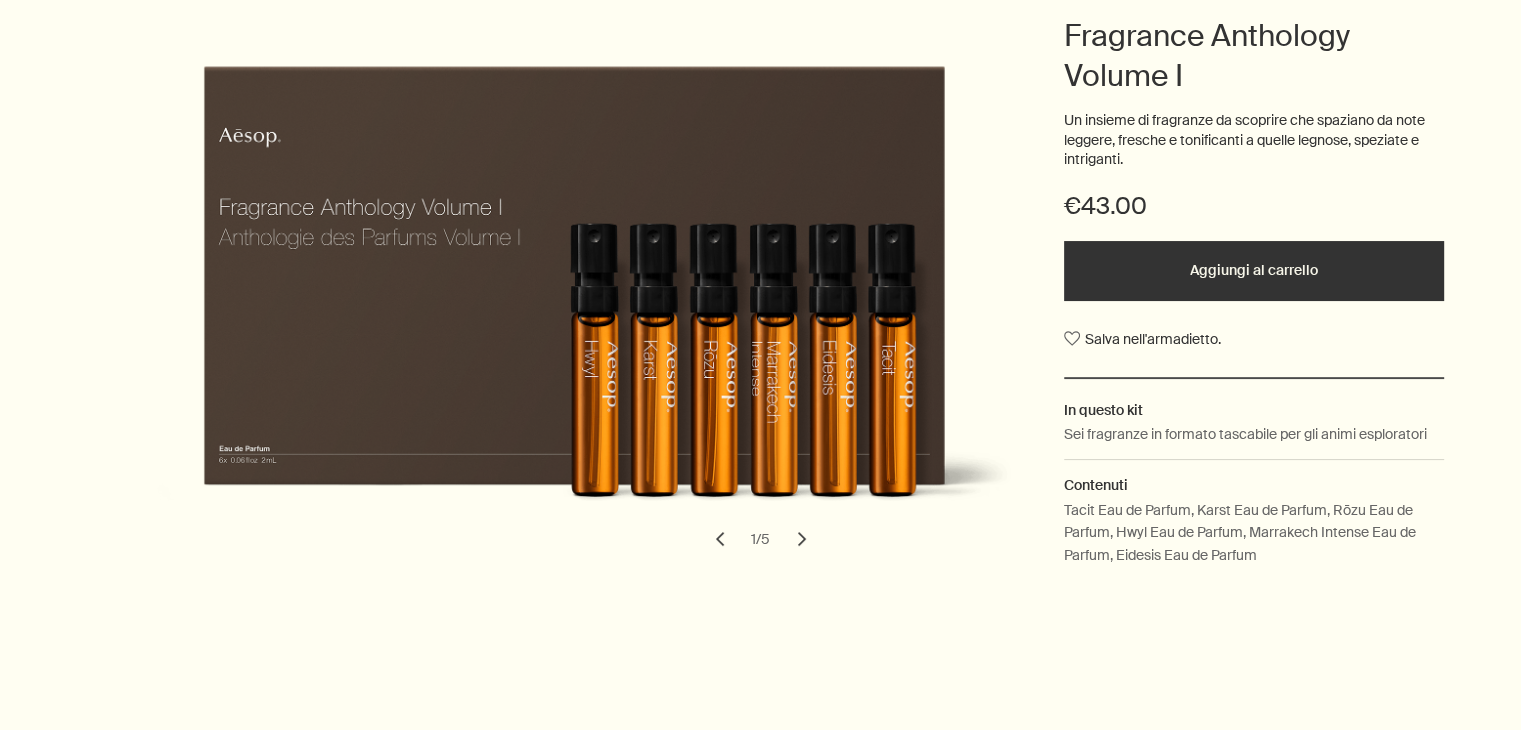 scroll, scrollTop: 348, scrollLeft: 0, axis: vertical 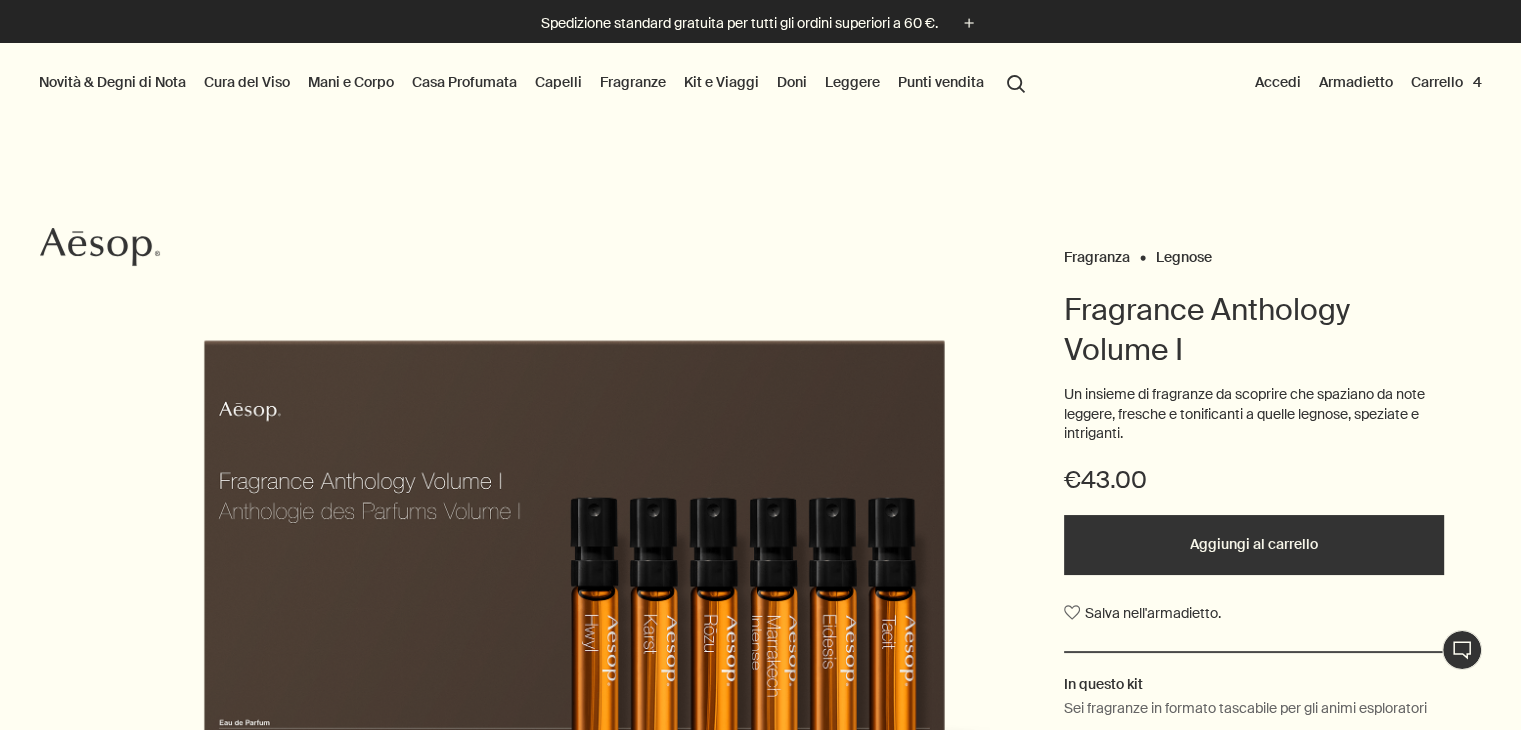 click on "Aggiungi al carrello" at bounding box center [1254, 545] 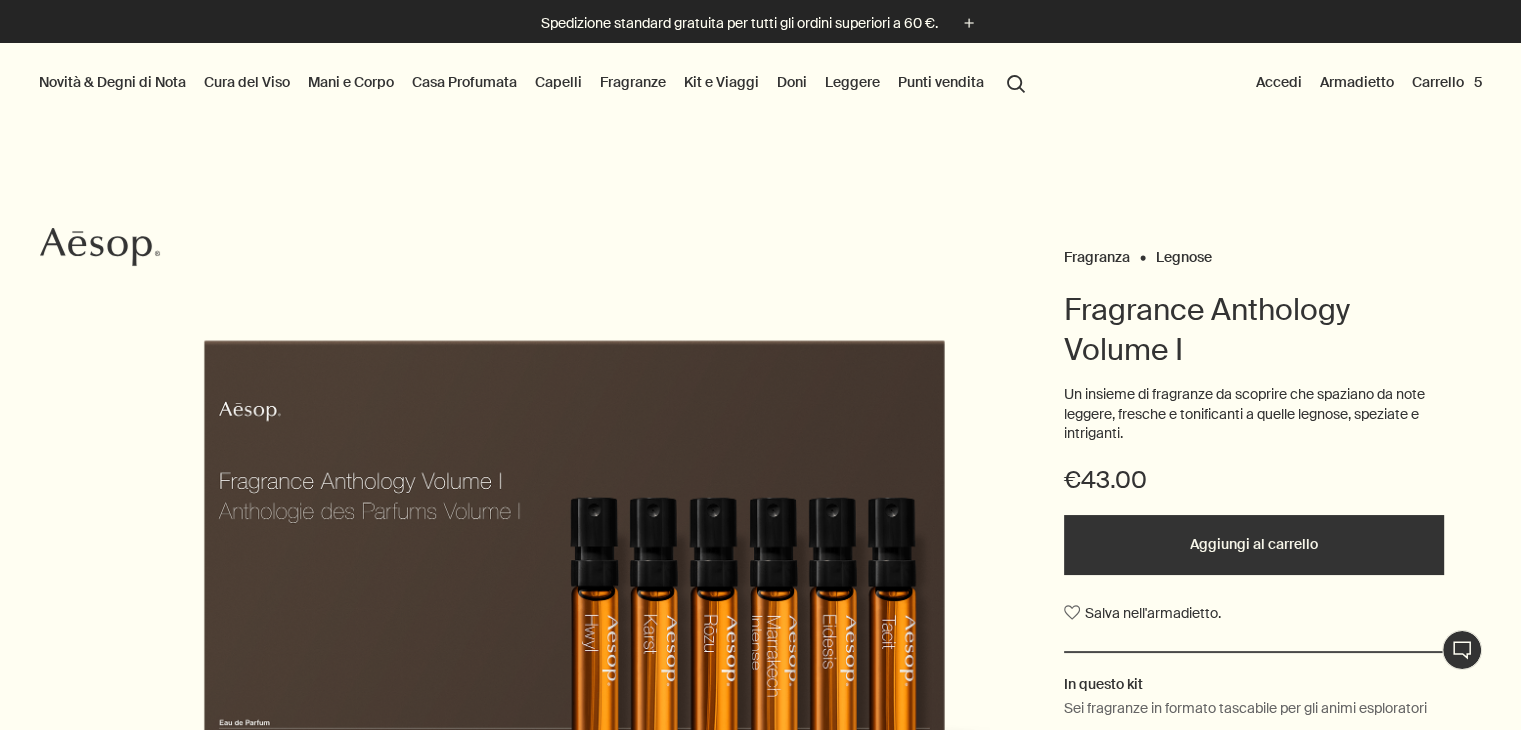 click on "Carrello 5" at bounding box center (1447, 82) 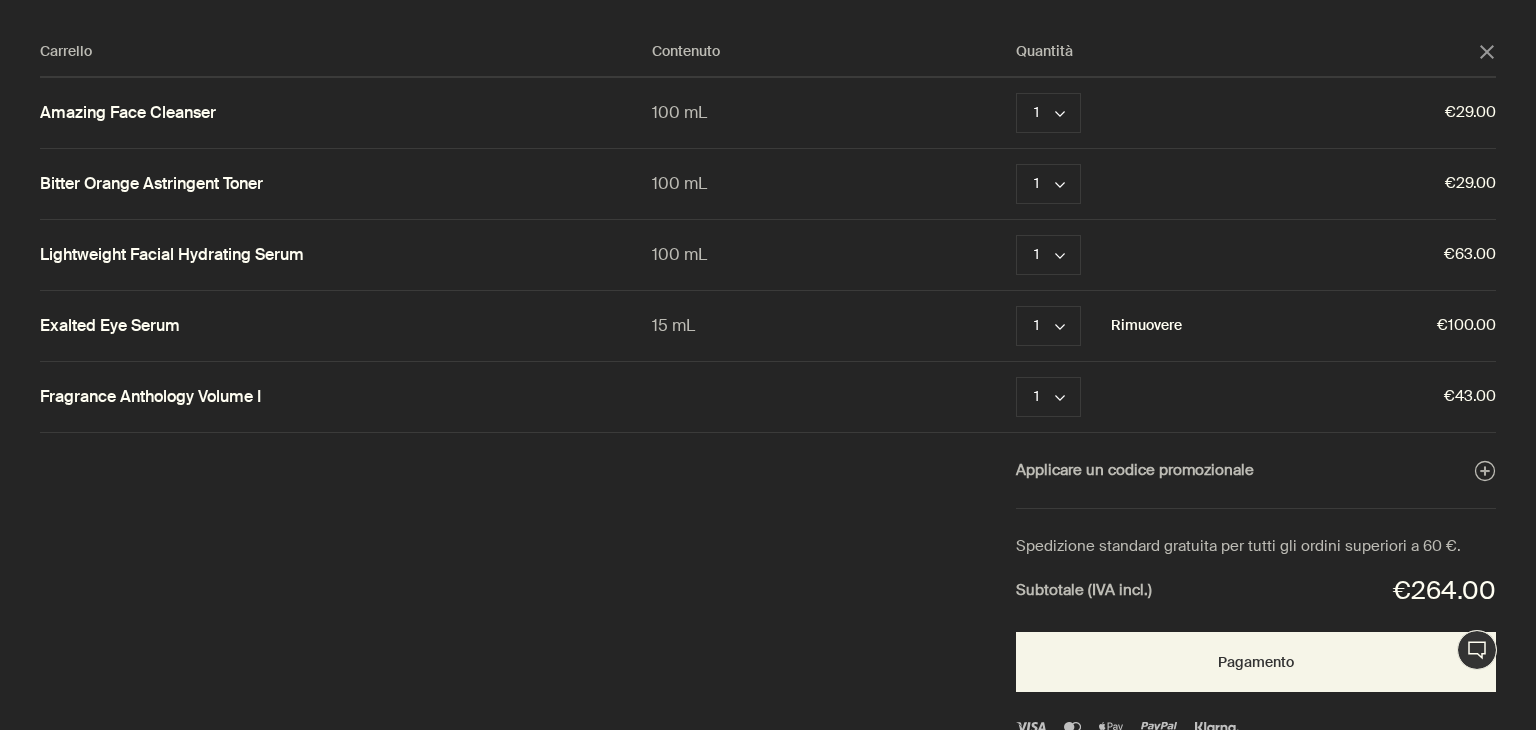 click on "Rimuovere" at bounding box center [1146, 326] 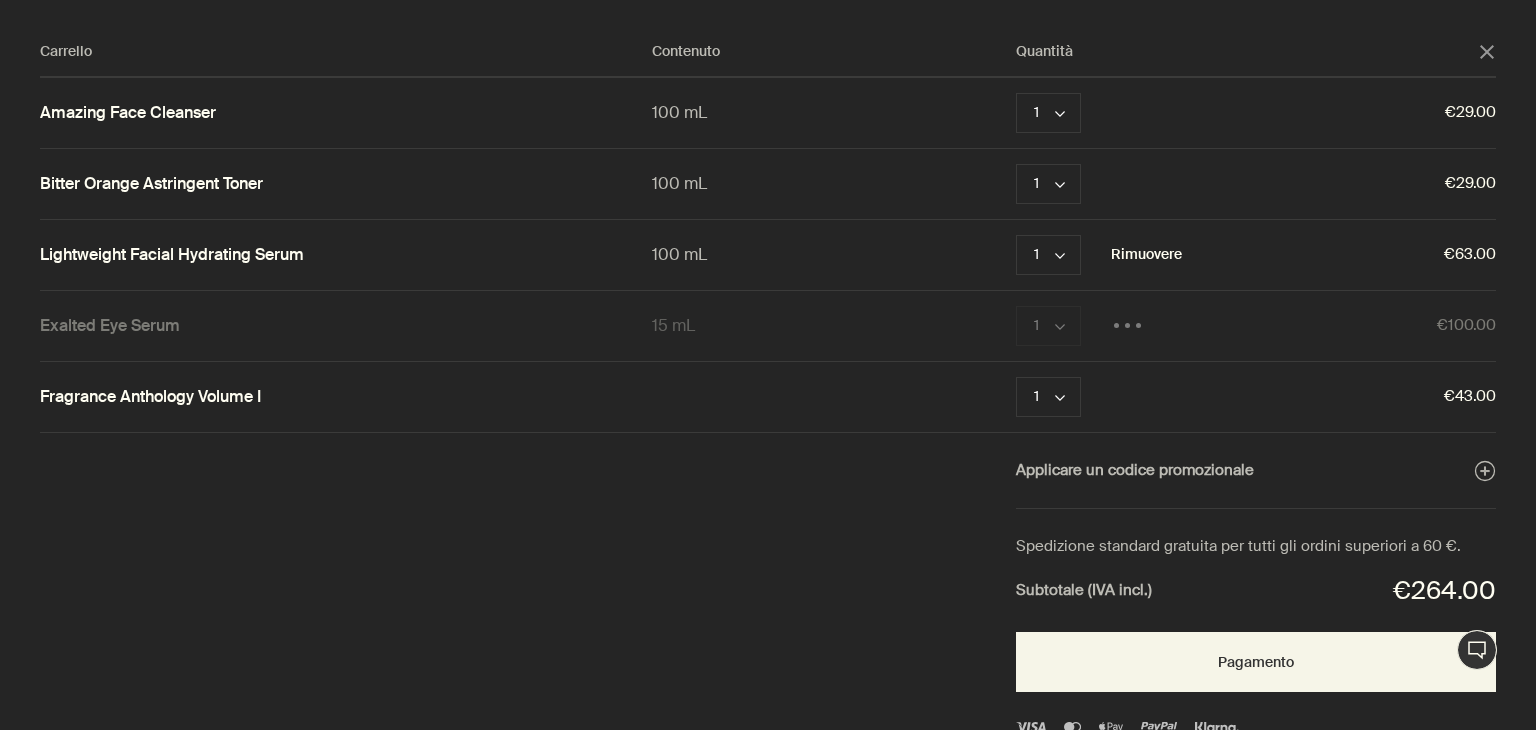 click on "Rimuovere" at bounding box center [1146, 255] 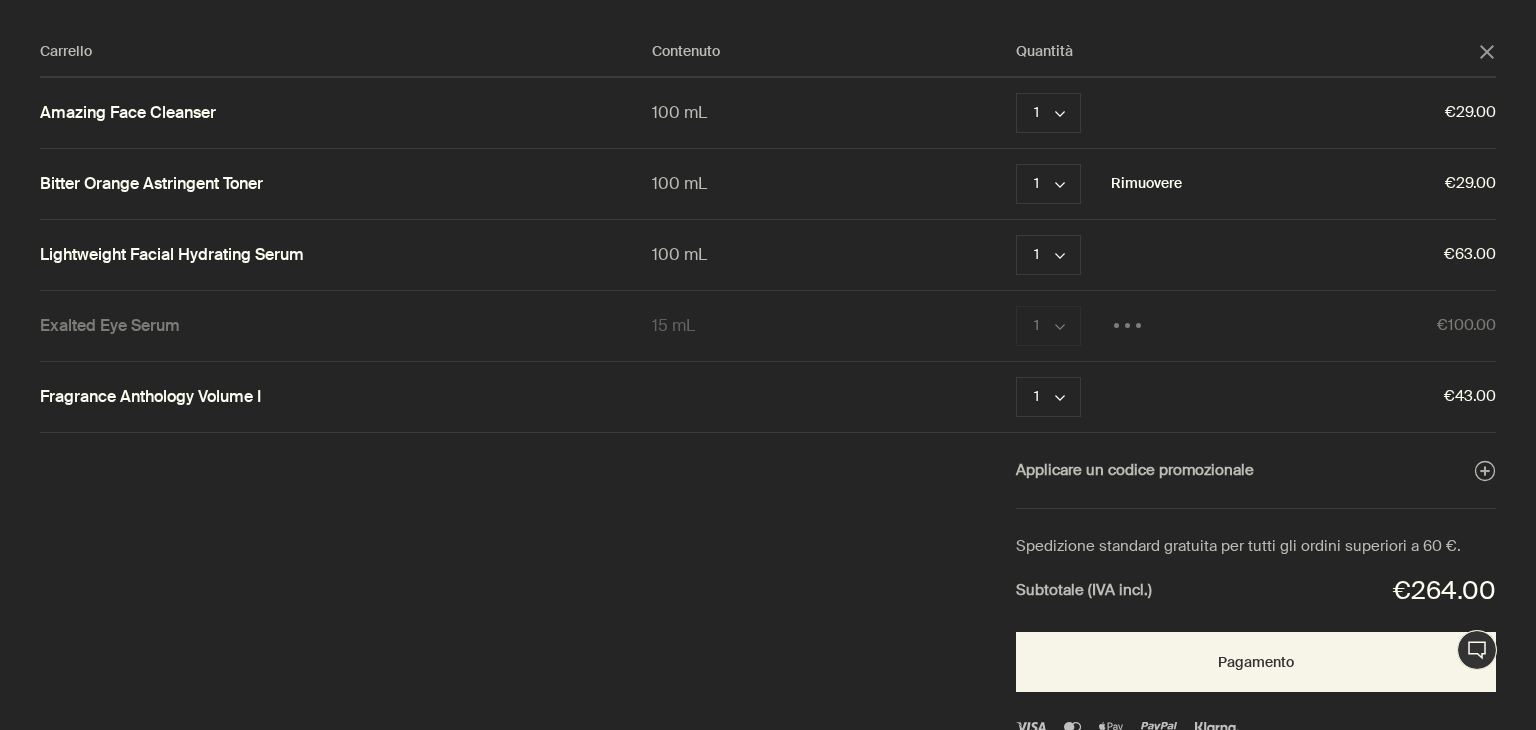 click on "Rimuovere" at bounding box center [1146, 184] 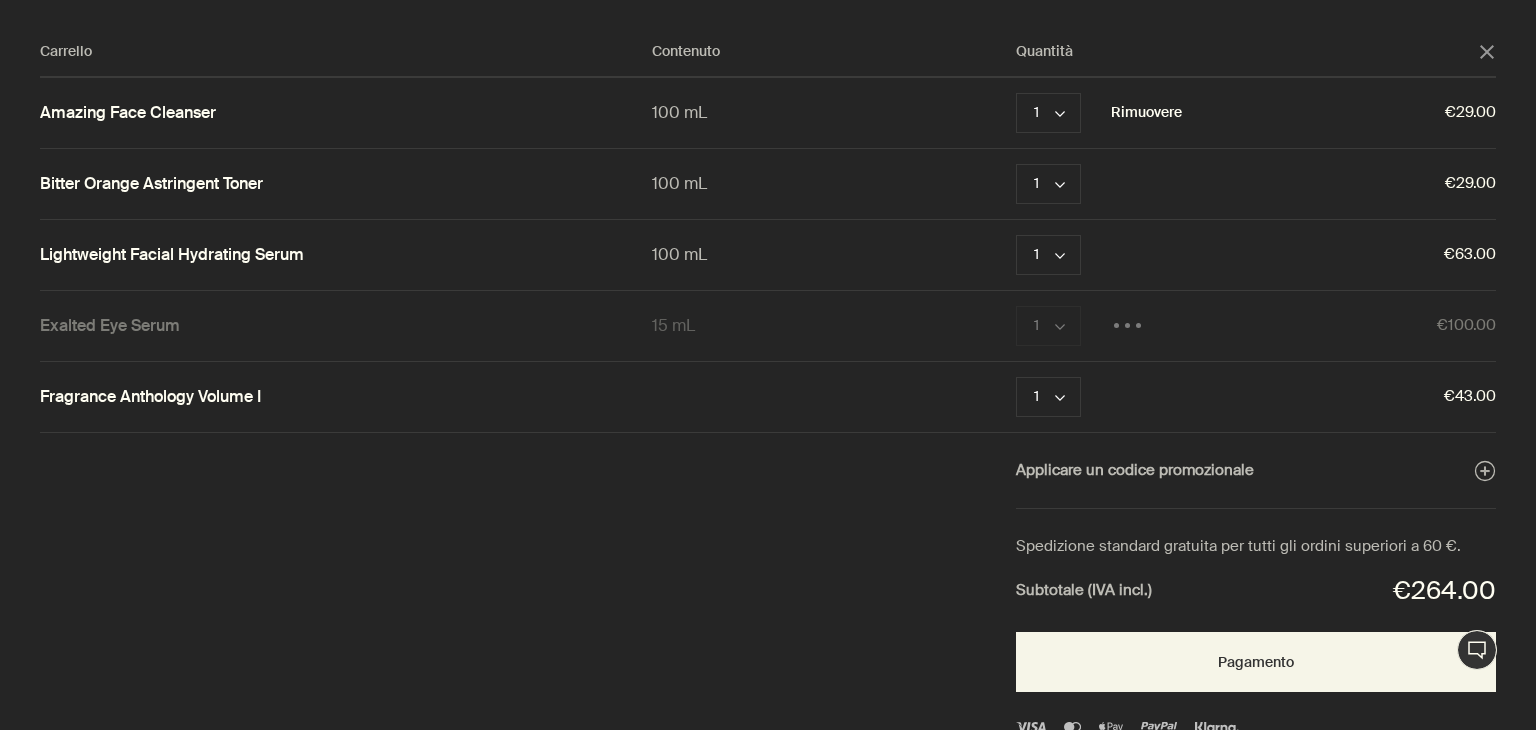 click on "Rimuovere" at bounding box center (1146, 113) 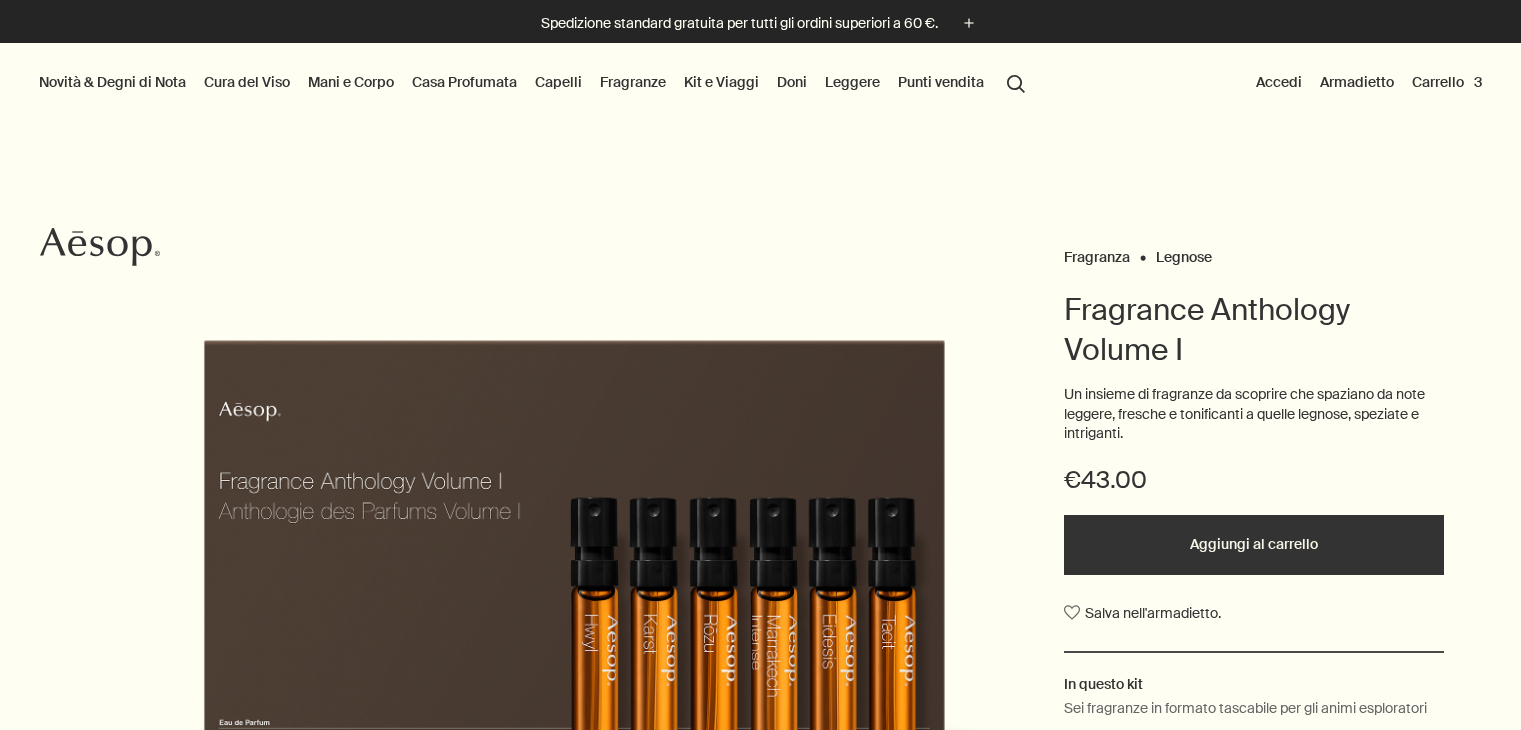 scroll, scrollTop: 0, scrollLeft: 0, axis: both 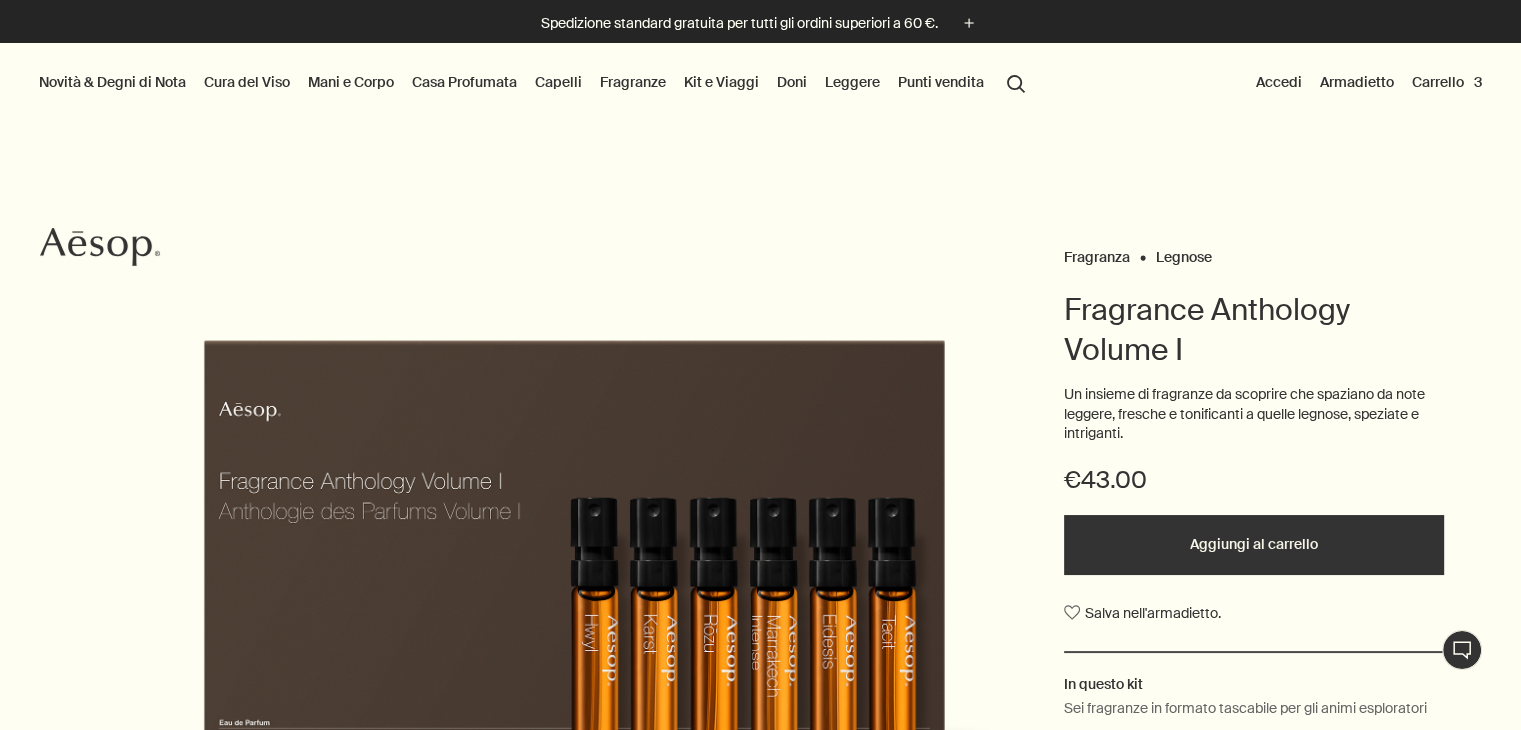 click on "Carrello 3" at bounding box center [1447, 82] 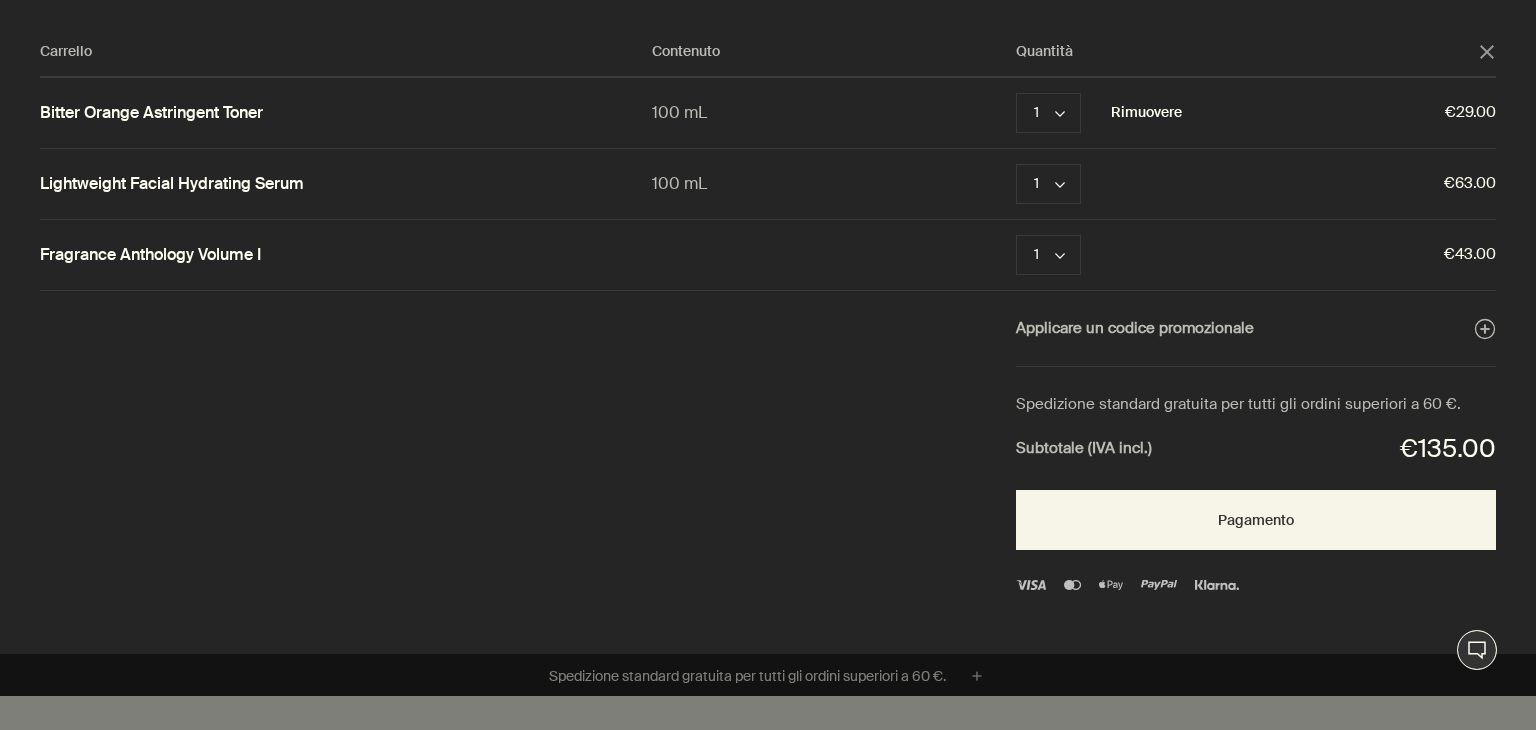 click on "Rimuovere" at bounding box center (1146, 113) 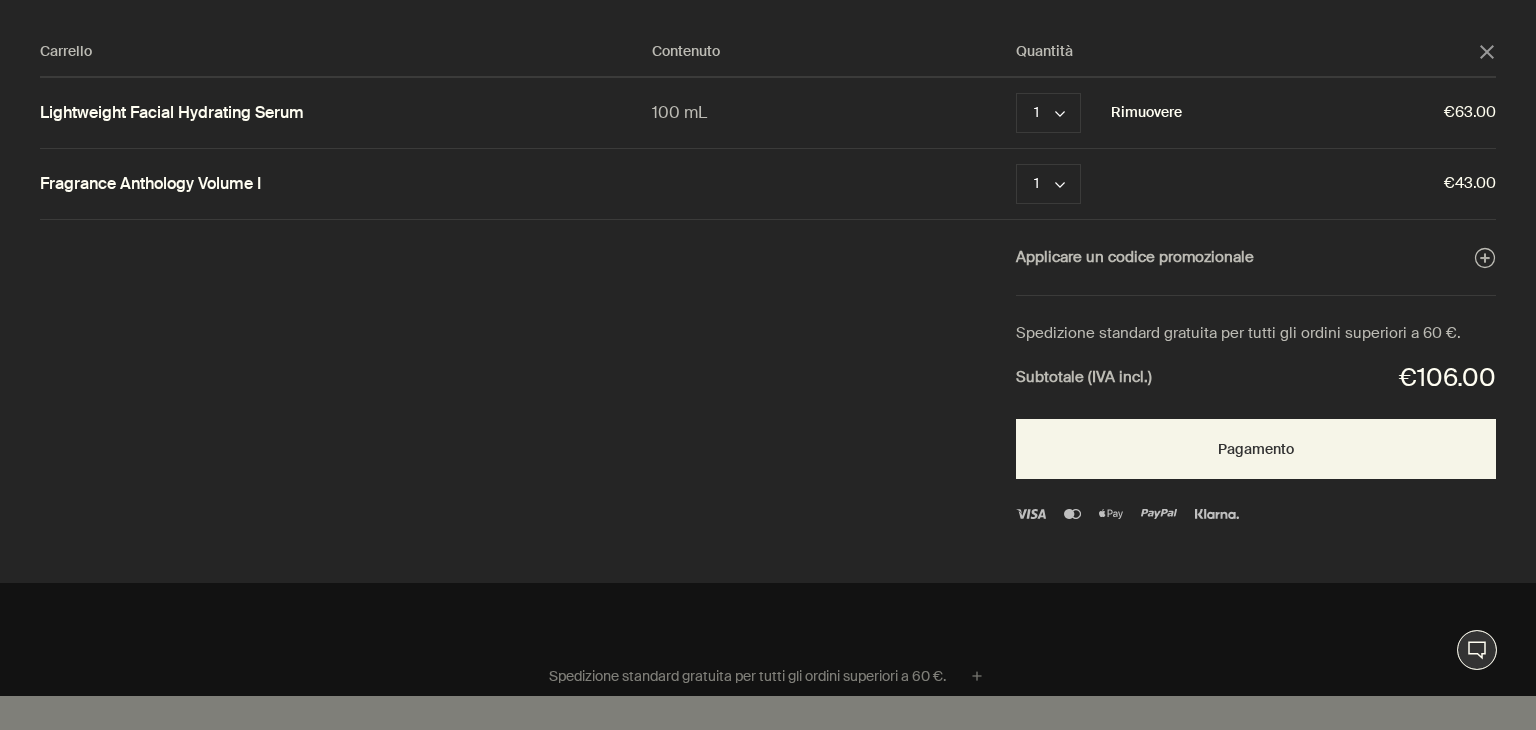 click on "Rimuovere" at bounding box center (1146, 113) 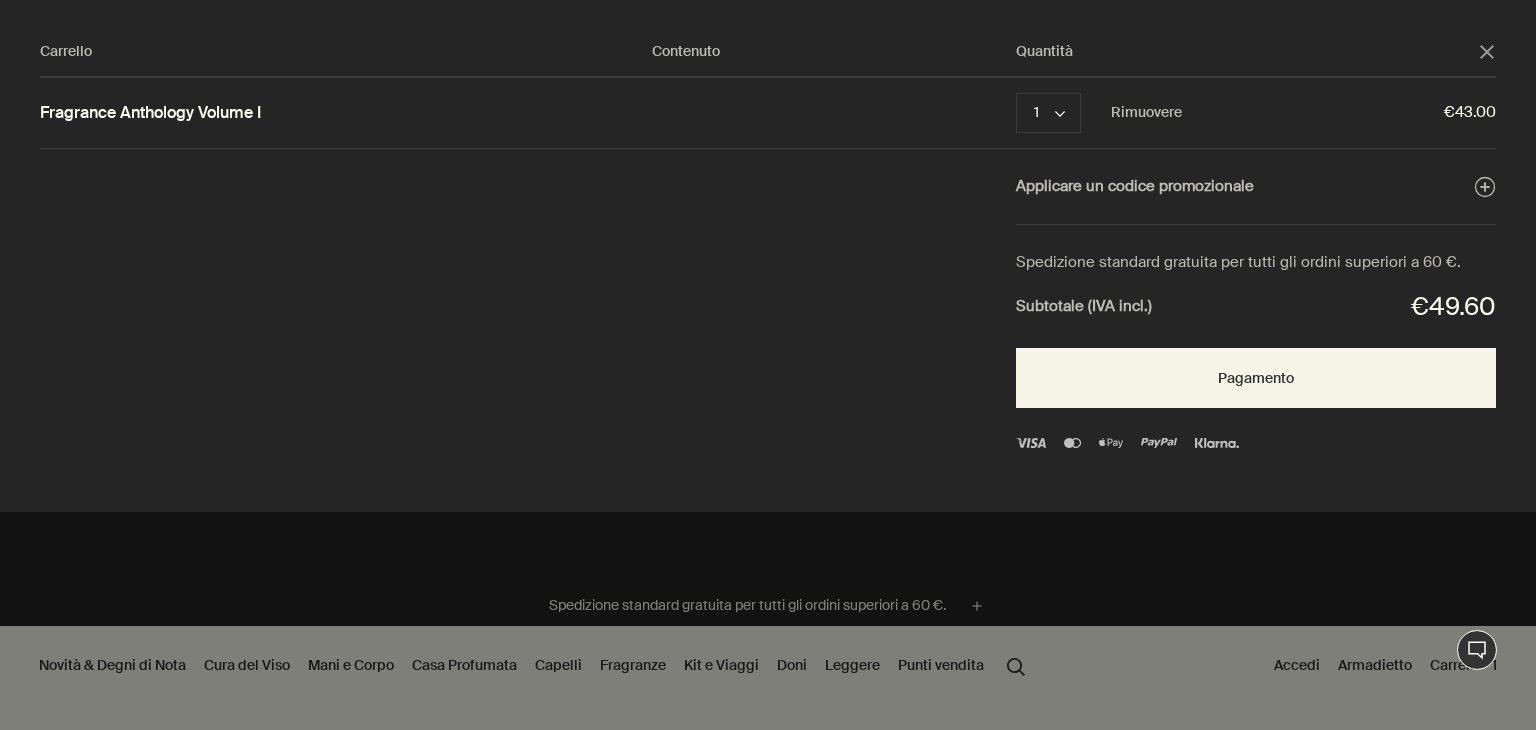 click on "Fragrance Anthology Volume I" at bounding box center (150, 113) 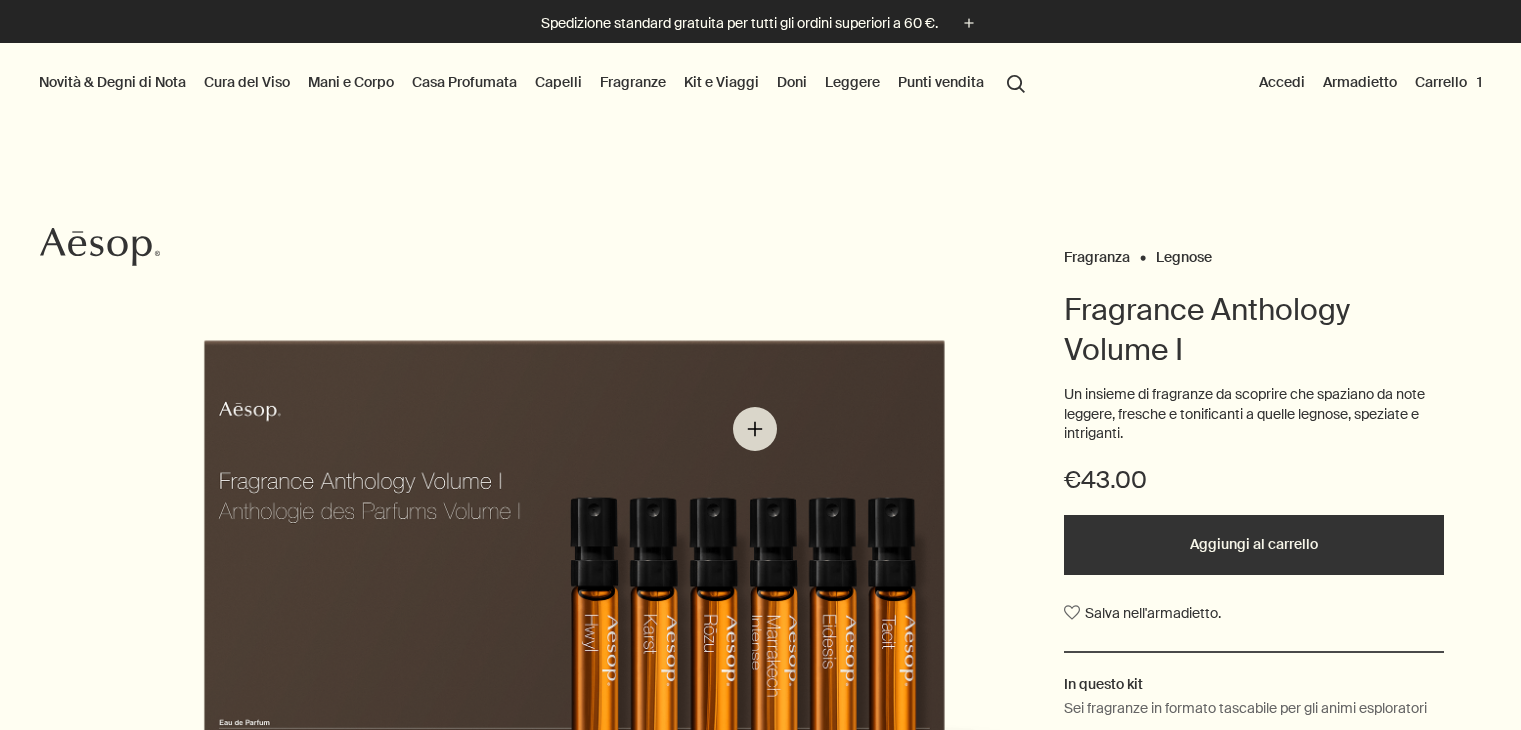 scroll, scrollTop: 0, scrollLeft: 0, axis: both 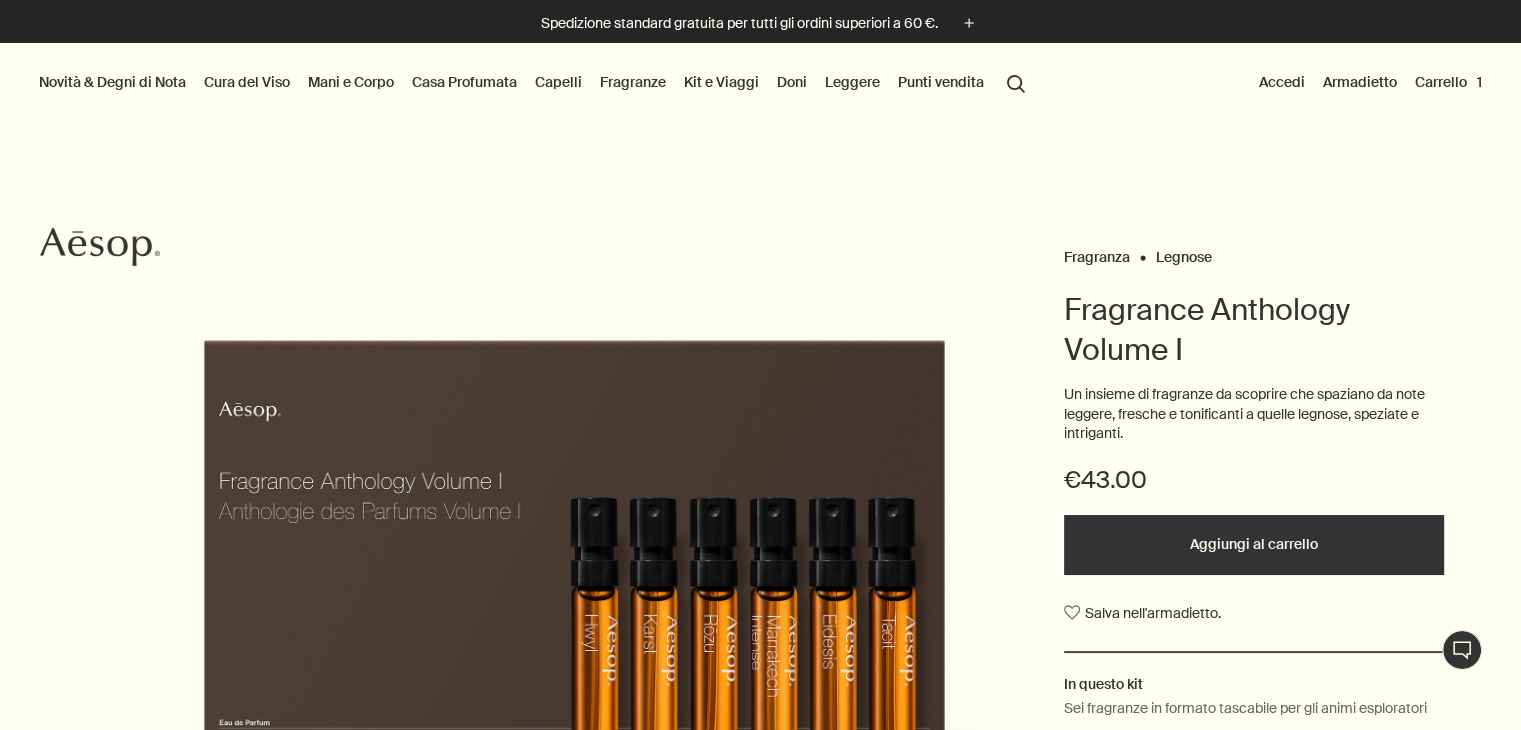 click on "Capelli" at bounding box center (558, 82) 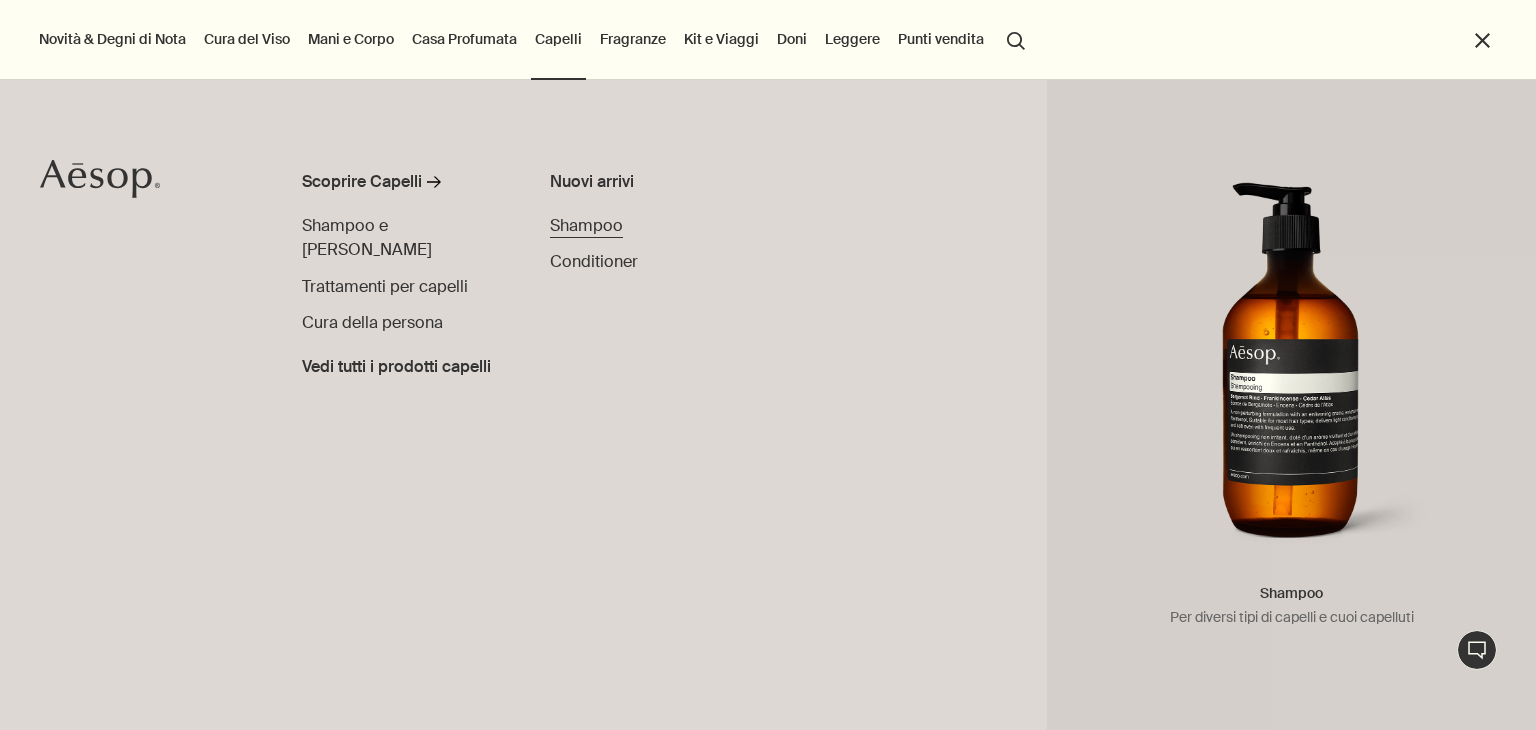 click on "Shampoo" at bounding box center (586, 225) 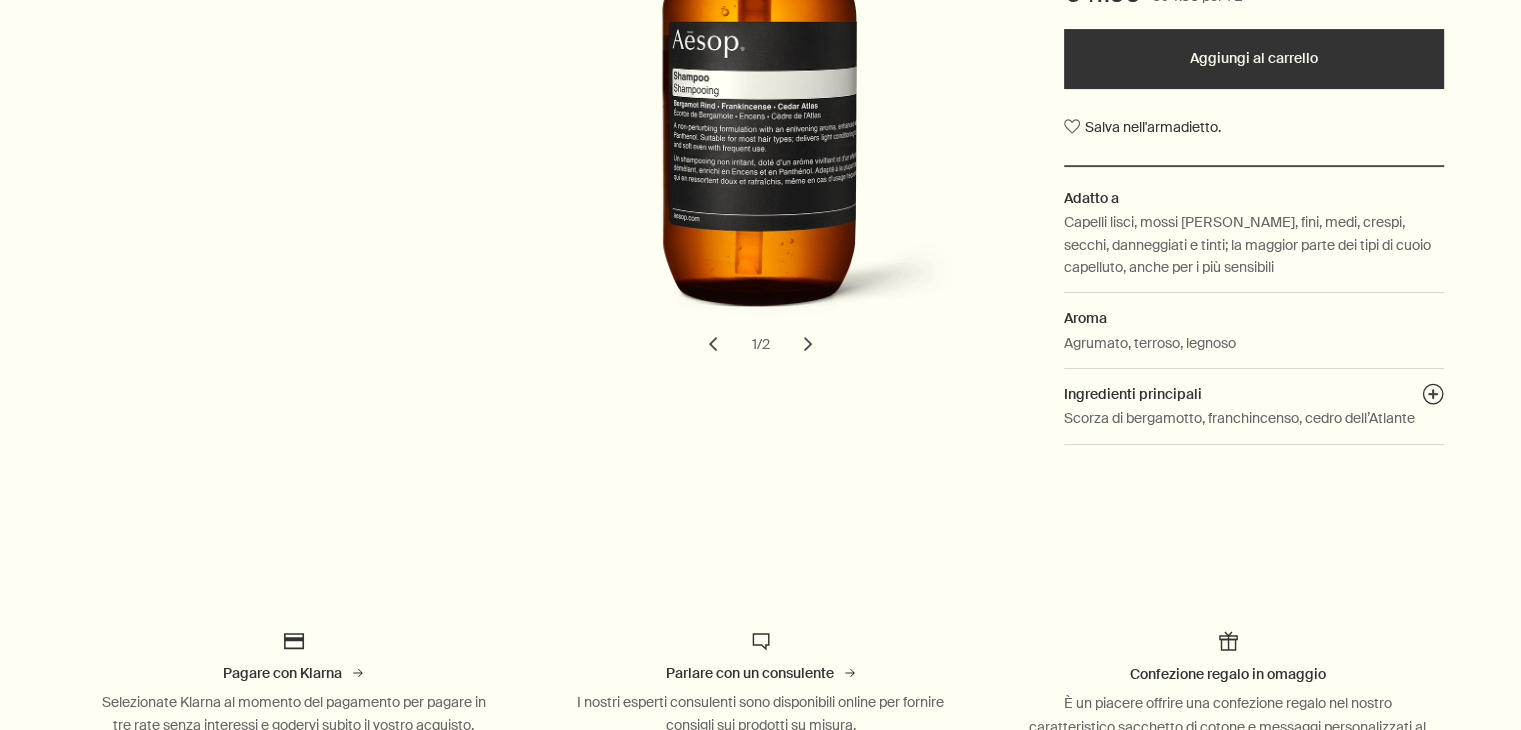 scroll, scrollTop: 0, scrollLeft: 0, axis: both 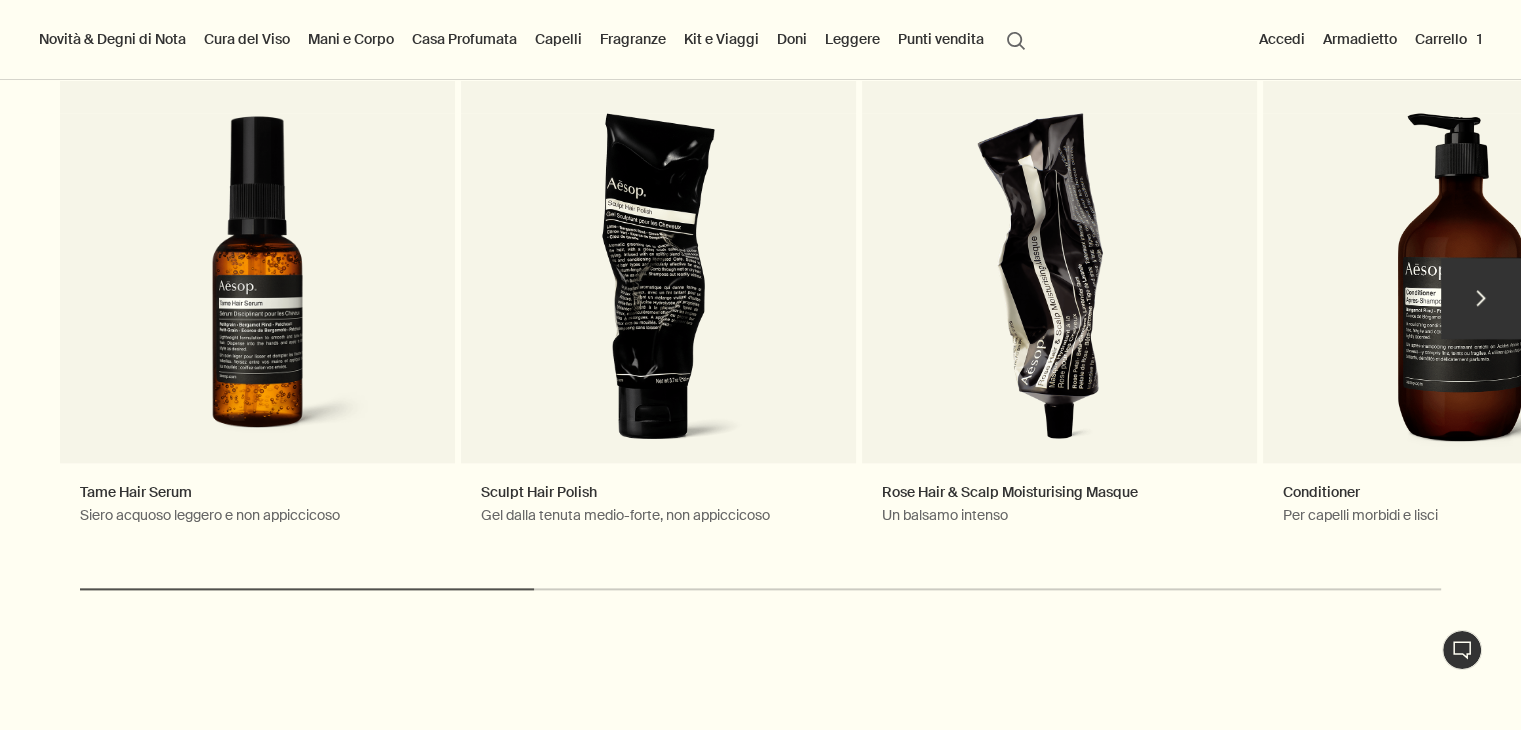 click on "chevron" at bounding box center (1481, 298) 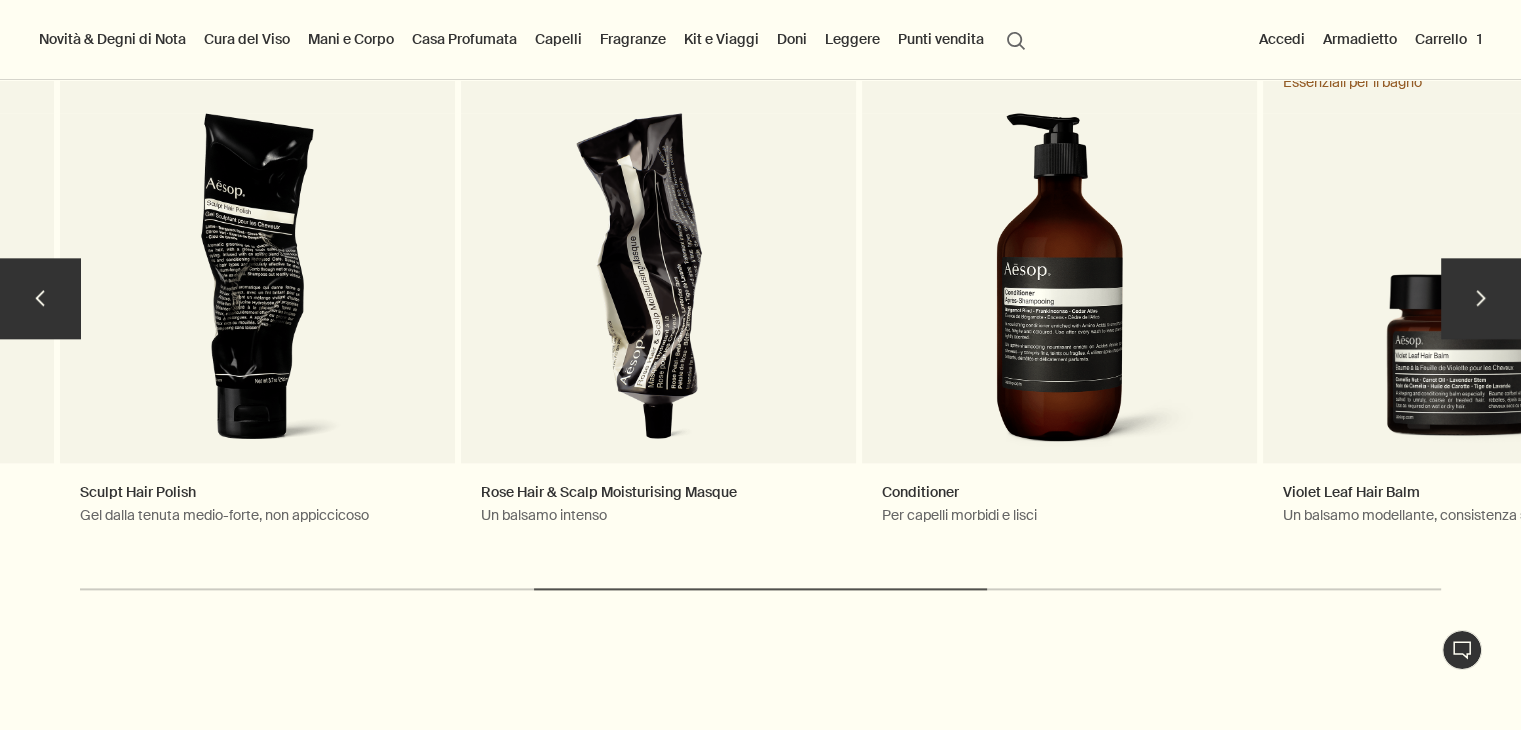click on "chevron" at bounding box center [1481, 298] 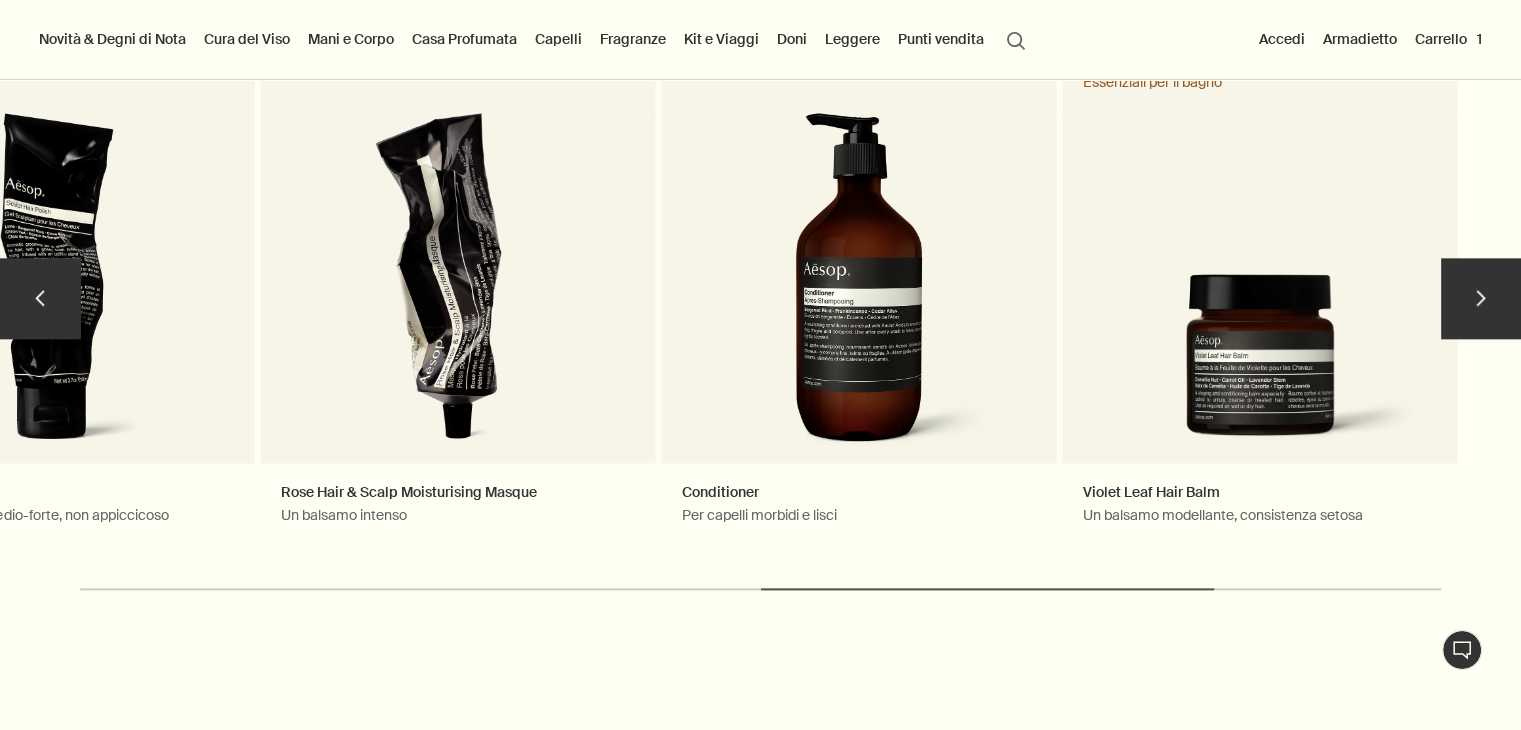 click on "chevron" at bounding box center [1481, 298] 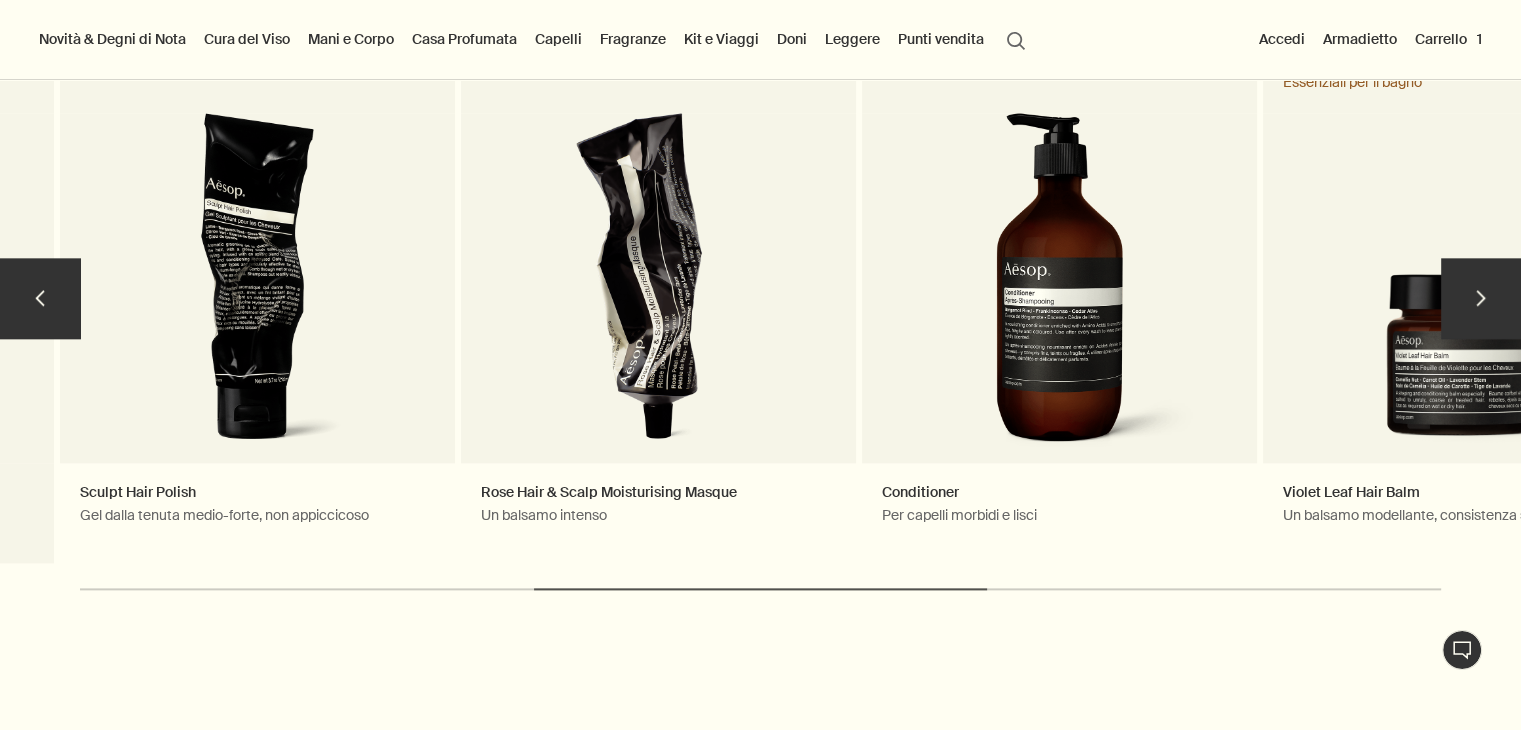 click on "chevron" at bounding box center [40, 298] 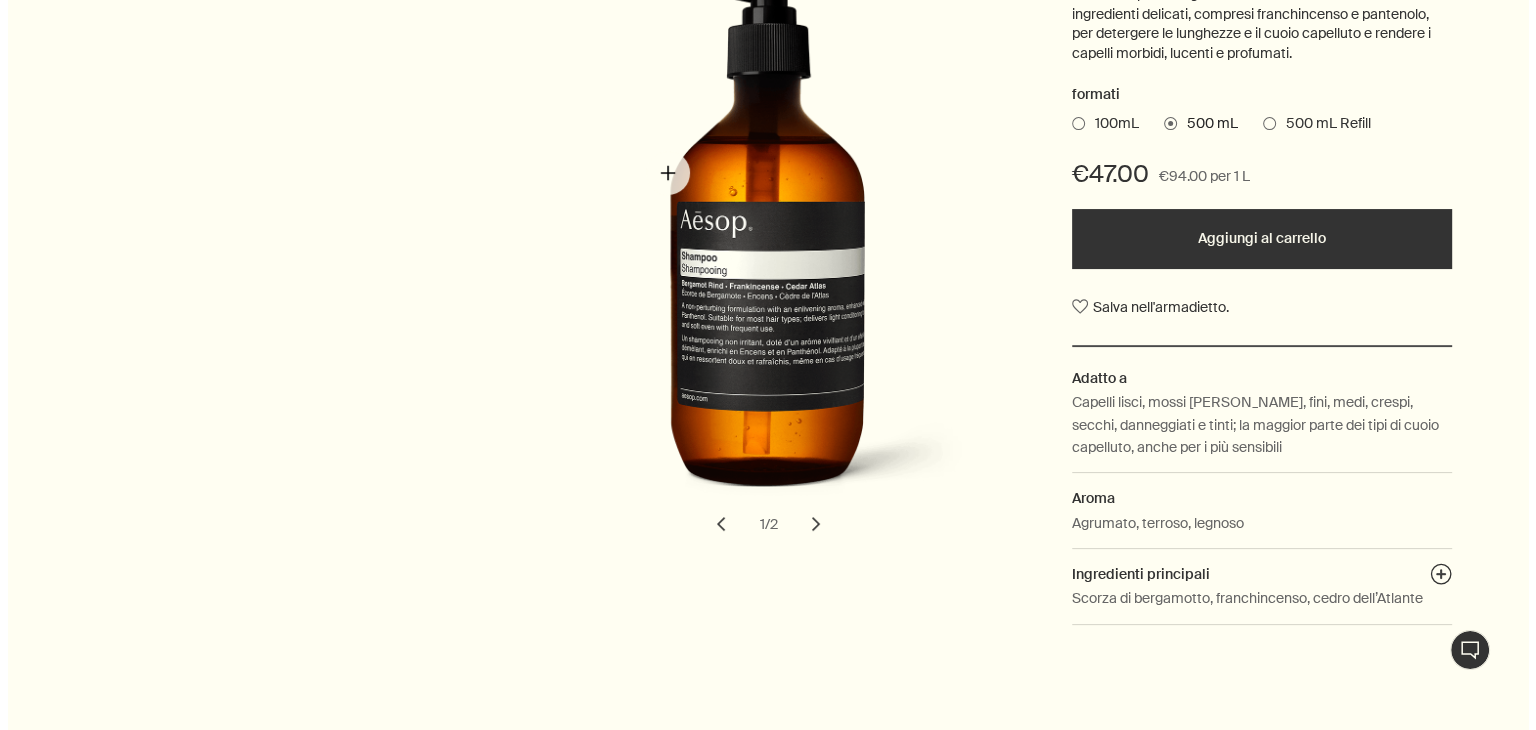 scroll, scrollTop: 0, scrollLeft: 0, axis: both 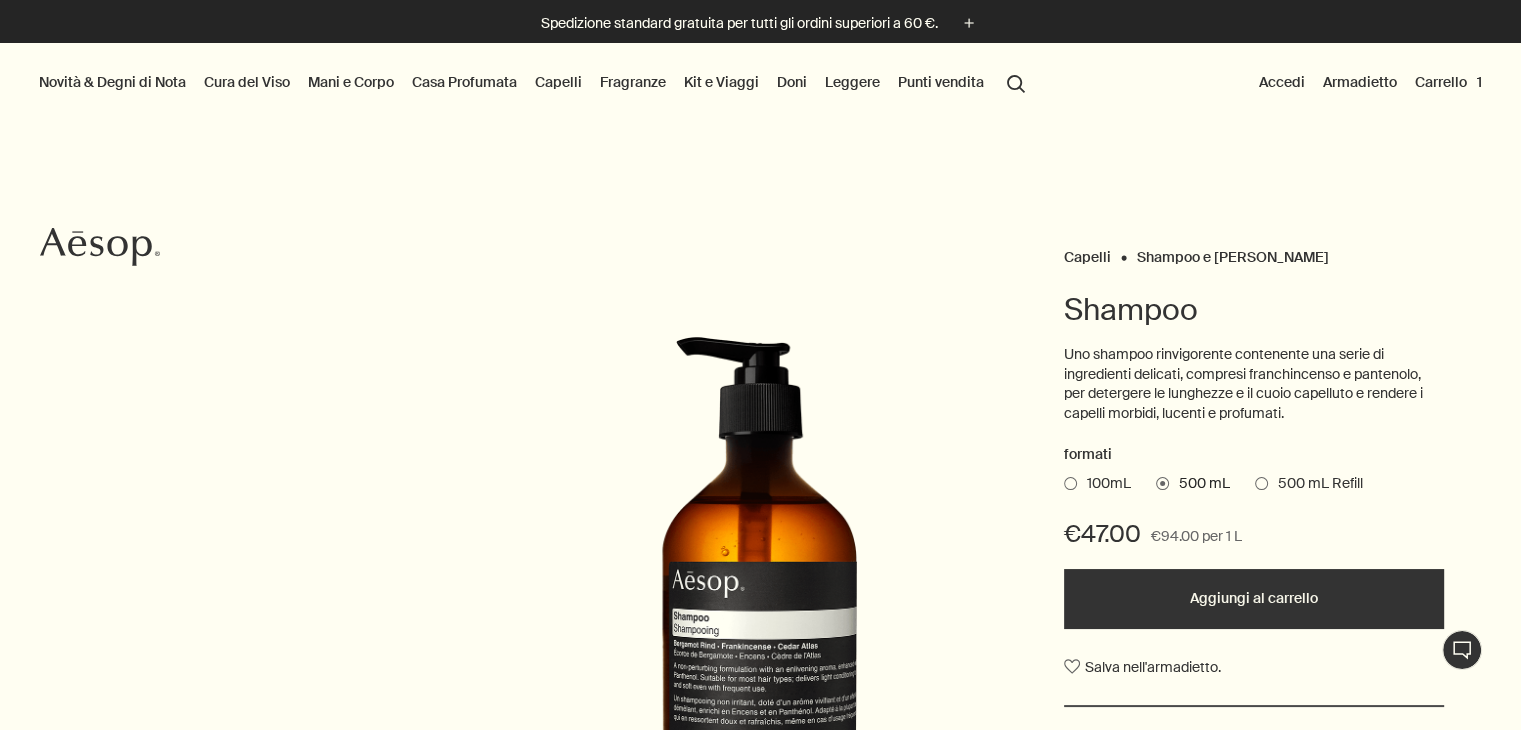 click on "Capelli" at bounding box center (558, 82) 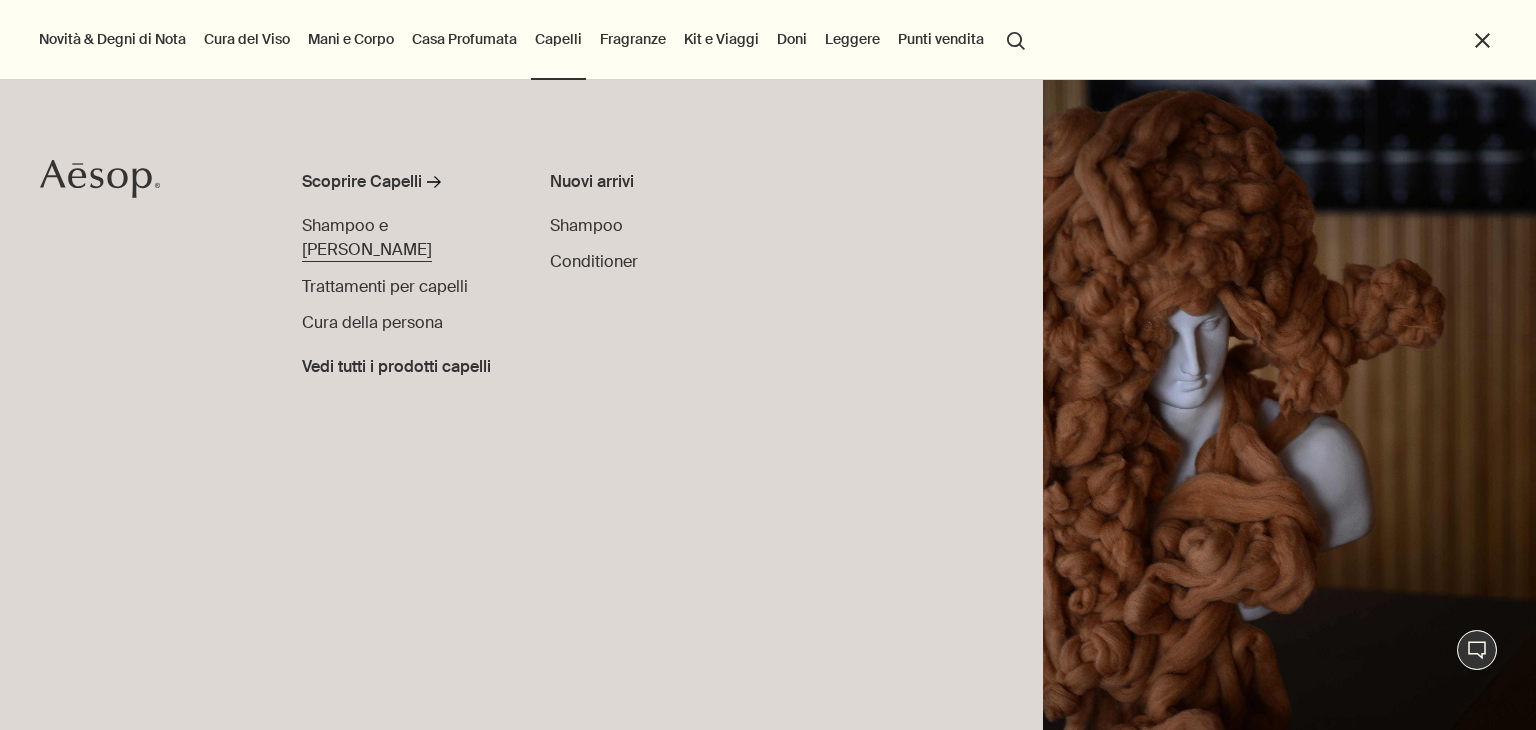 click on "Shampoo e Balsami" at bounding box center [367, 237] 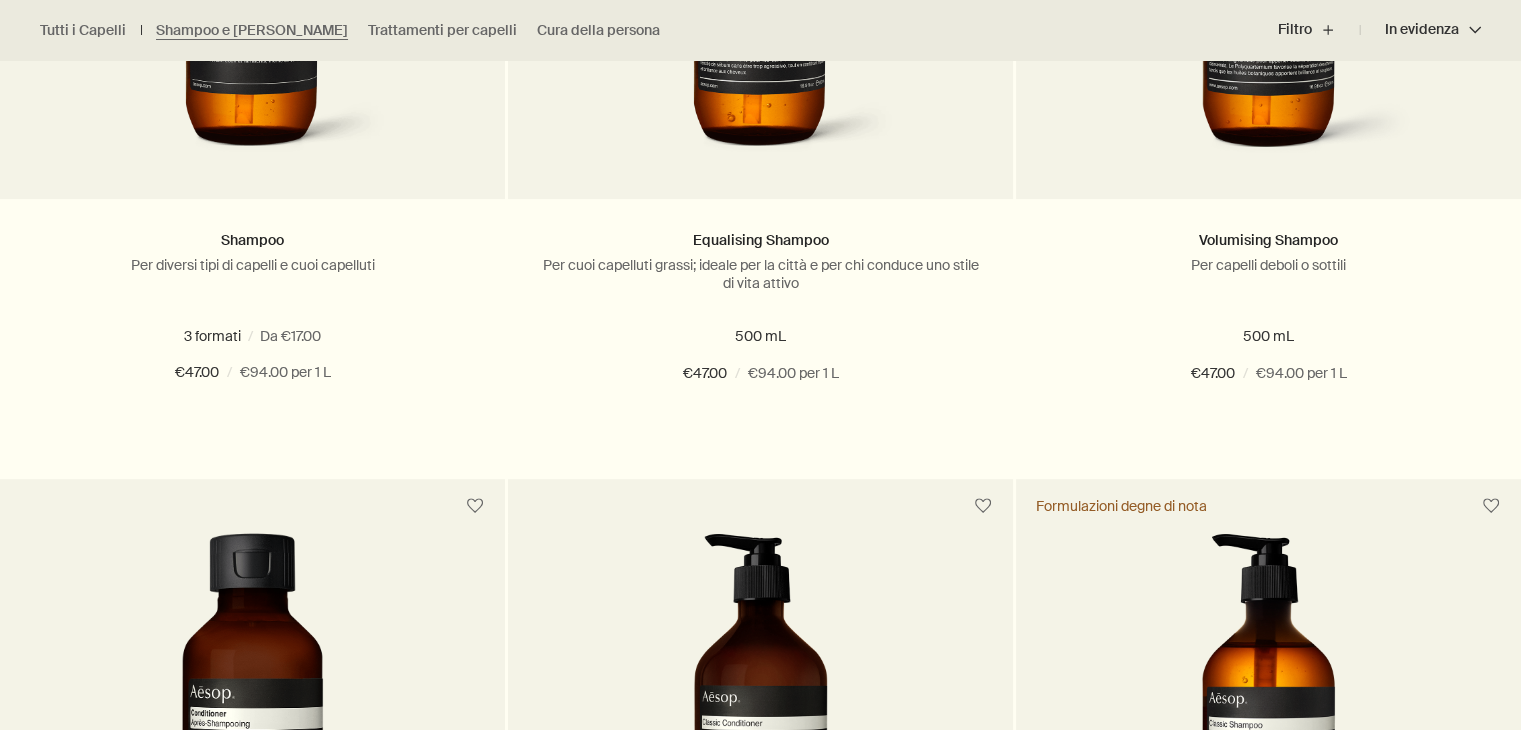 scroll, scrollTop: 0, scrollLeft: 0, axis: both 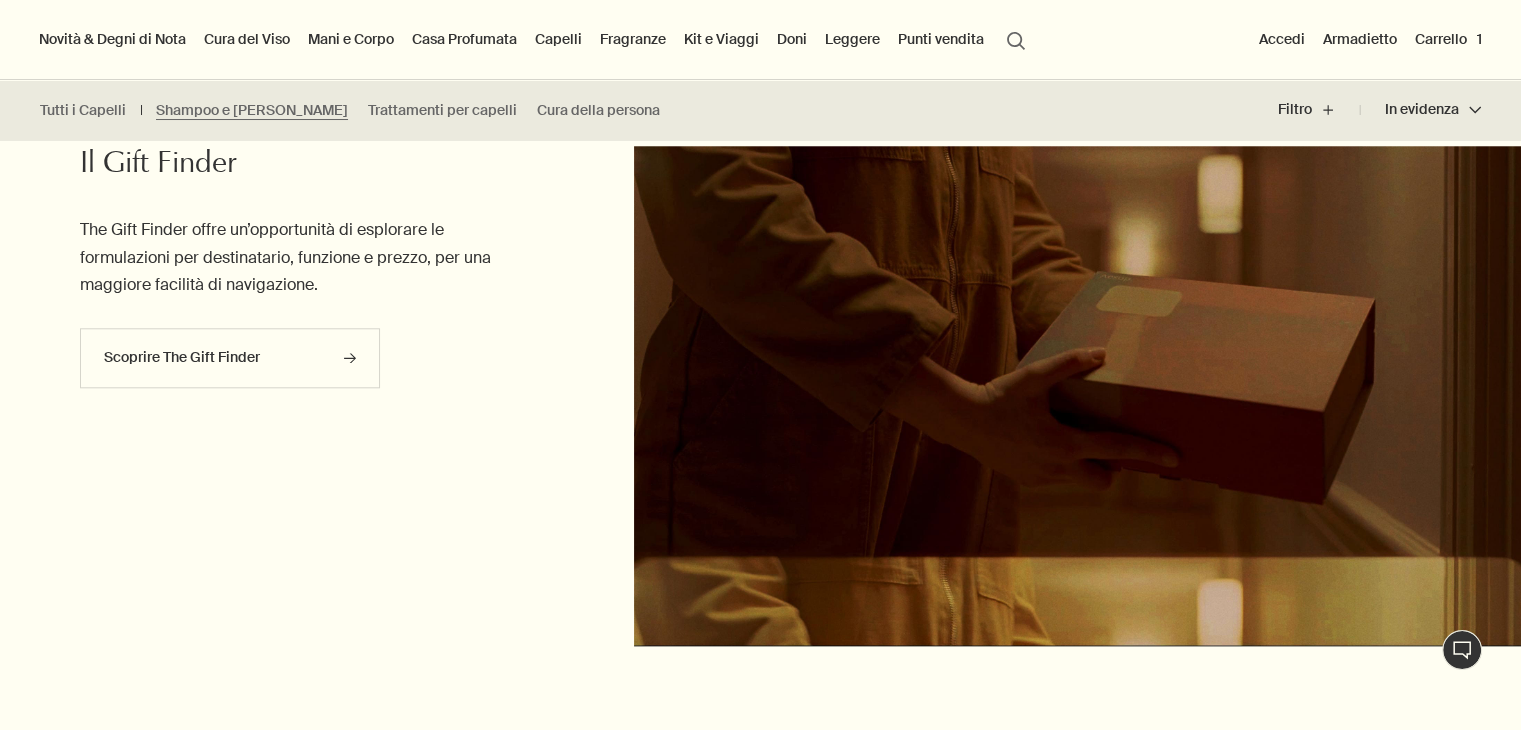 click on "Carrello 1" at bounding box center [1448, 39] 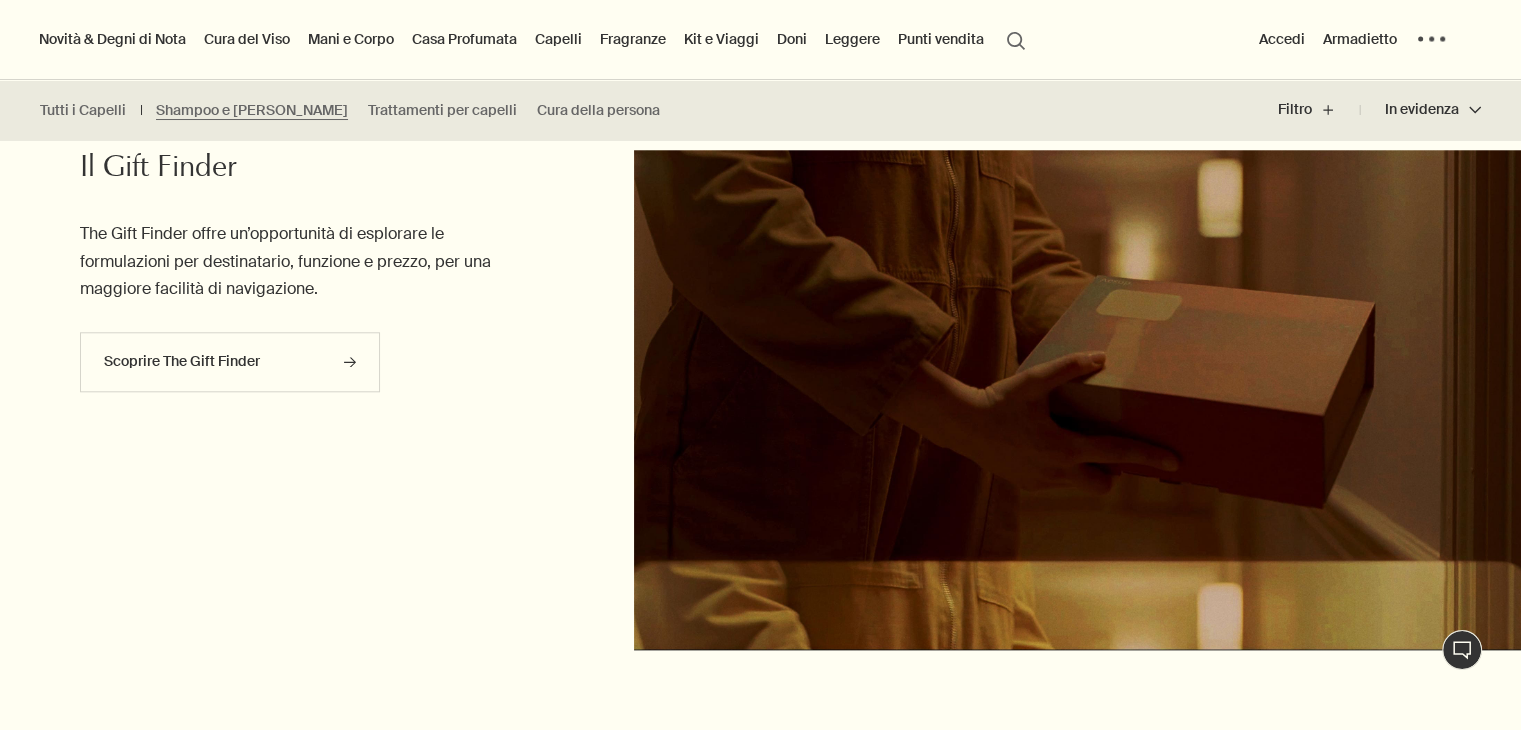 scroll, scrollTop: 1998, scrollLeft: 0, axis: vertical 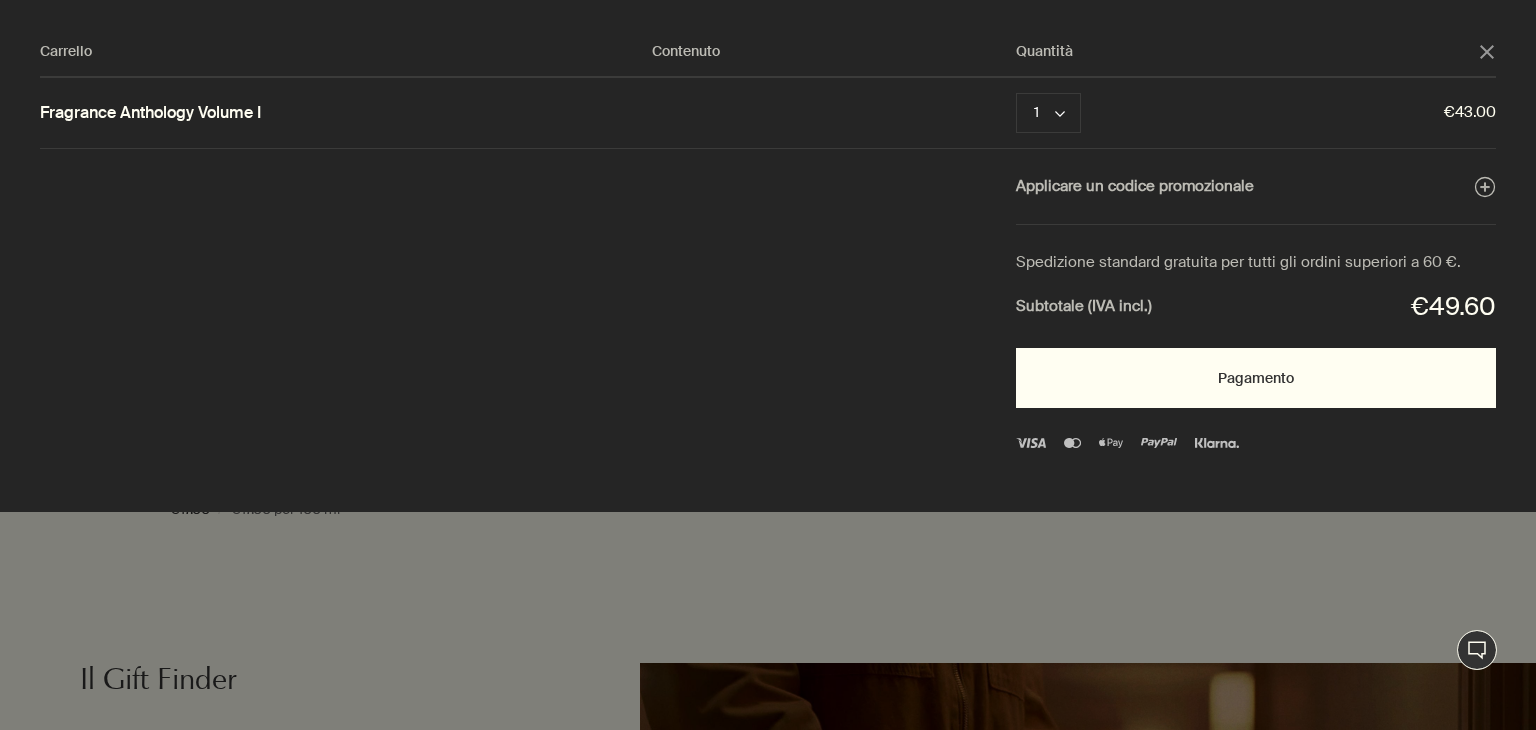 click on "Pagamento" at bounding box center [1256, 378] 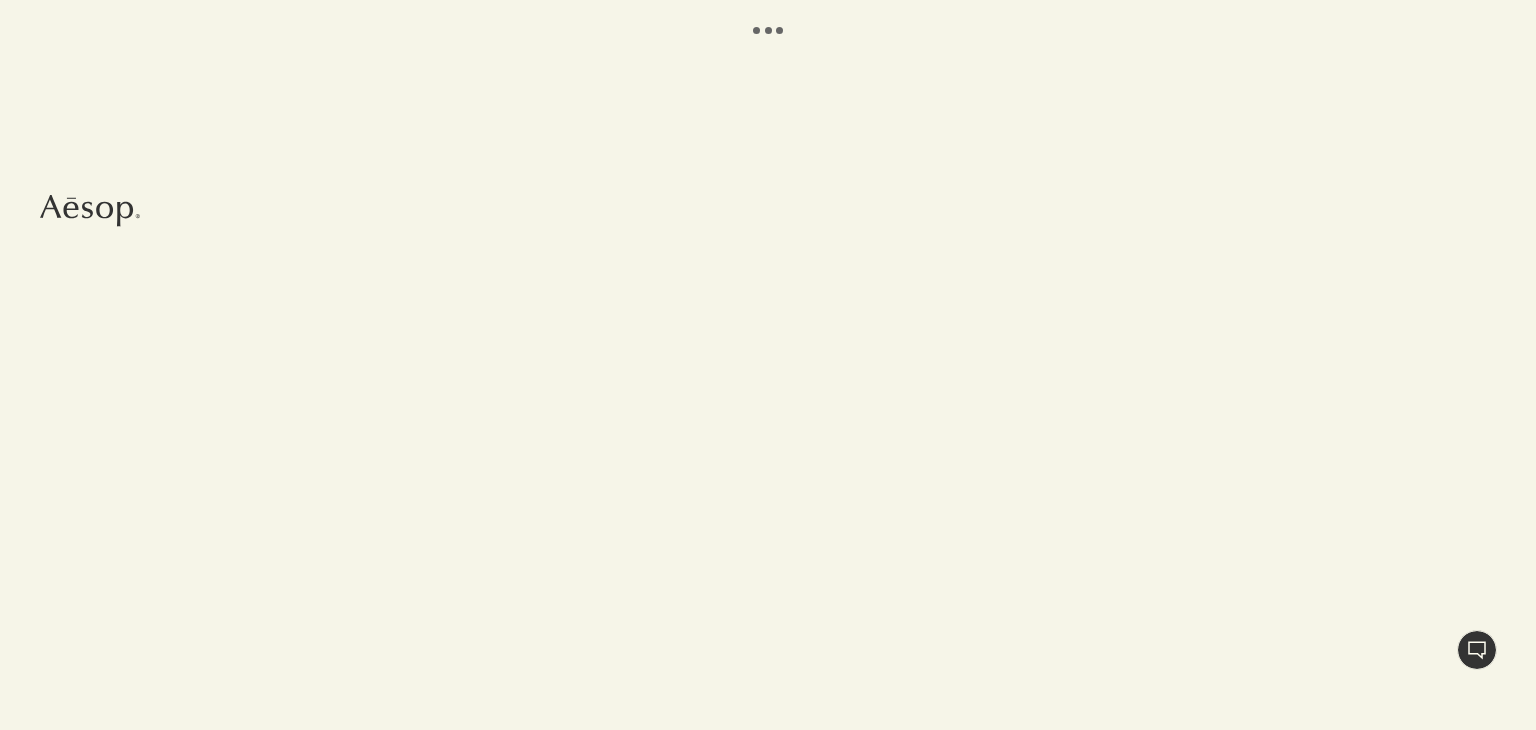 scroll, scrollTop: 0, scrollLeft: 0, axis: both 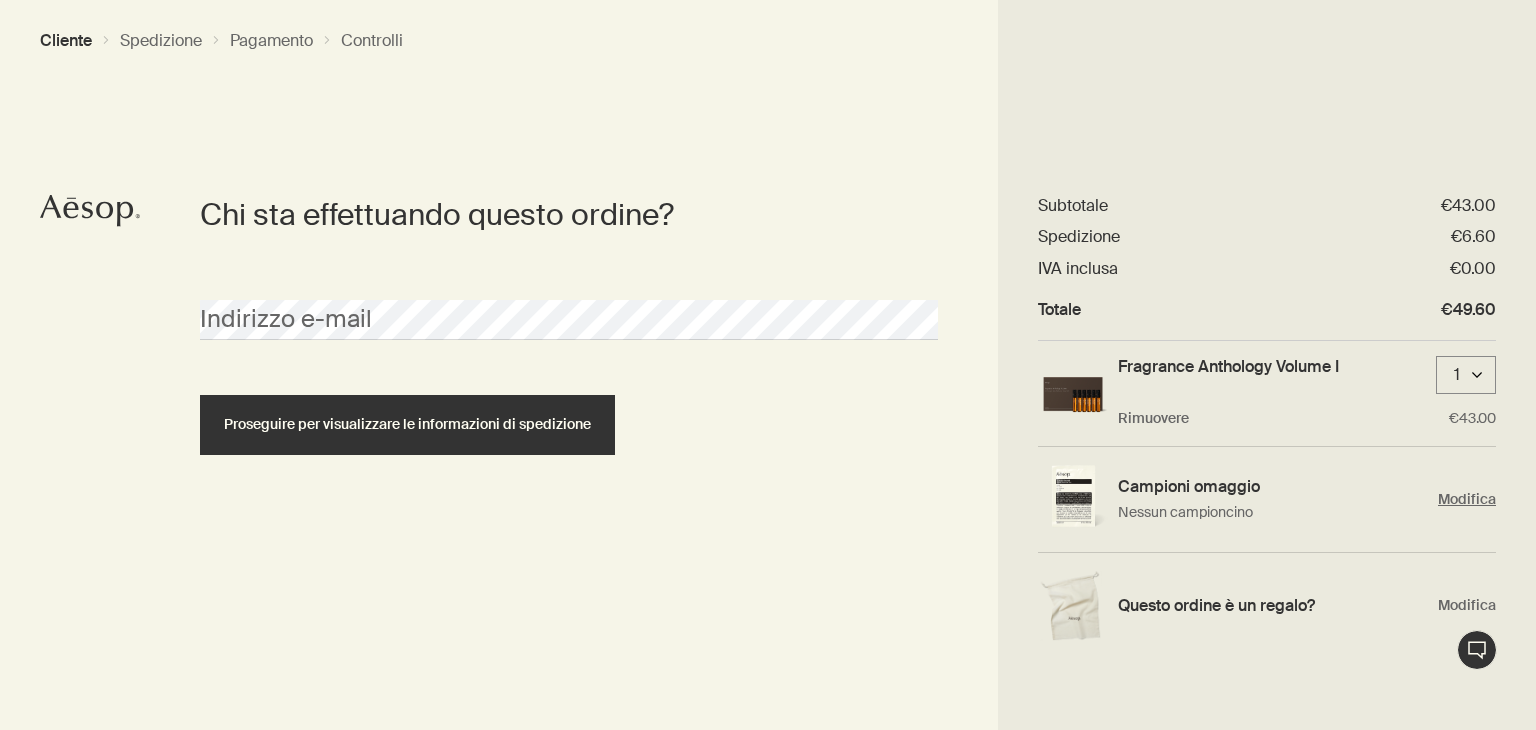 click on "Modifica" at bounding box center [1467, 499] 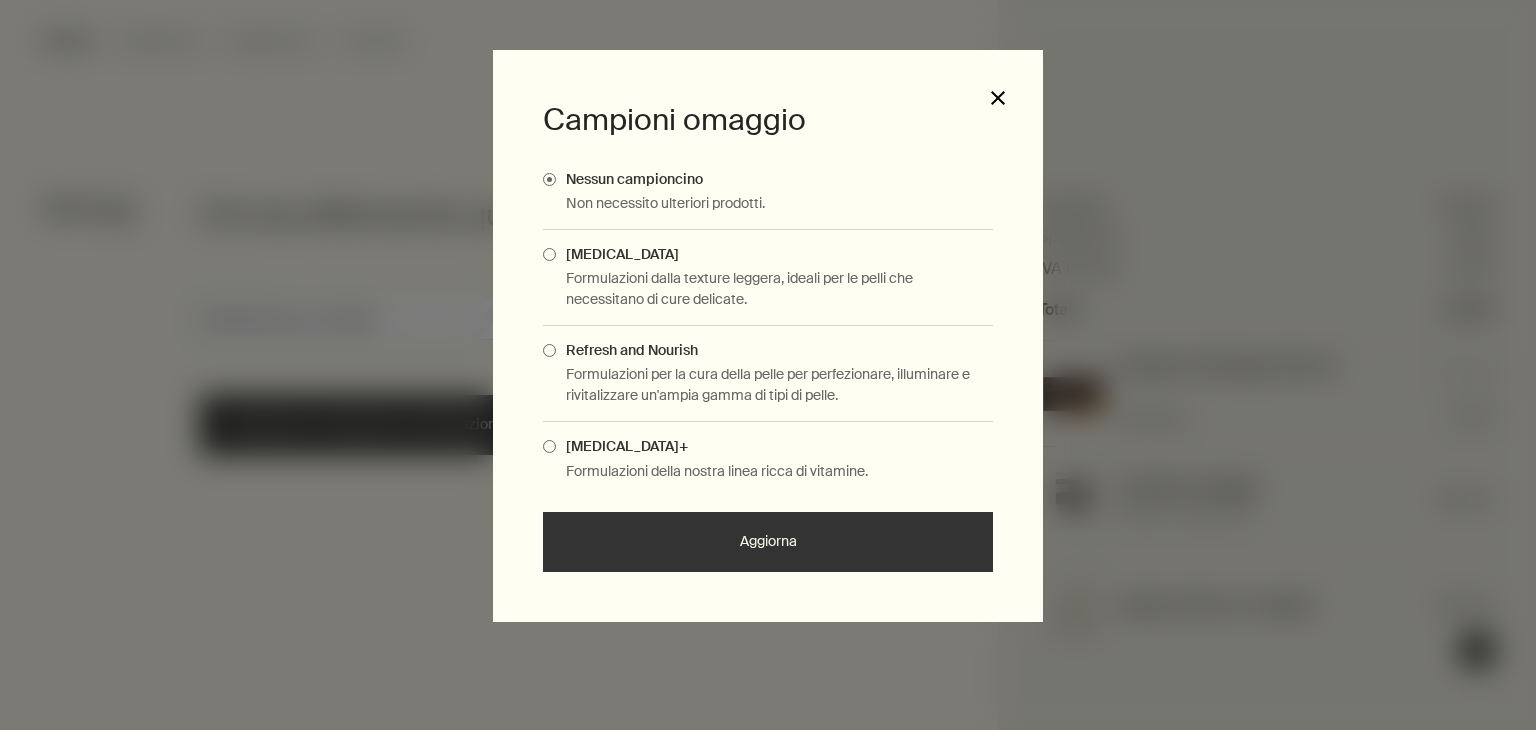 click on "close" at bounding box center (998, 98) 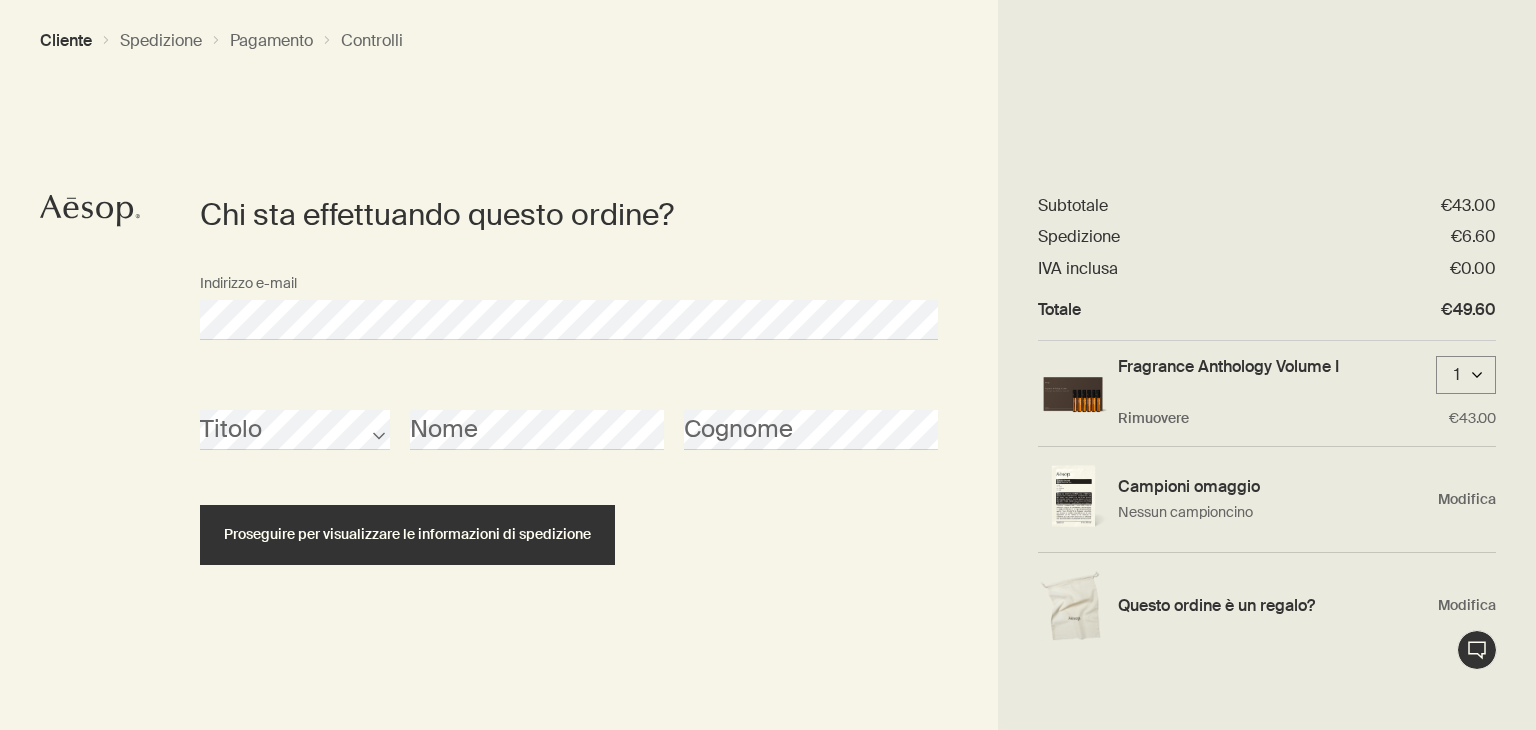 click on "Aesop logo" 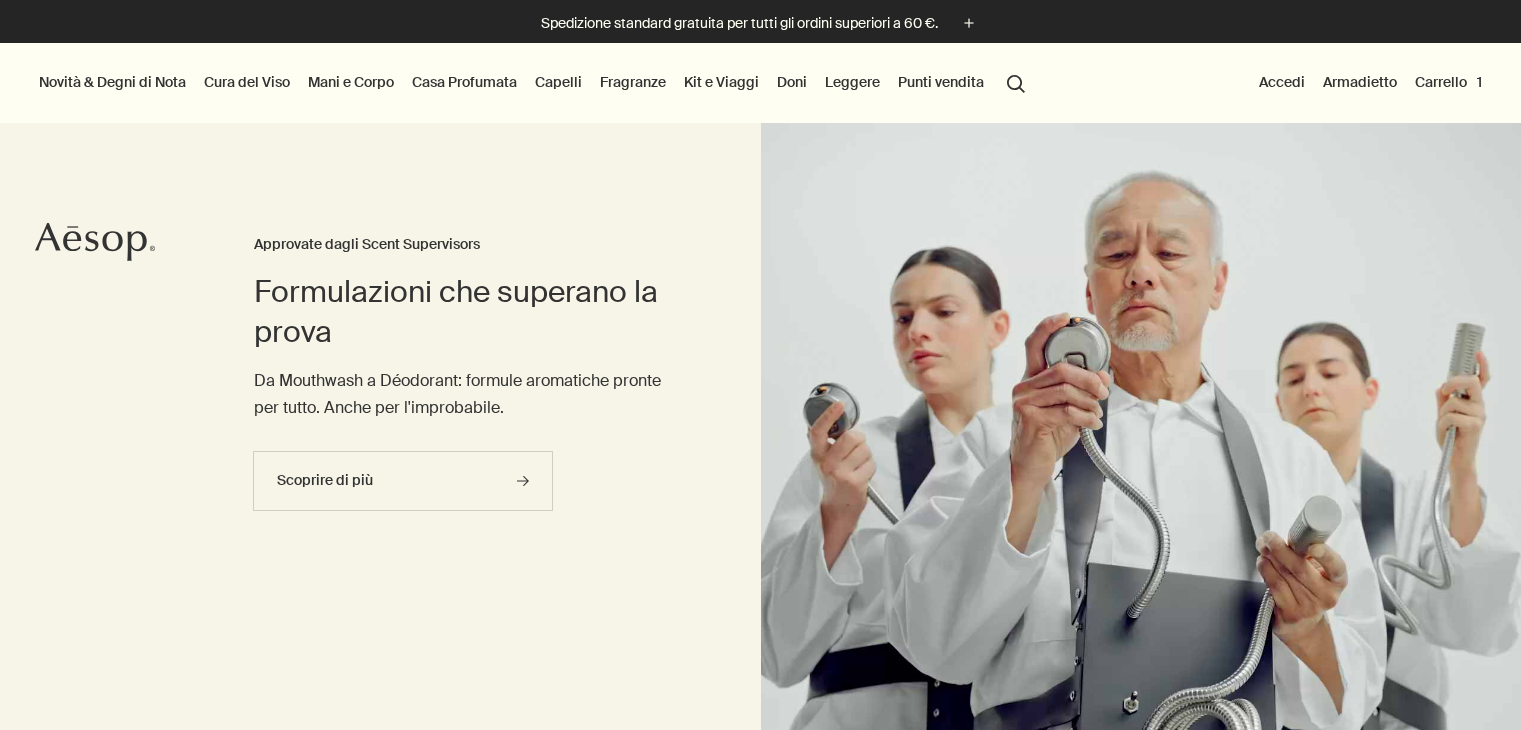 scroll, scrollTop: 0, scrollLeft: 0, axis: both 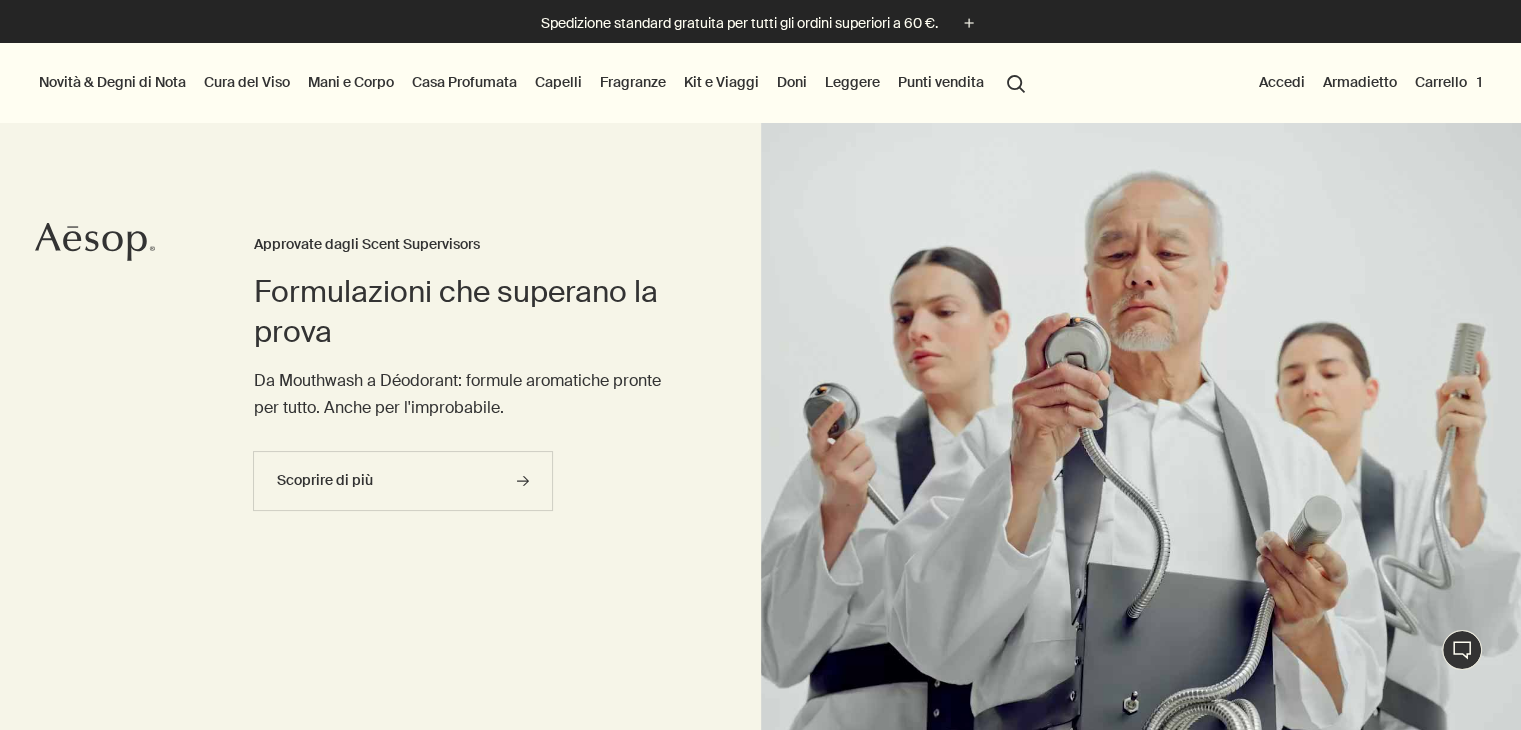 click on "Cura del Viso" at bounding box center [247, 82] 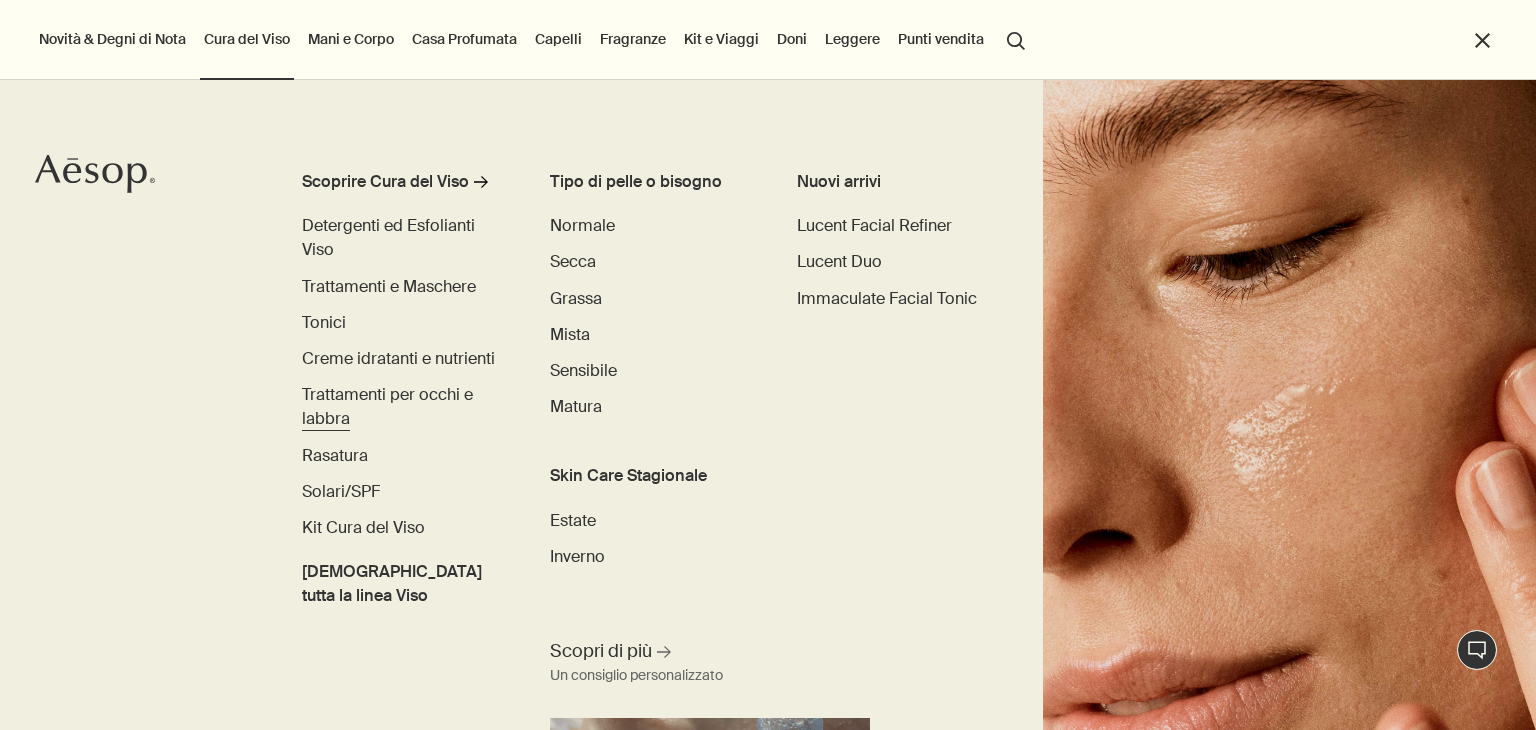 click on "Trattamenti per occhi e labbra" at bounding box center (387, 406) 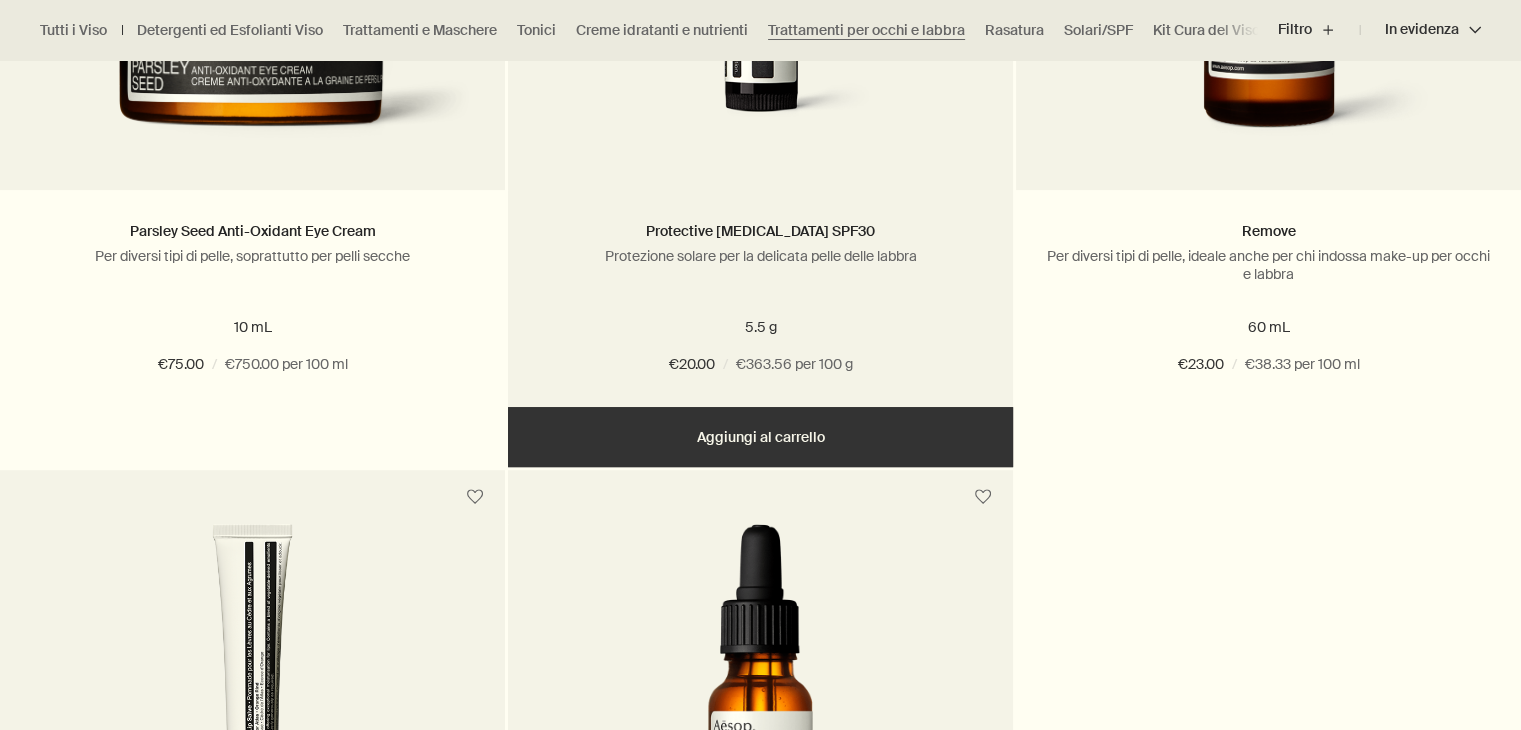 scroll, scrollTop: 980, scrollLeft: 0, axis: vertical 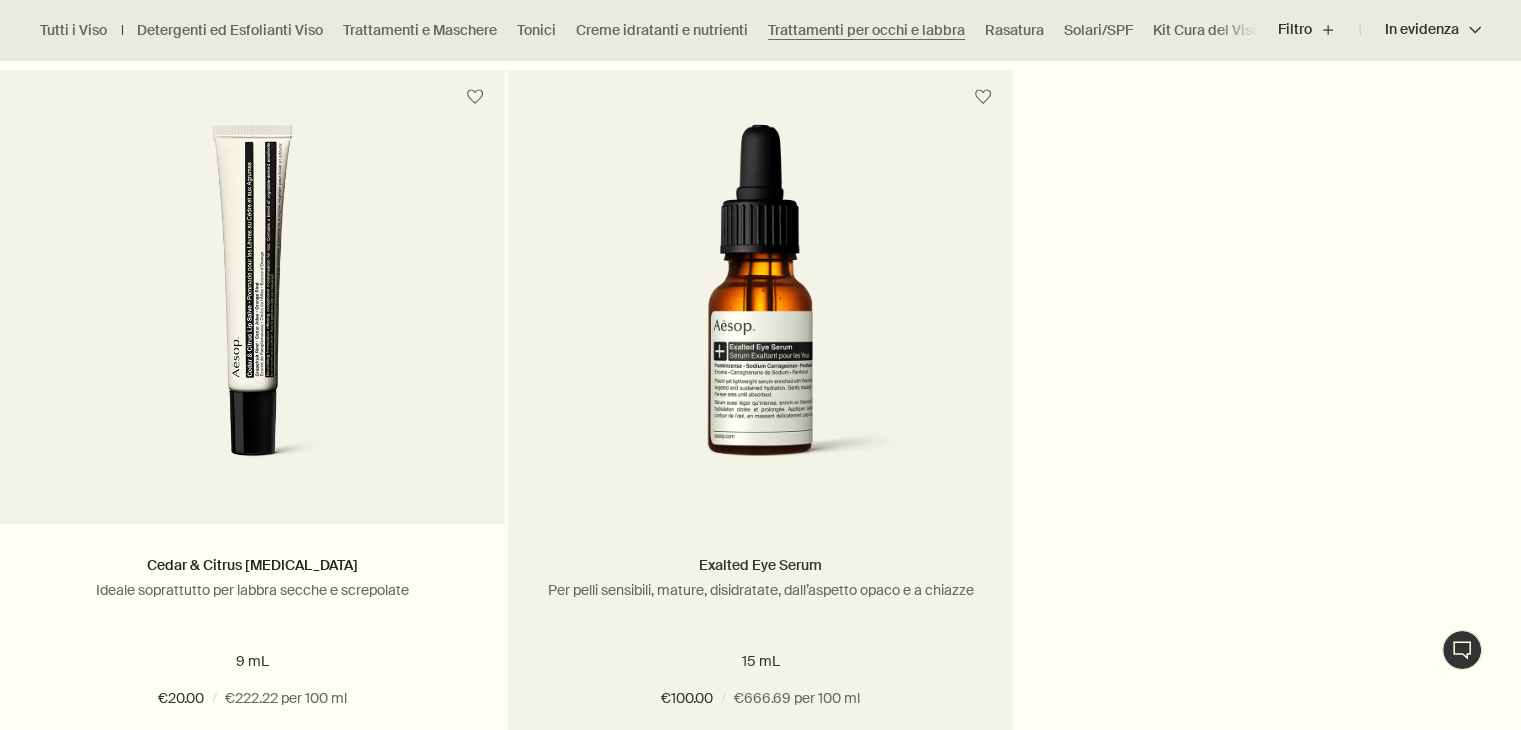 click on "Exalted Eye Serum" at bounding box center [760, 565] 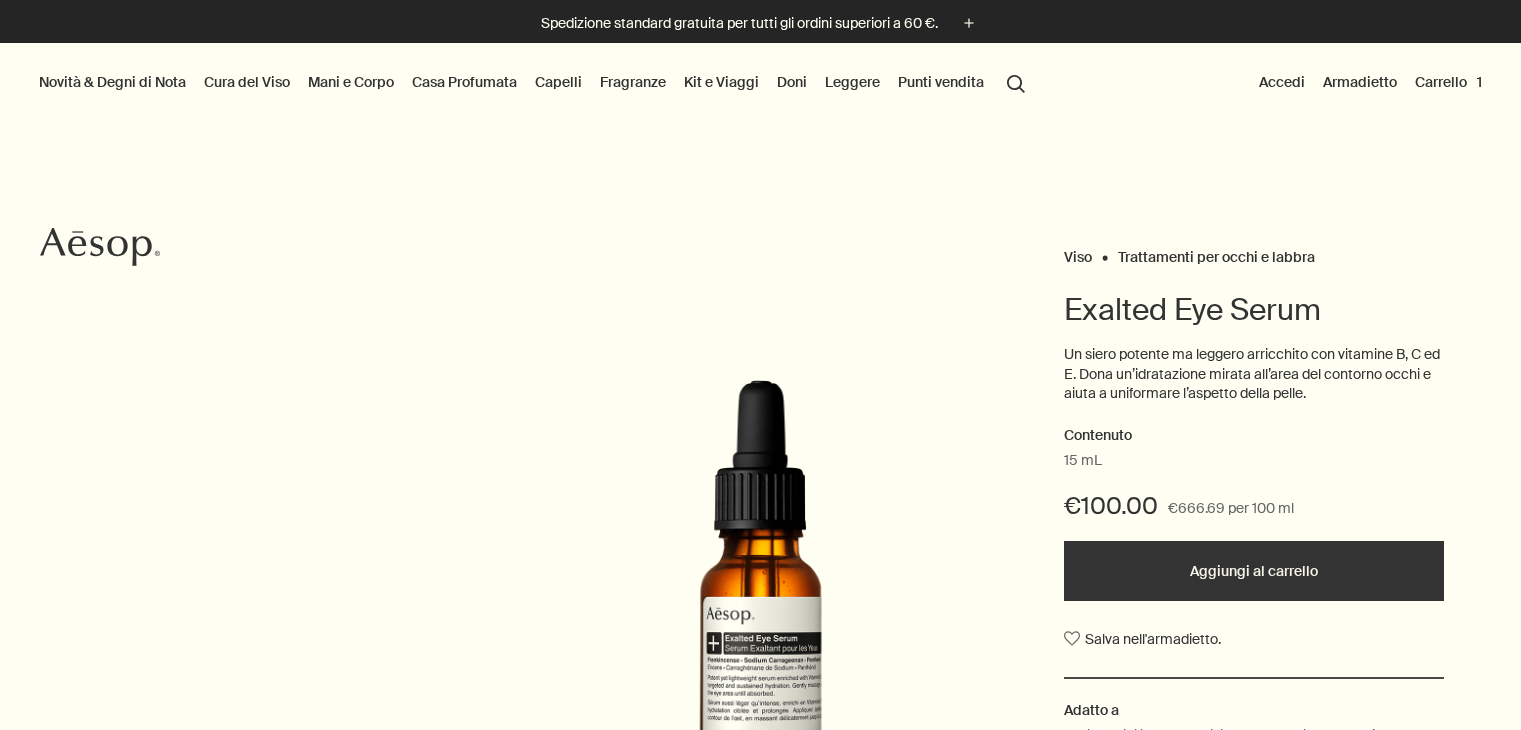 scroll, scrollTop: 0, scrollLeft: 0, axis: both 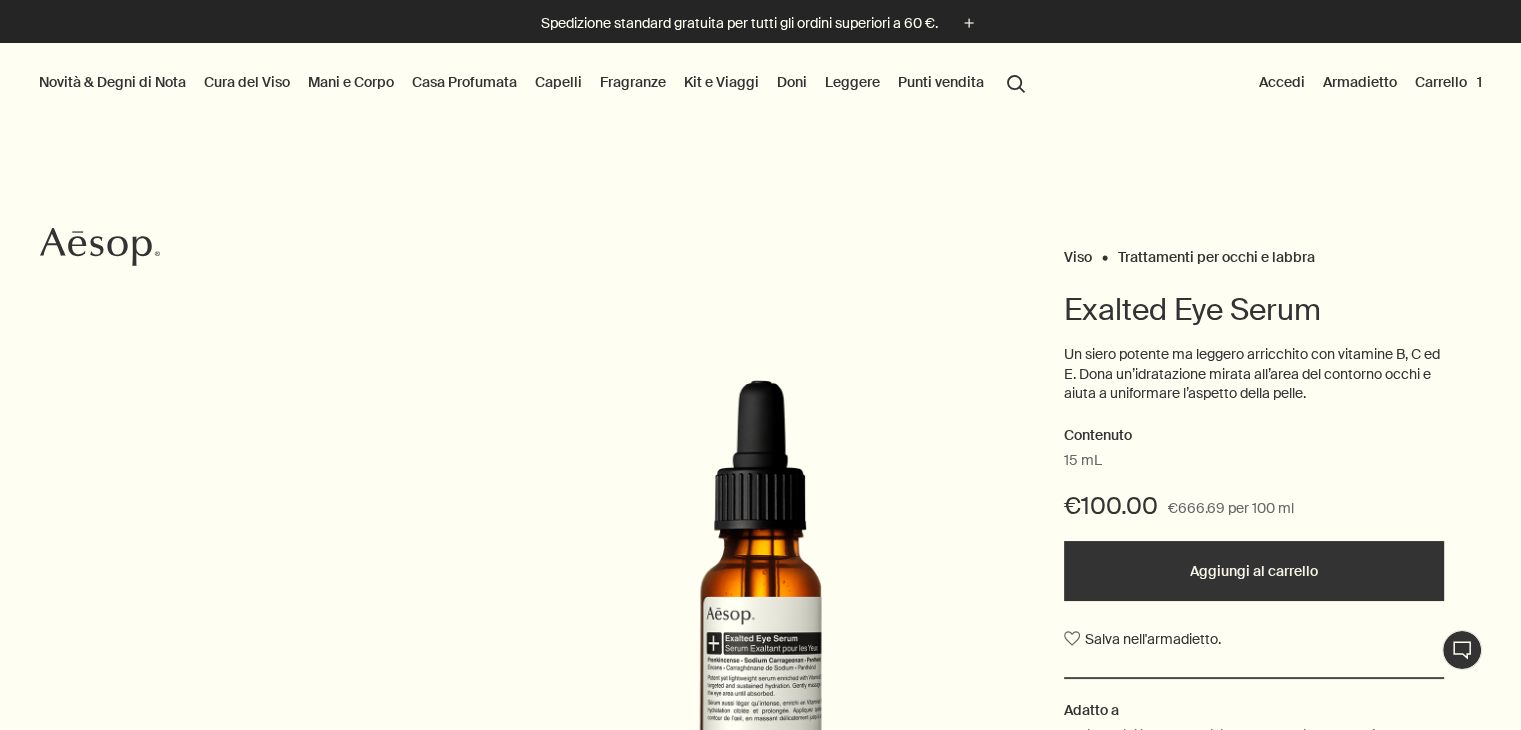 click on "Cura del Viso" at bounding box center [247, 82] 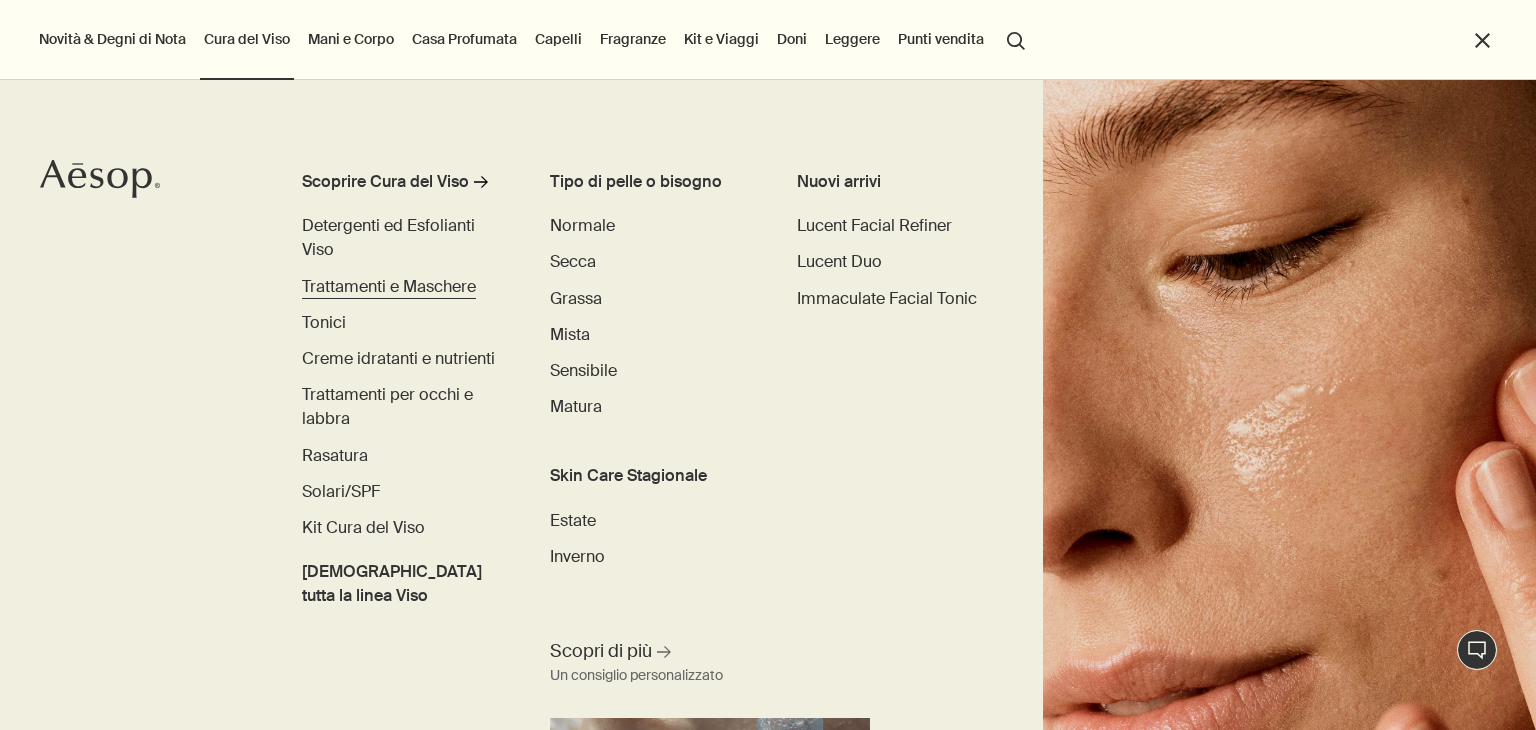 click on "Trattamenti e Maschere" at bounding box center [389, 286] 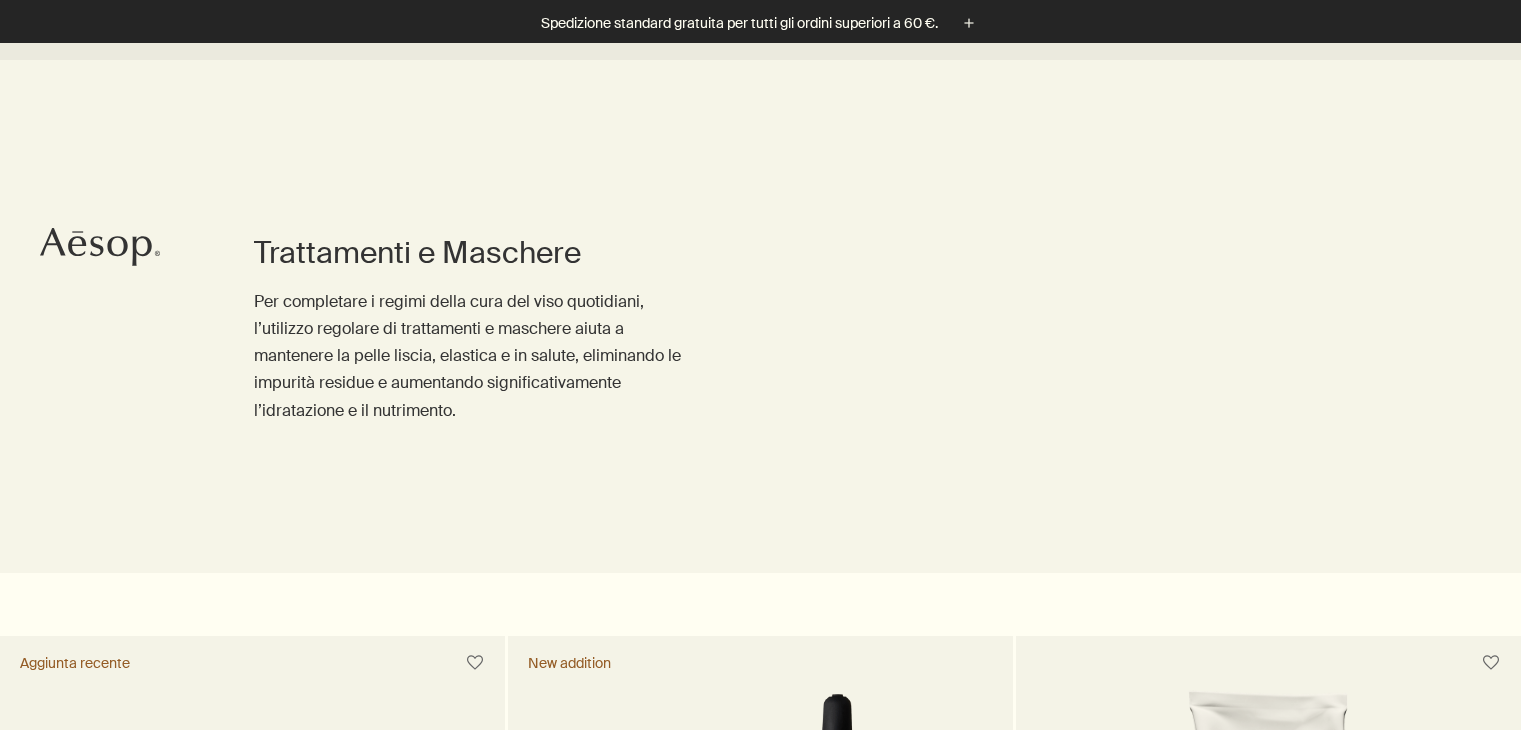 scroll, scrollTop: 1275, scrollLeft: 0, axis: vertical 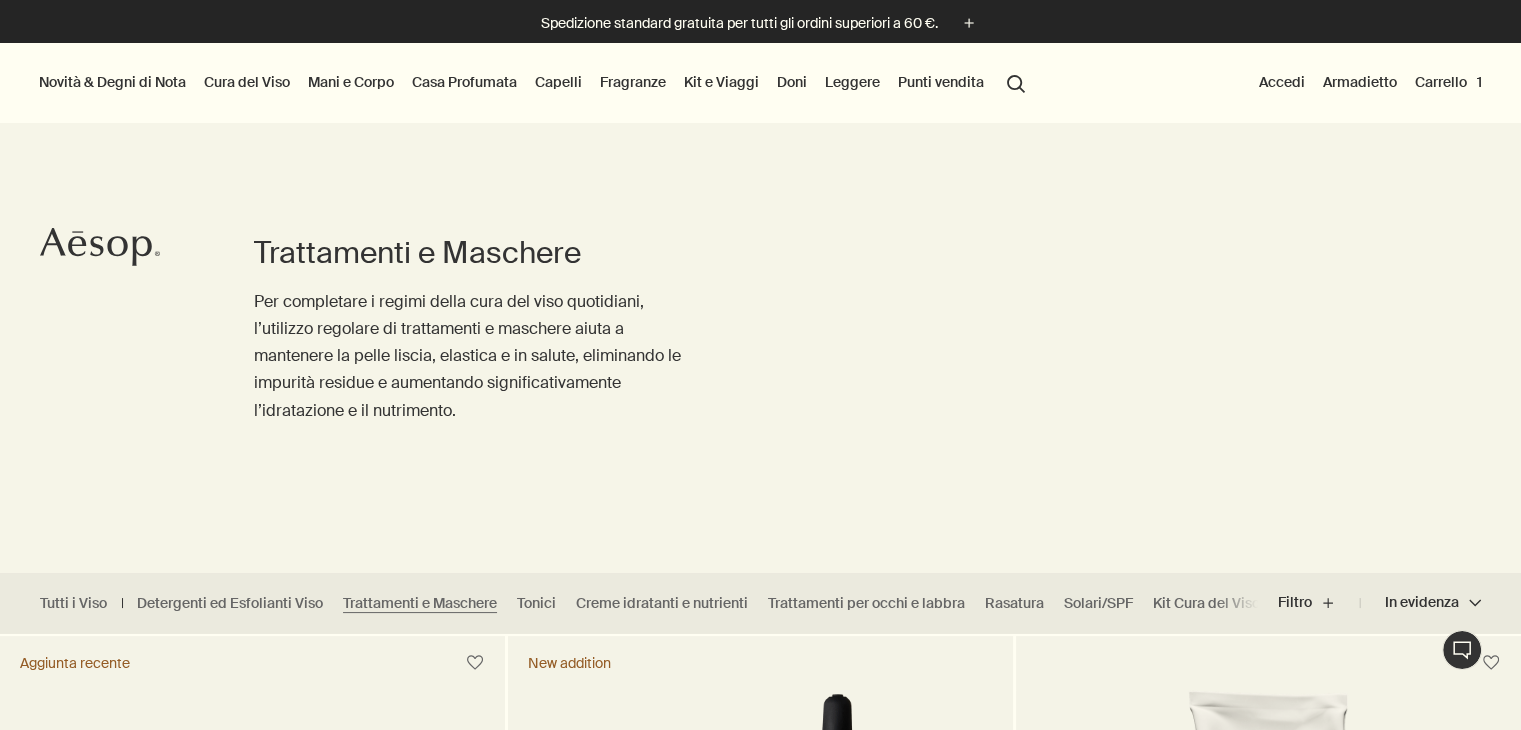 click on "Cura del Viso" at bounding box center [247, 82] 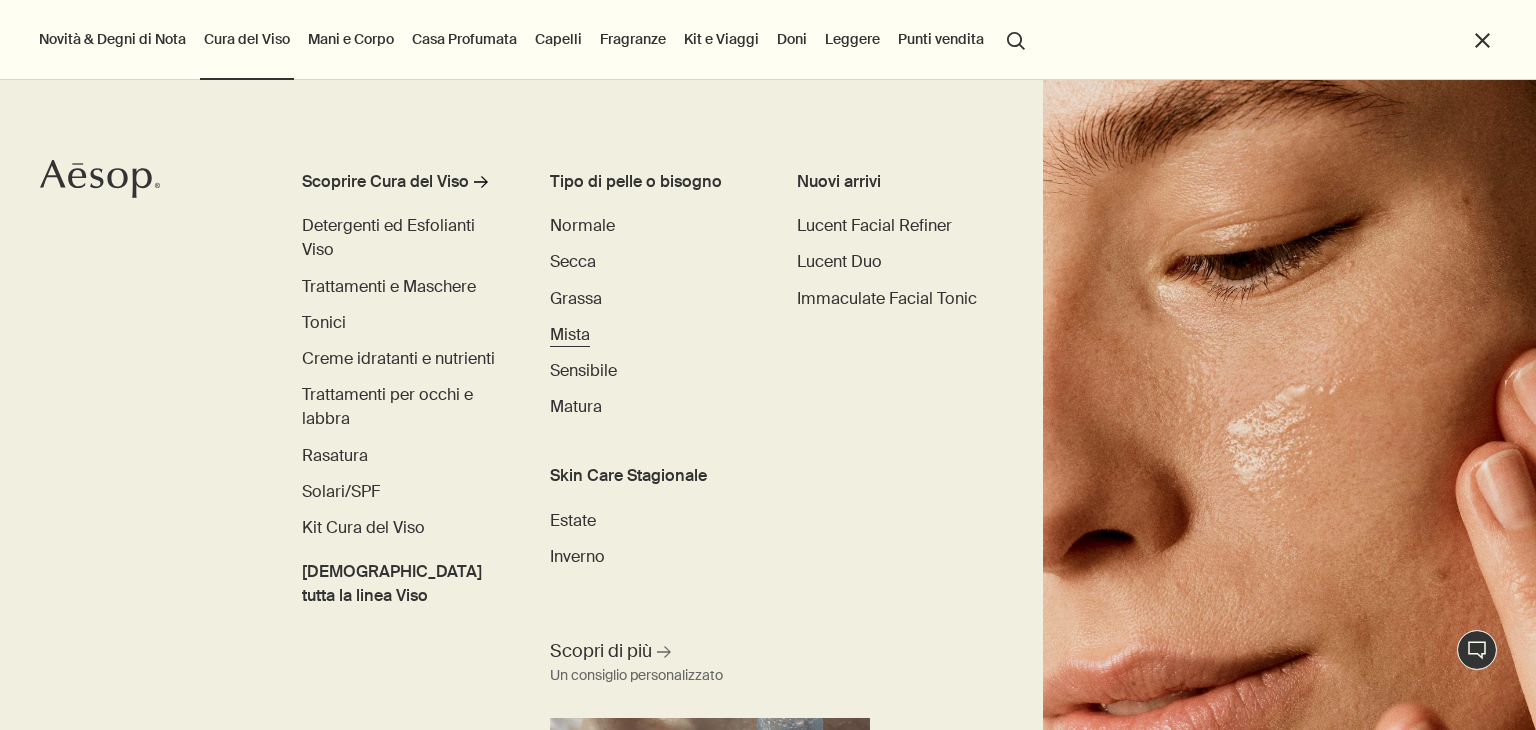 click on "Mista" at bounding box center [570, 334] 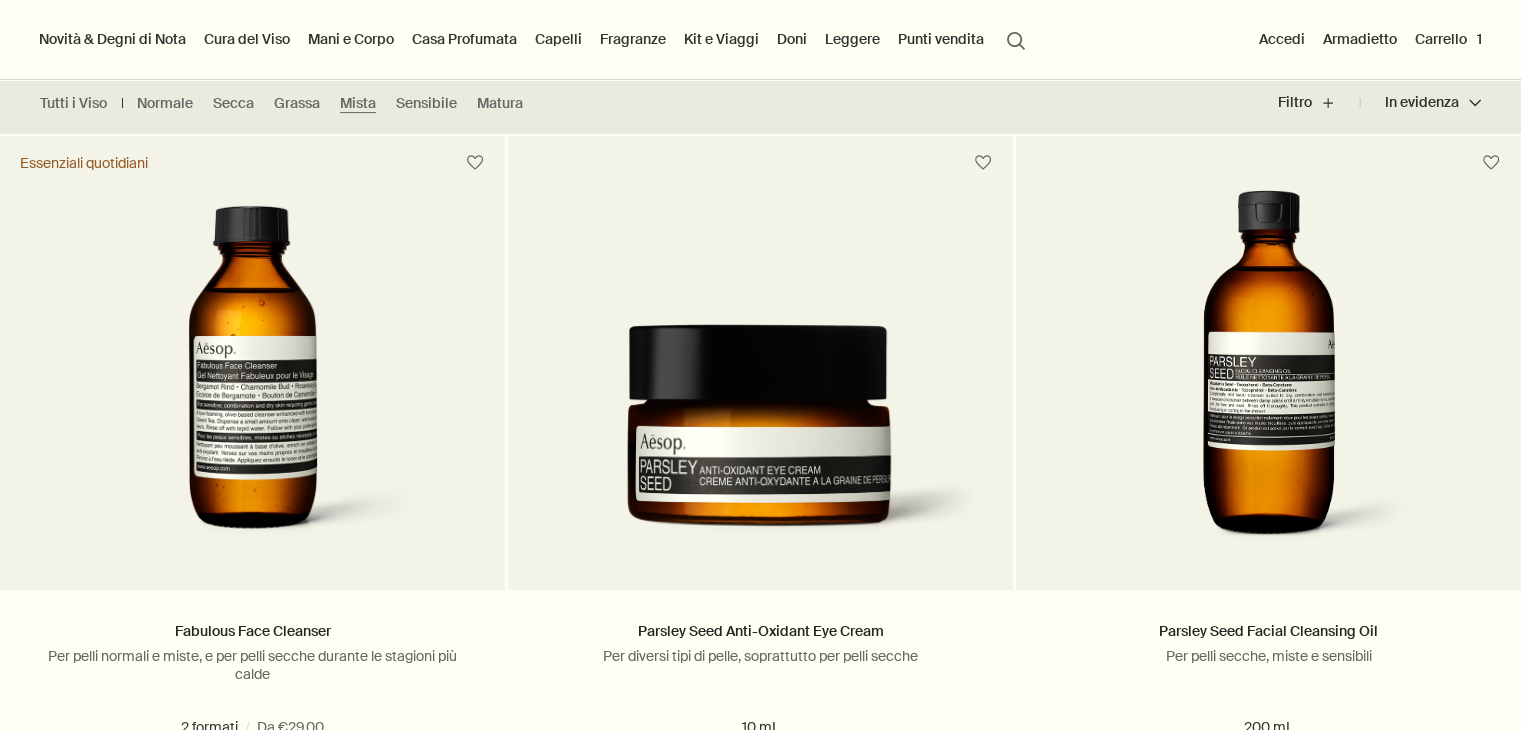 scroll, scrollTop: 448, scrollLeft: 0, axis: vertical 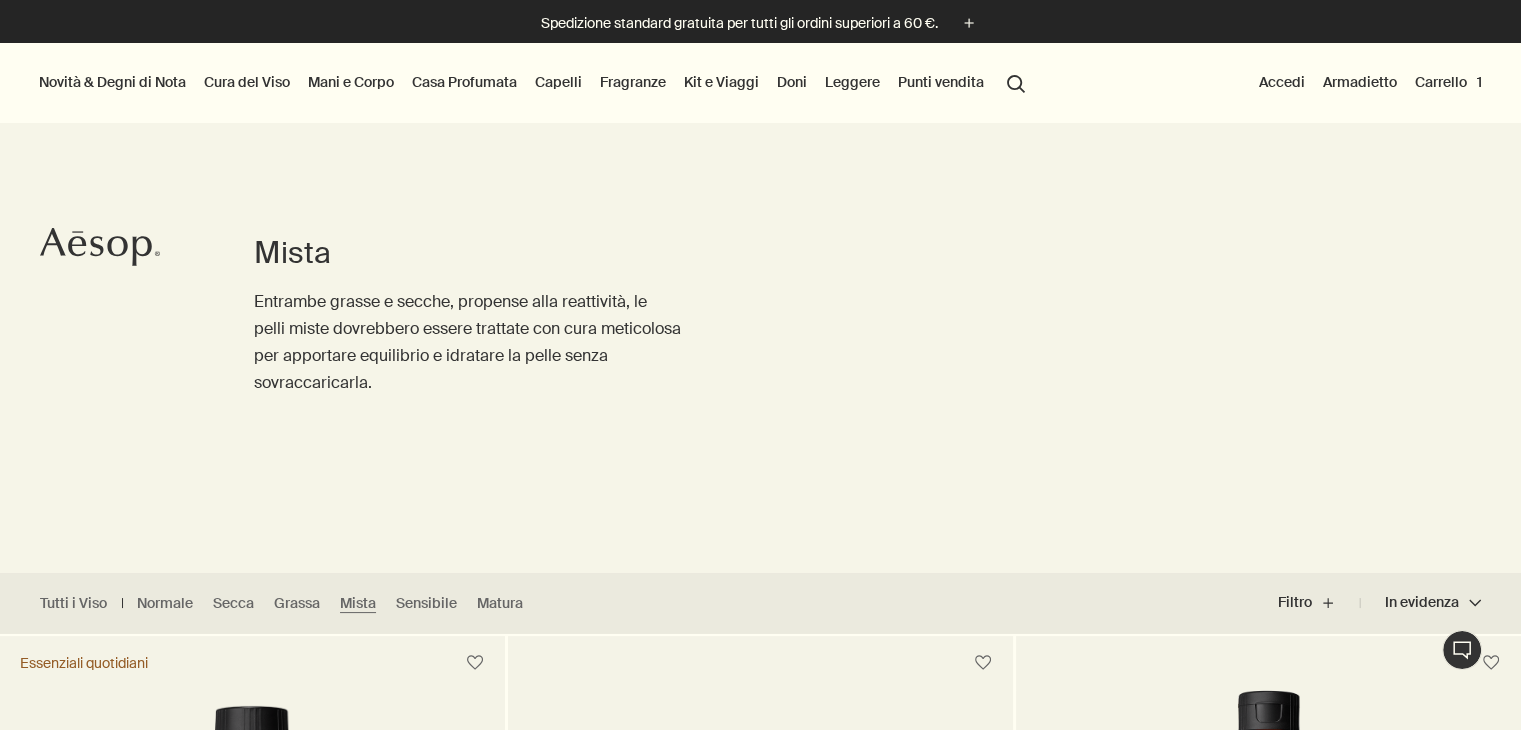 click on "Carrello 1" at bounding box center [1448, 82] 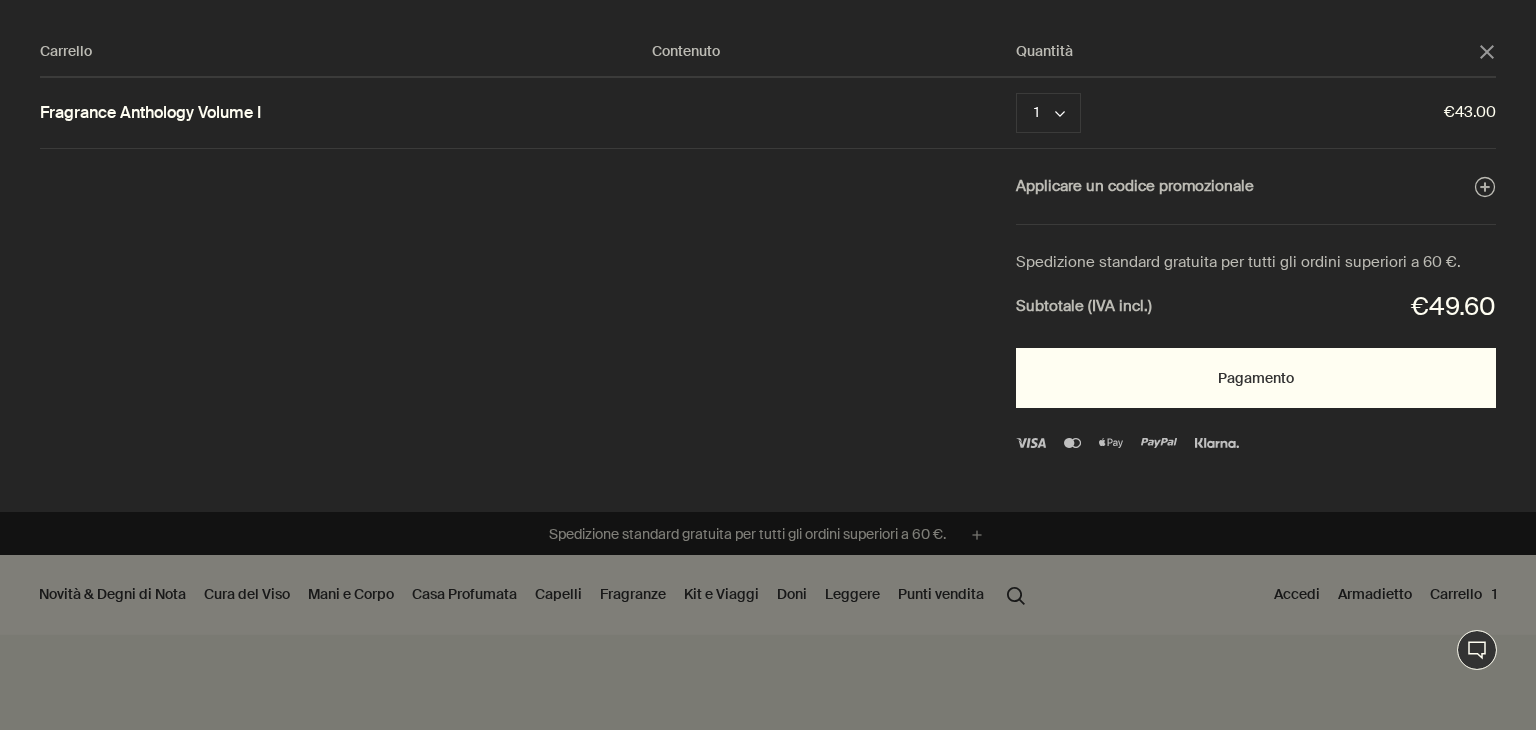 click on "Pagamento" at bounding box center (1256, 378) 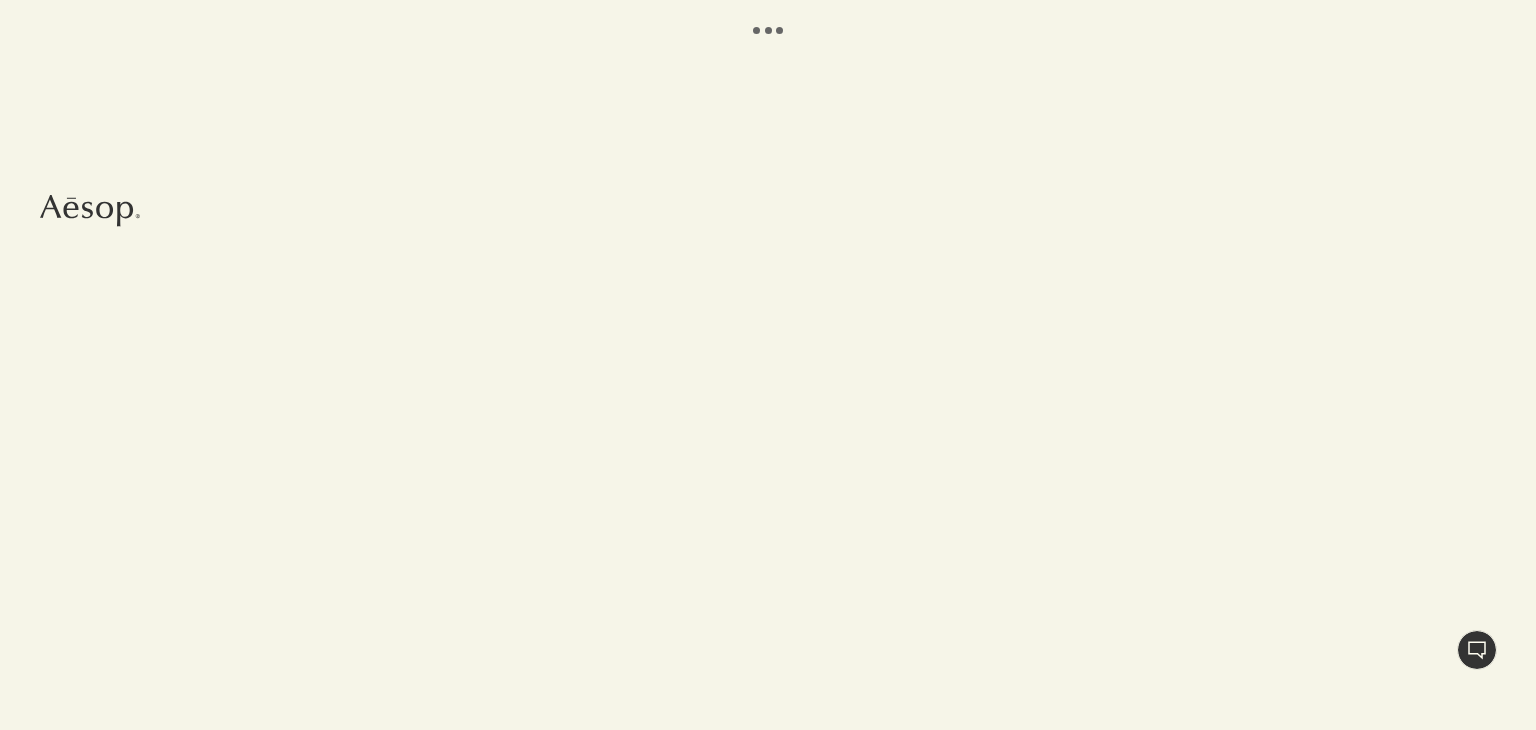 scroll, scrollTop: 0, scrollLeft: 0, axis: both 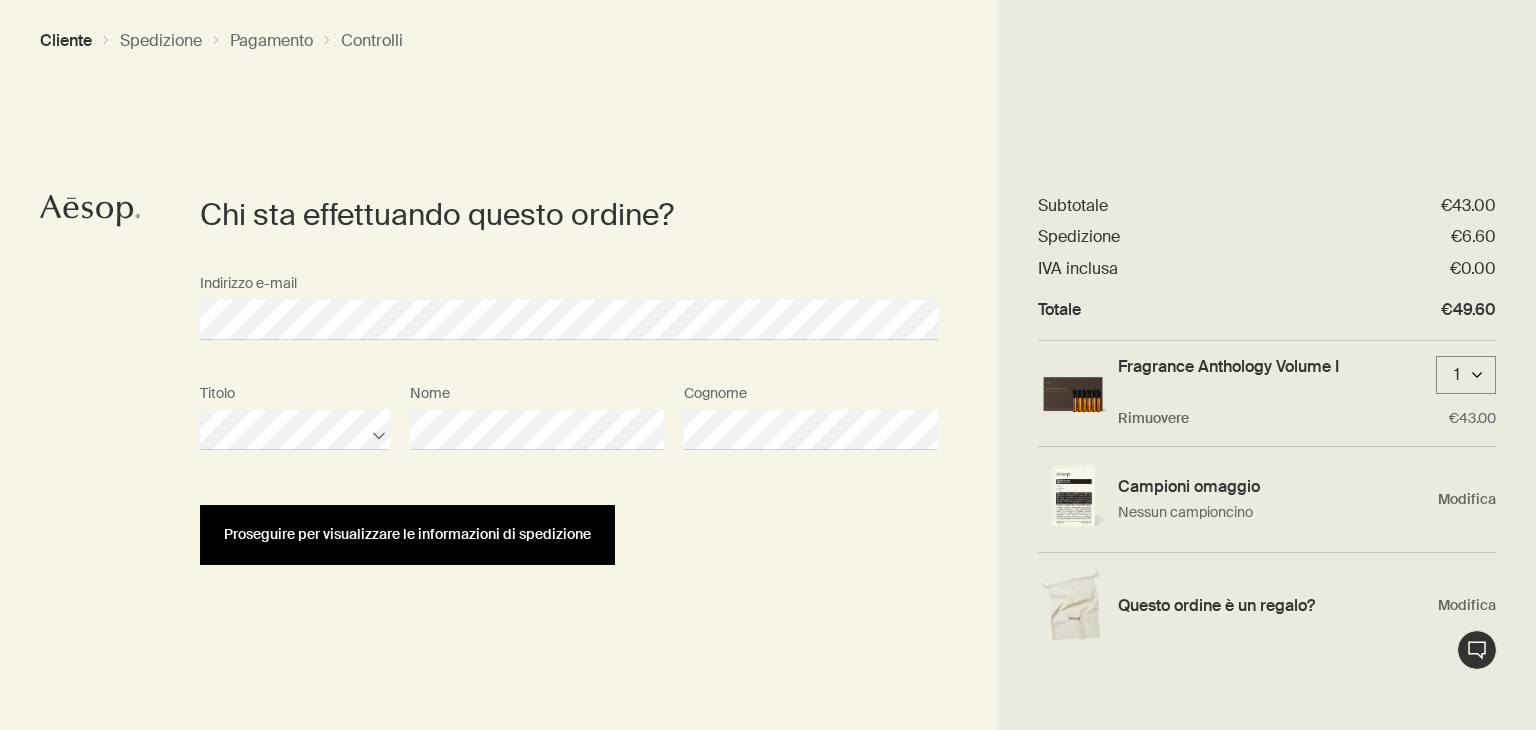 click on "Proseguire per visualizzare le informazioni di spedizione" at bounding box center [407, 534] 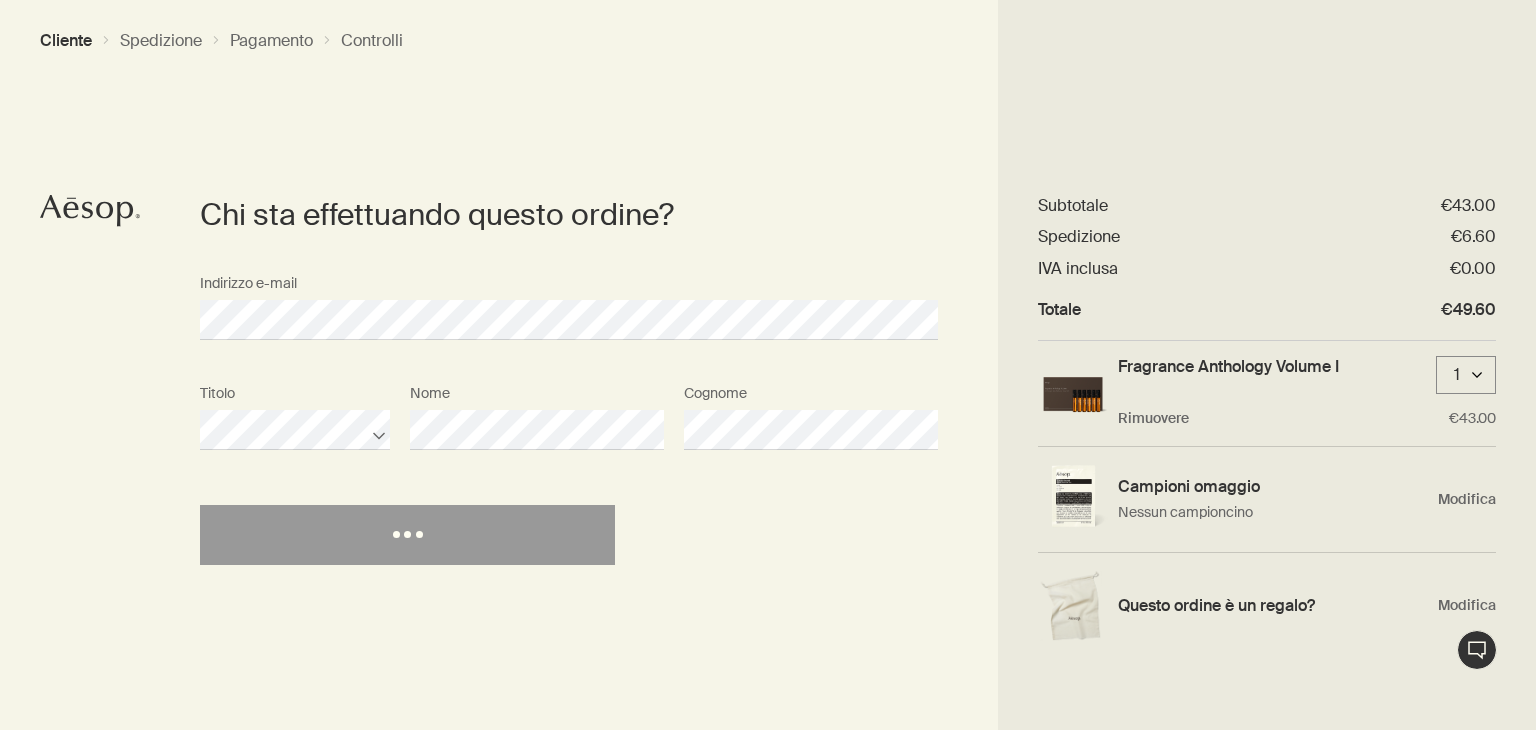 select on "IT" 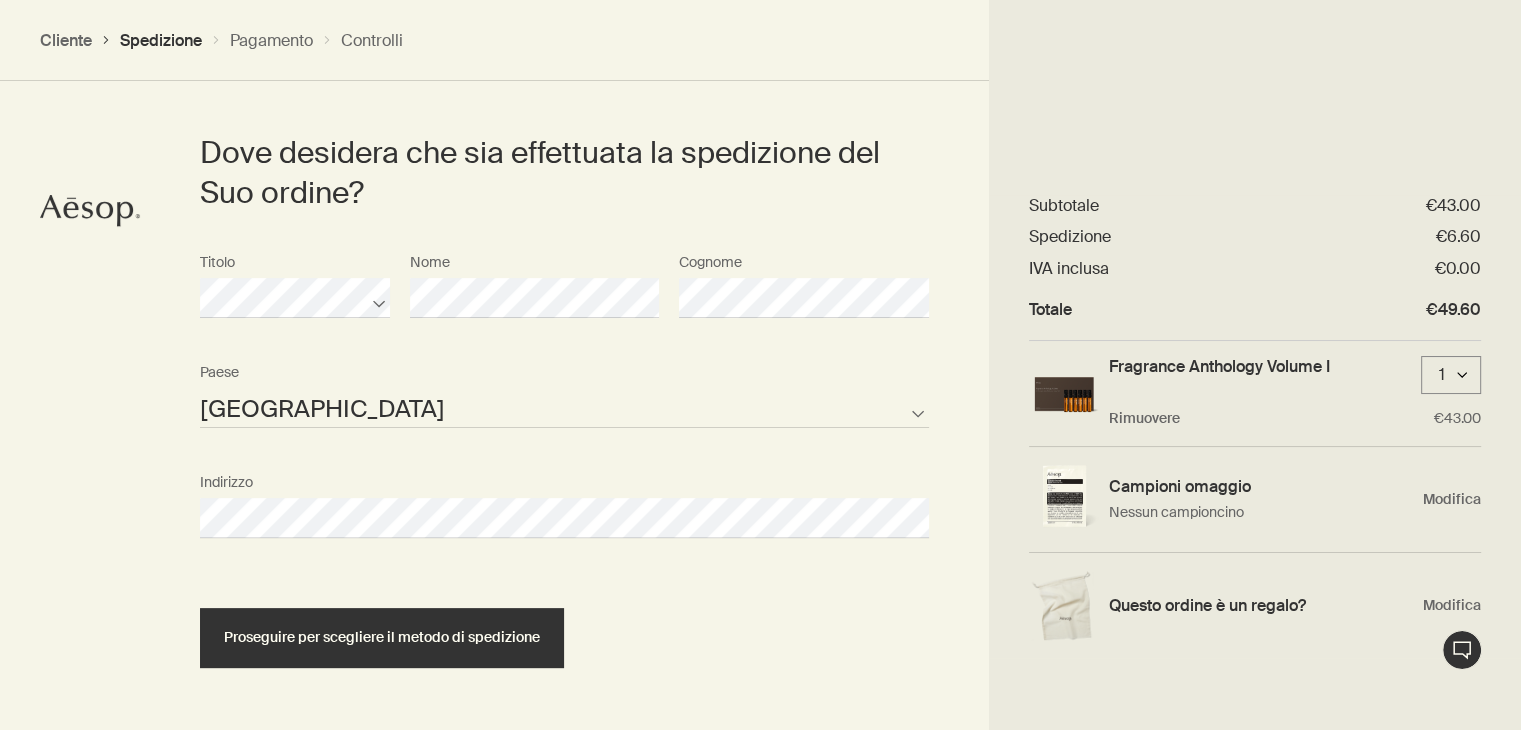 scroll, scrollTop: 511, scrollLeft: 0, axis: vertical 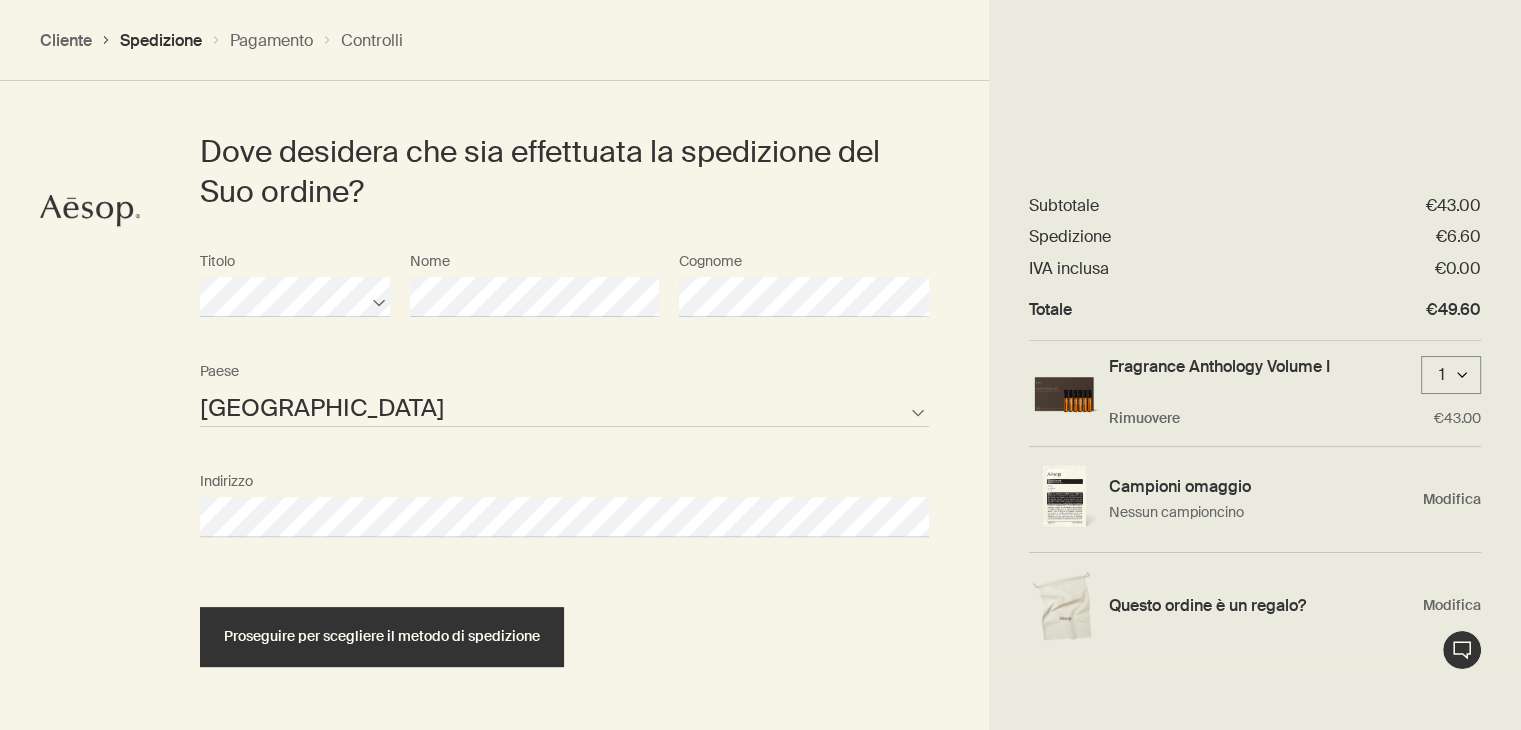 select on "IT" 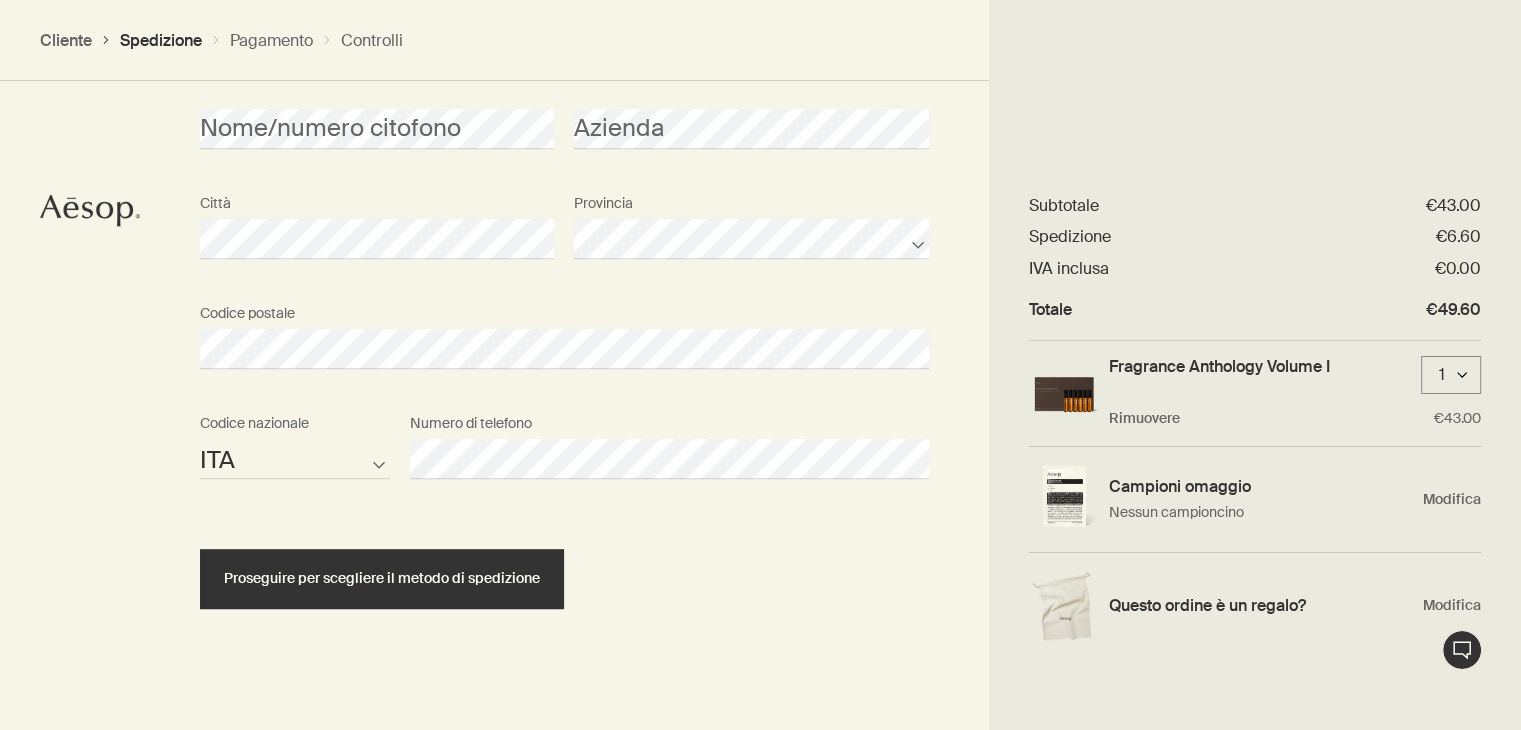scroll, scrollTop: 1010, scrollLeft: 0, axis: vertical 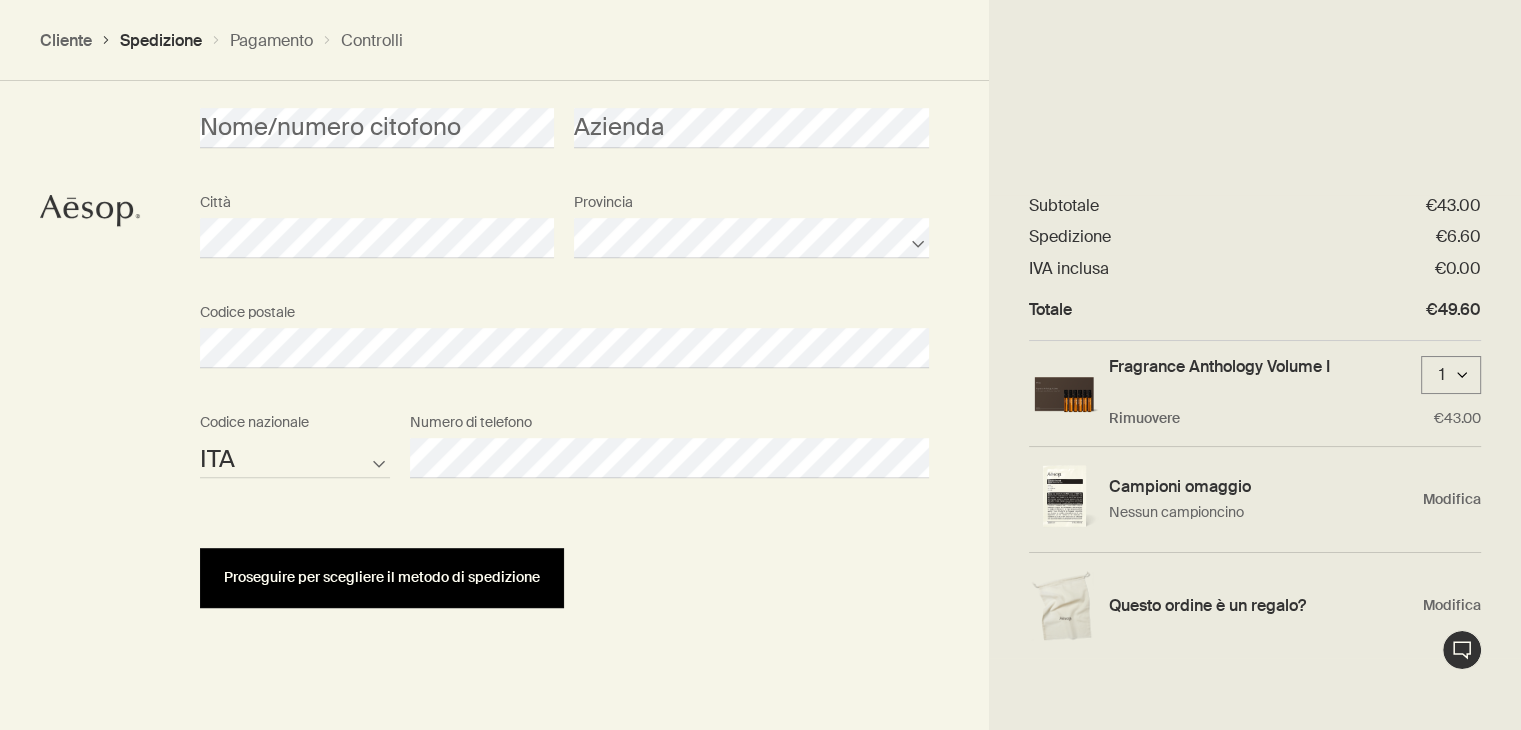 click on "Proseguire per scegliere il metodo di spedizione" at bounding box center [382, 577] 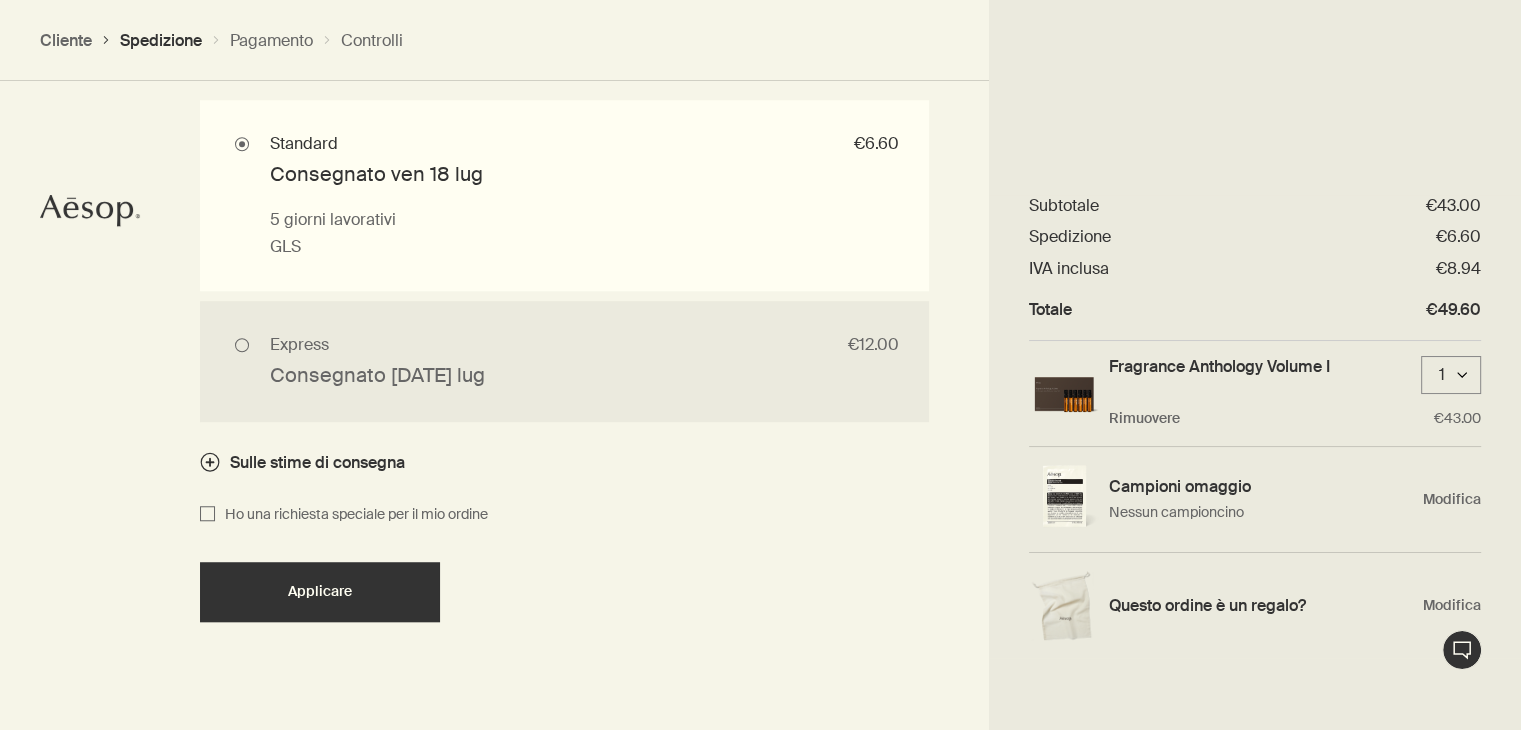 scroll, scrollTop: 1524, scrollLeft: 0, axis: vertical 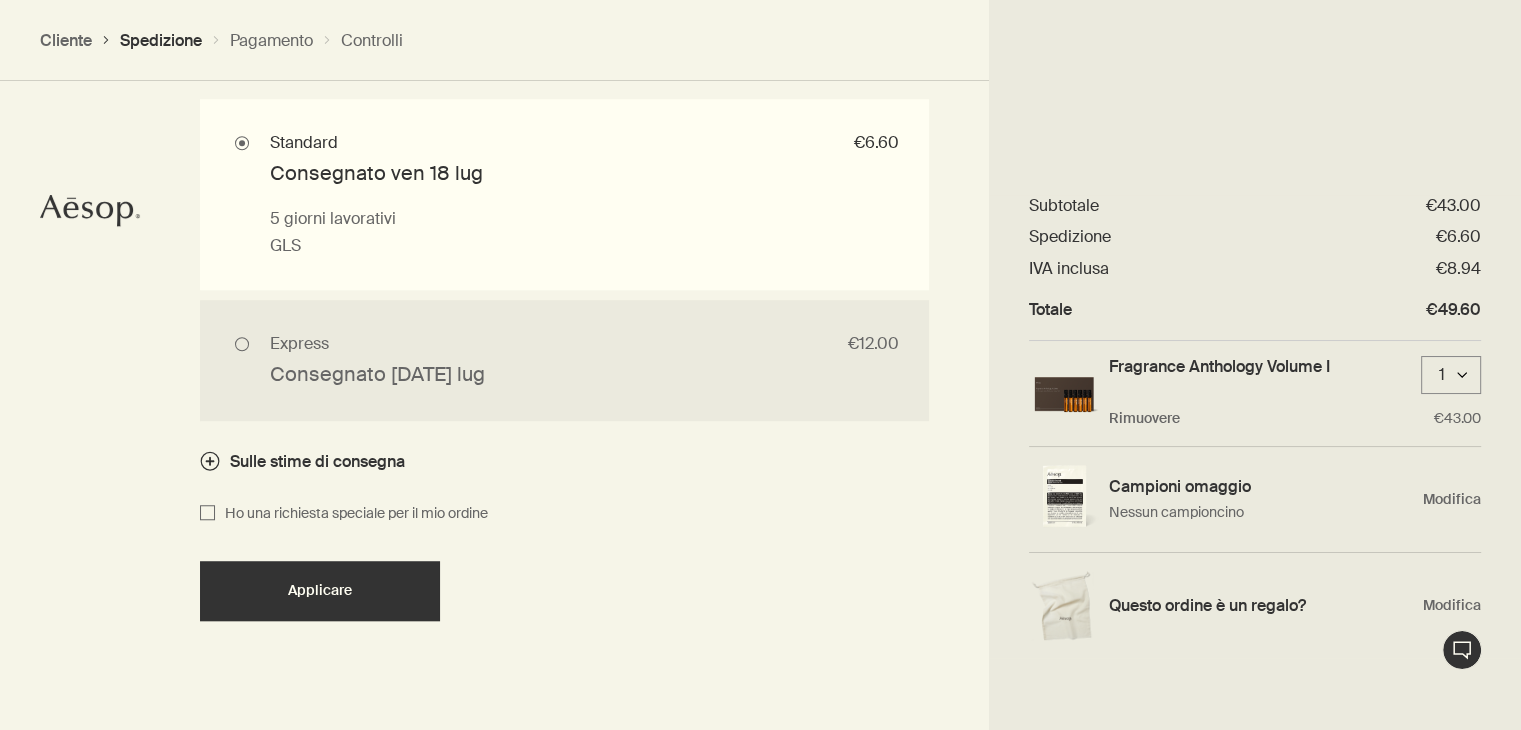 click 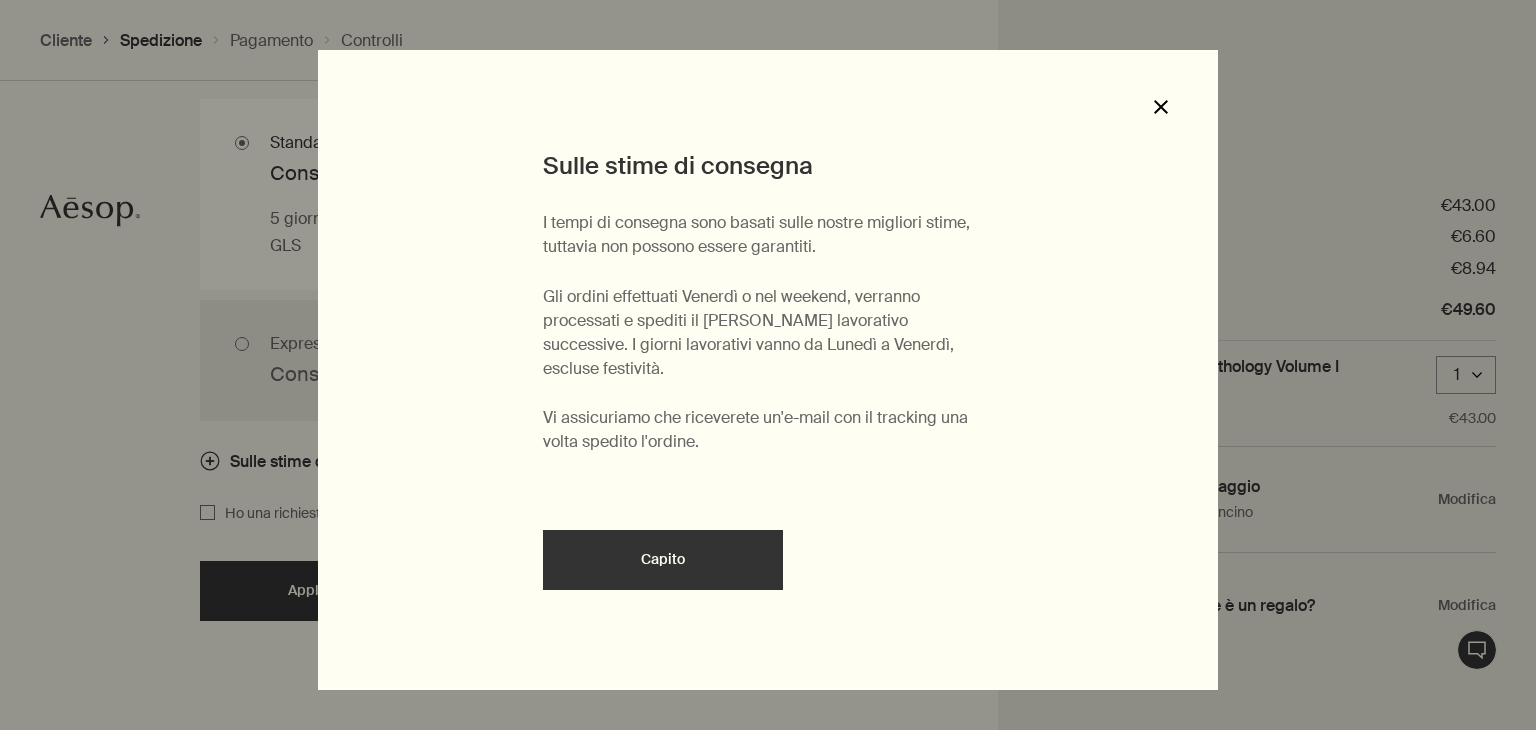 click on "Close" 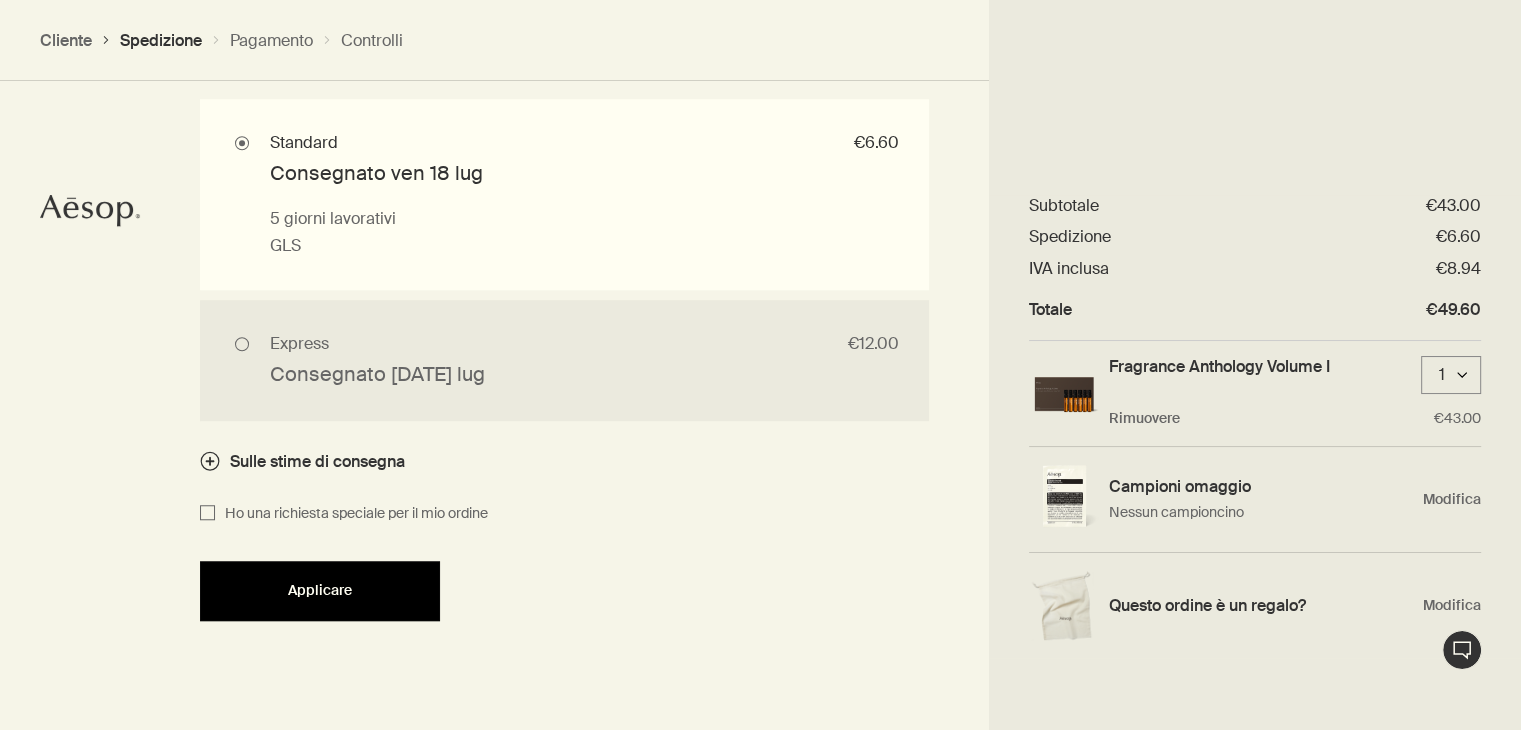 click on "Applicare" at bounding box center (320, 590) 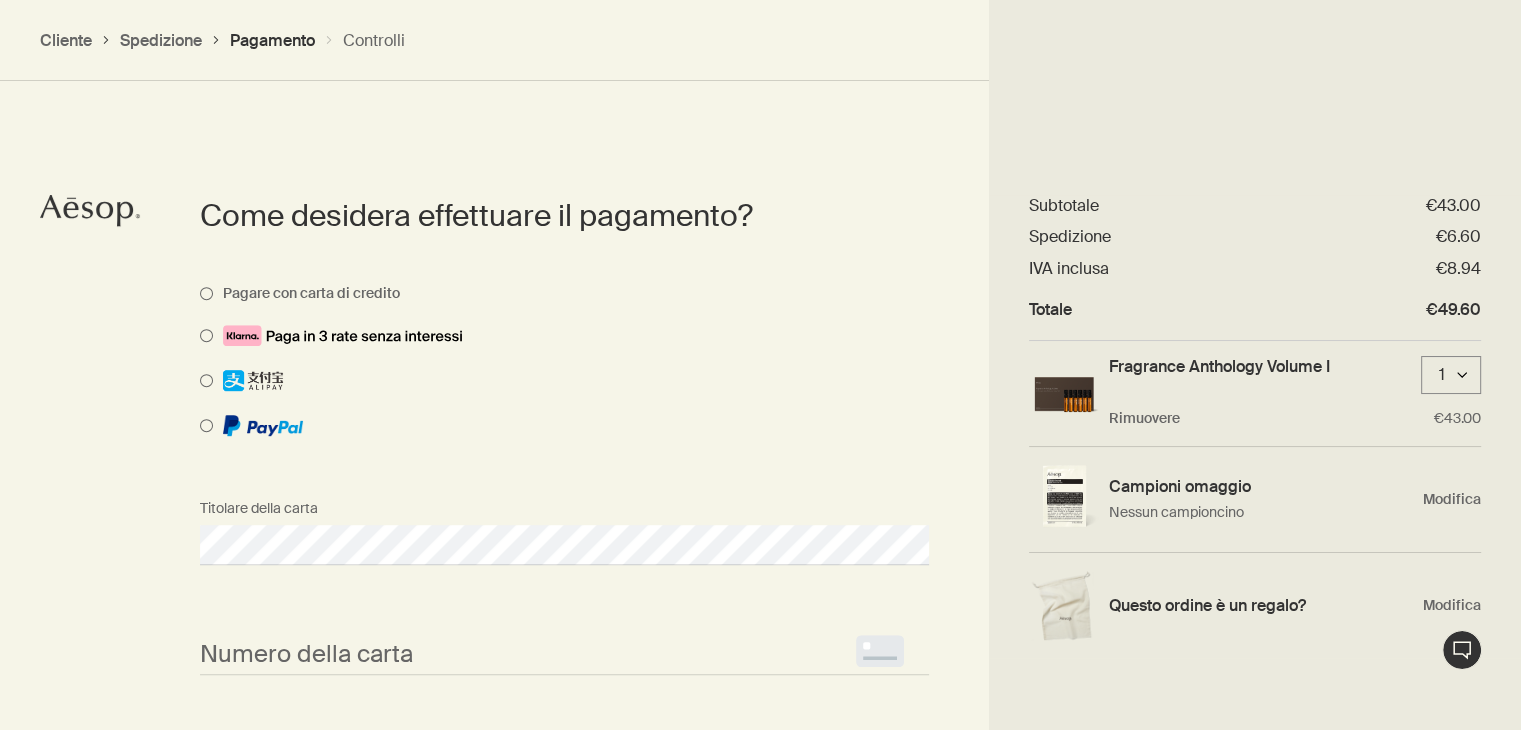 scroll, scrollTop: 1003, scrollLeft: 0, axis: vertical 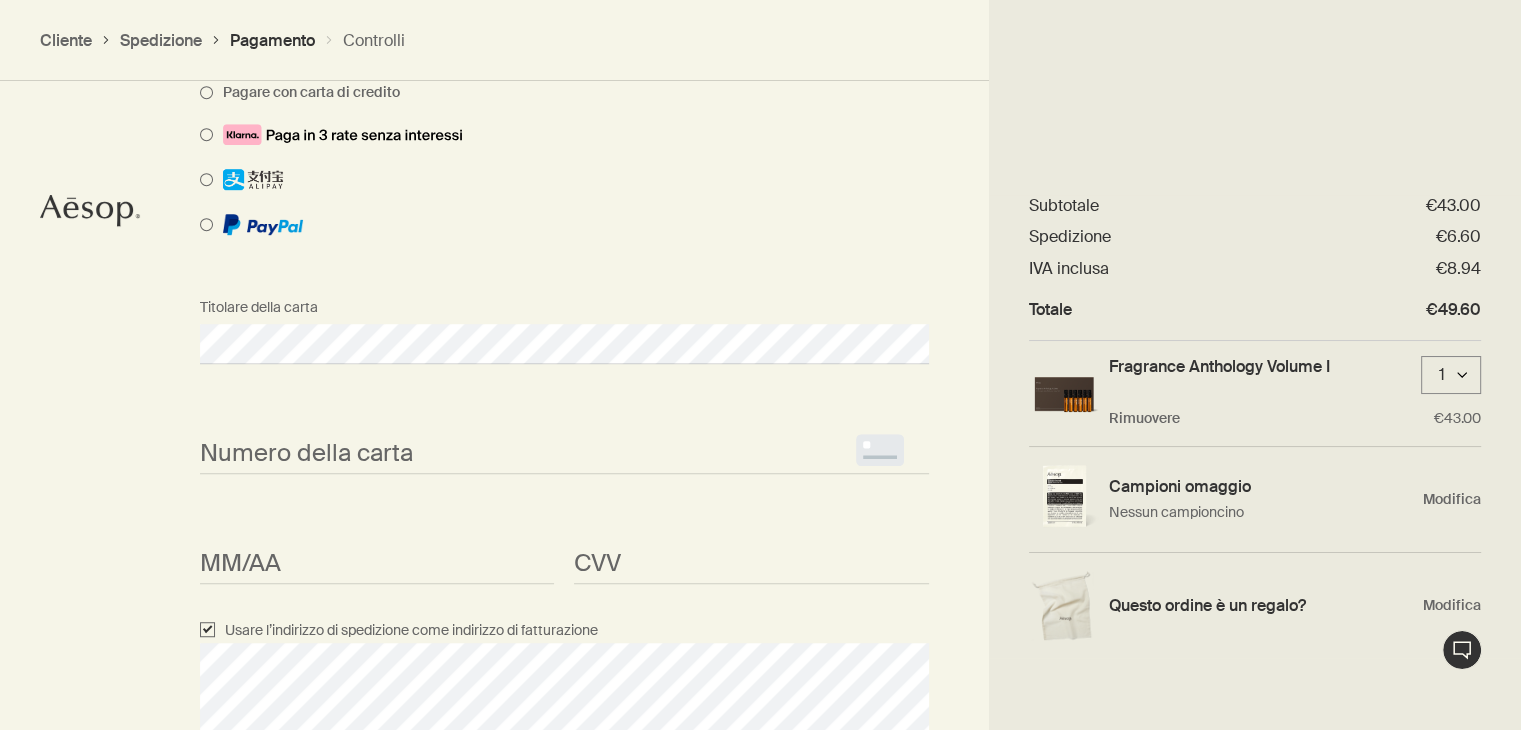 click on "<p>Your browser does not support iframes.</p>" at bounding box center [564, 454] 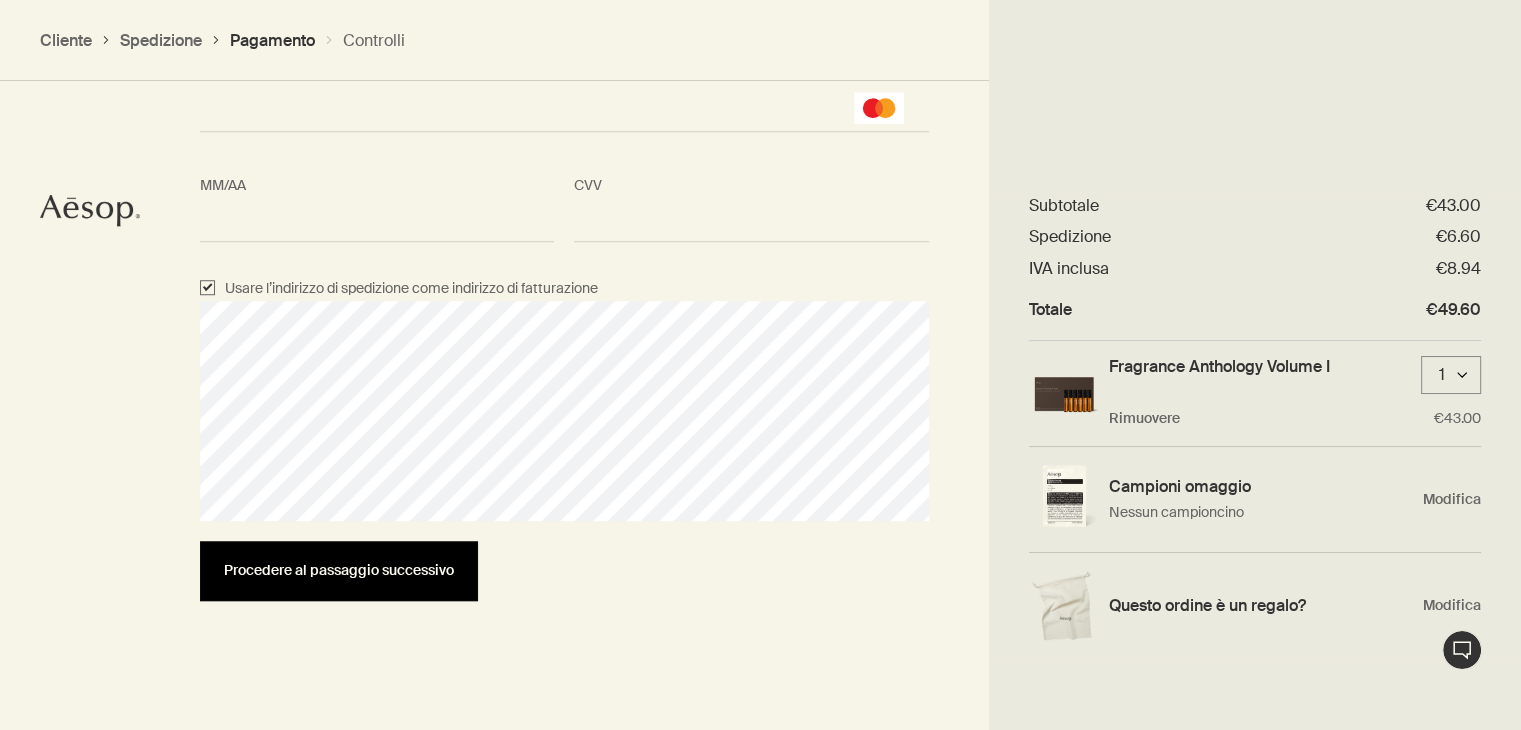 scroll, scrollTop: 1548, scrollLeft: 0, axis: vertical 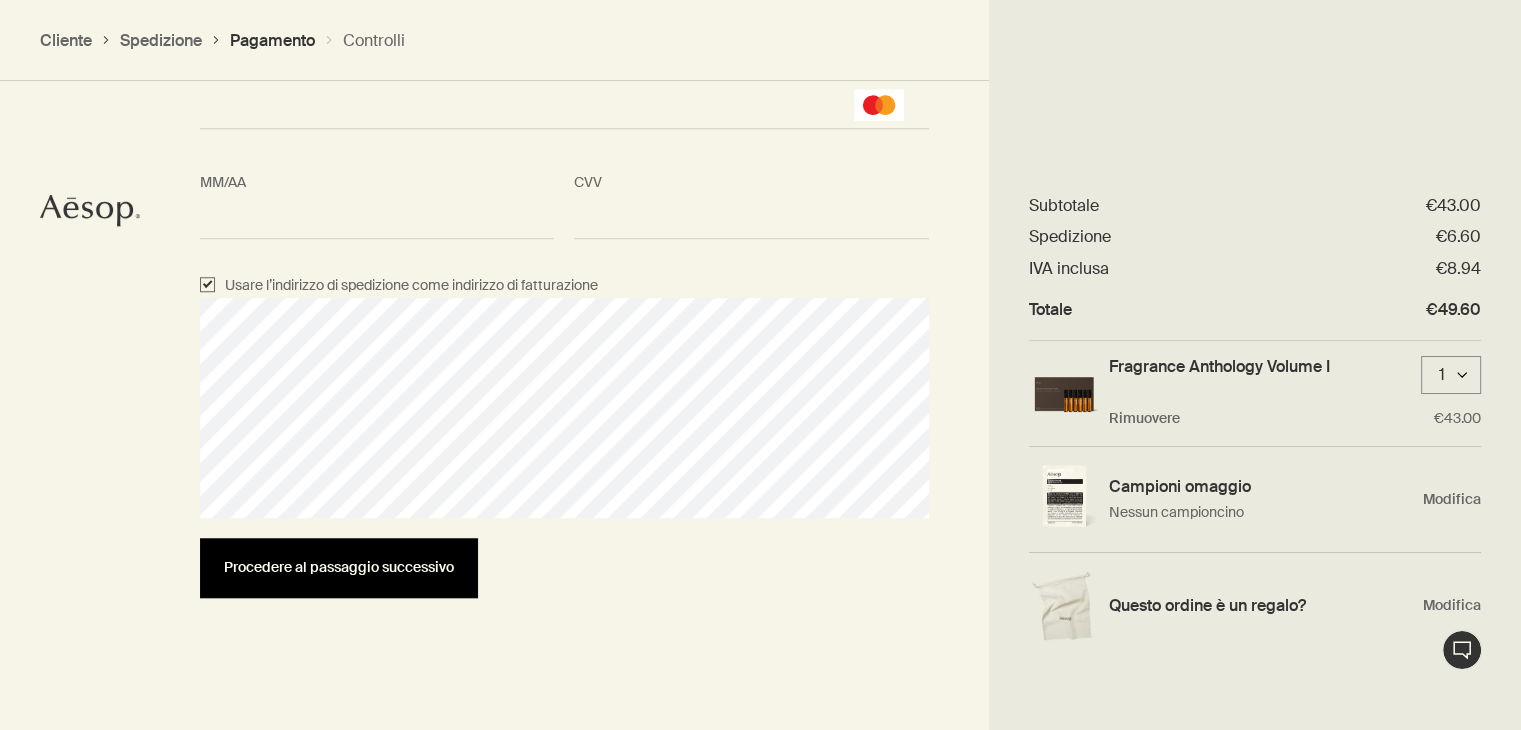 click on "Procedere al passaggio successivo" at bounding box center [339, 567] 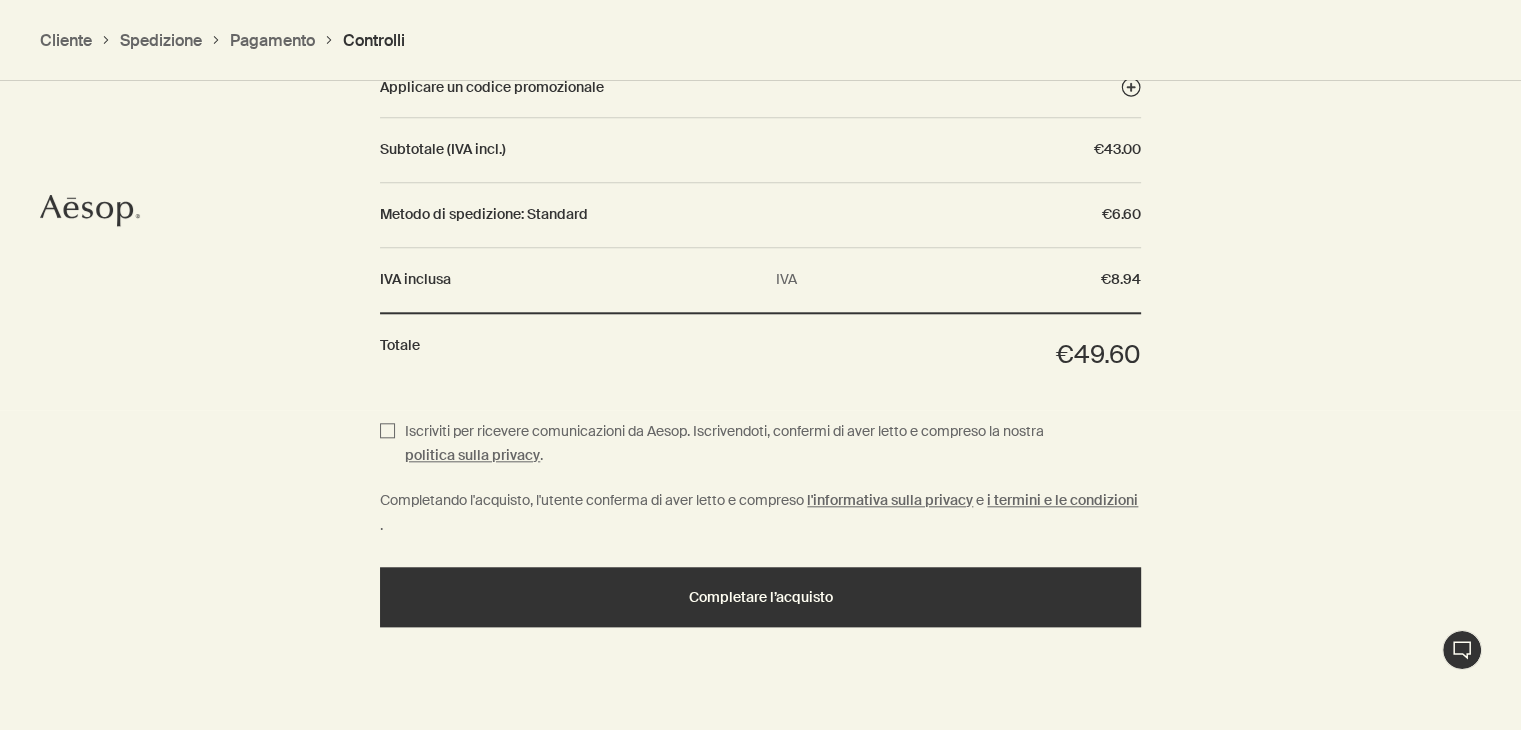 scroll, scrollTop: 1965, scrollLeft: 0, axis: vertical 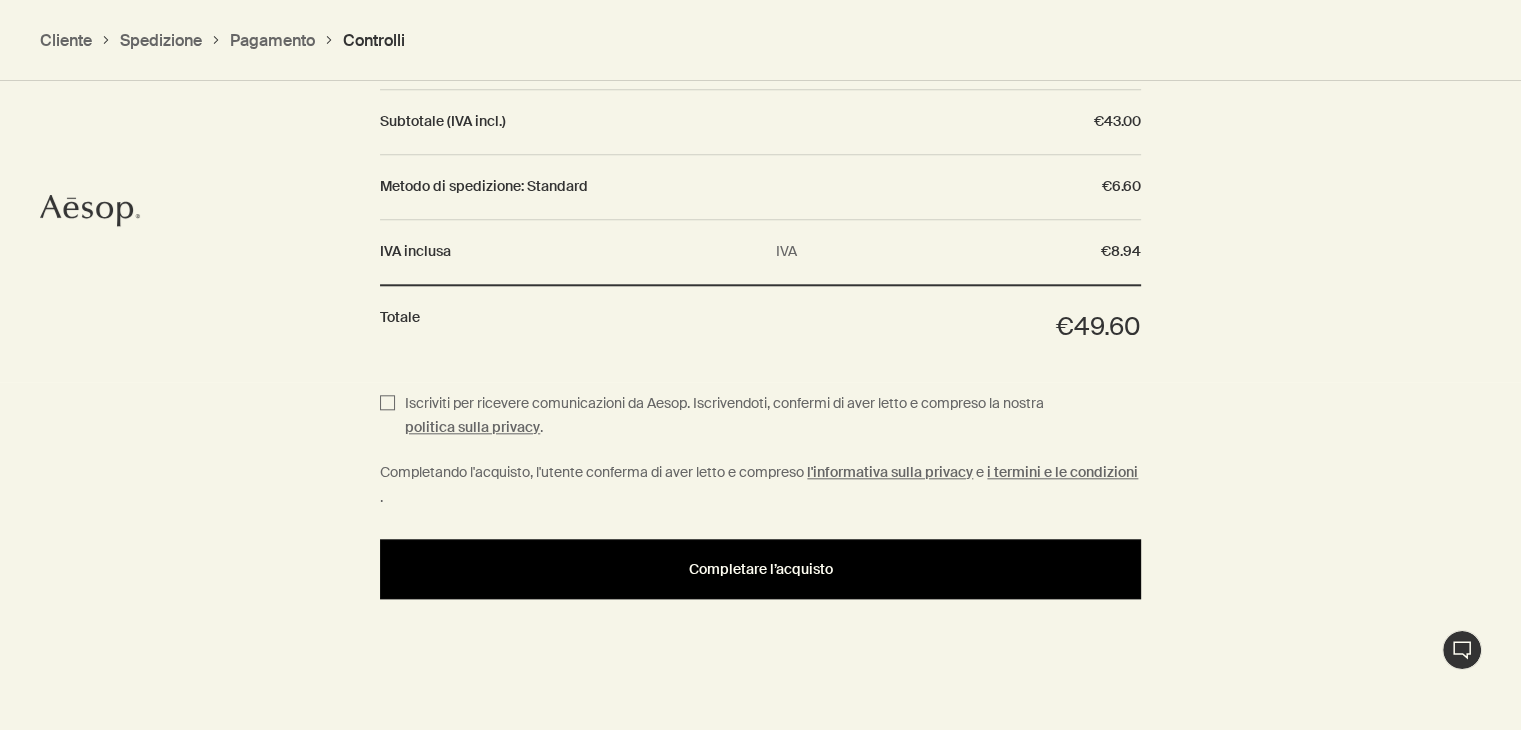click on "Completare l’acquisto" at bounding box center (760, 569) 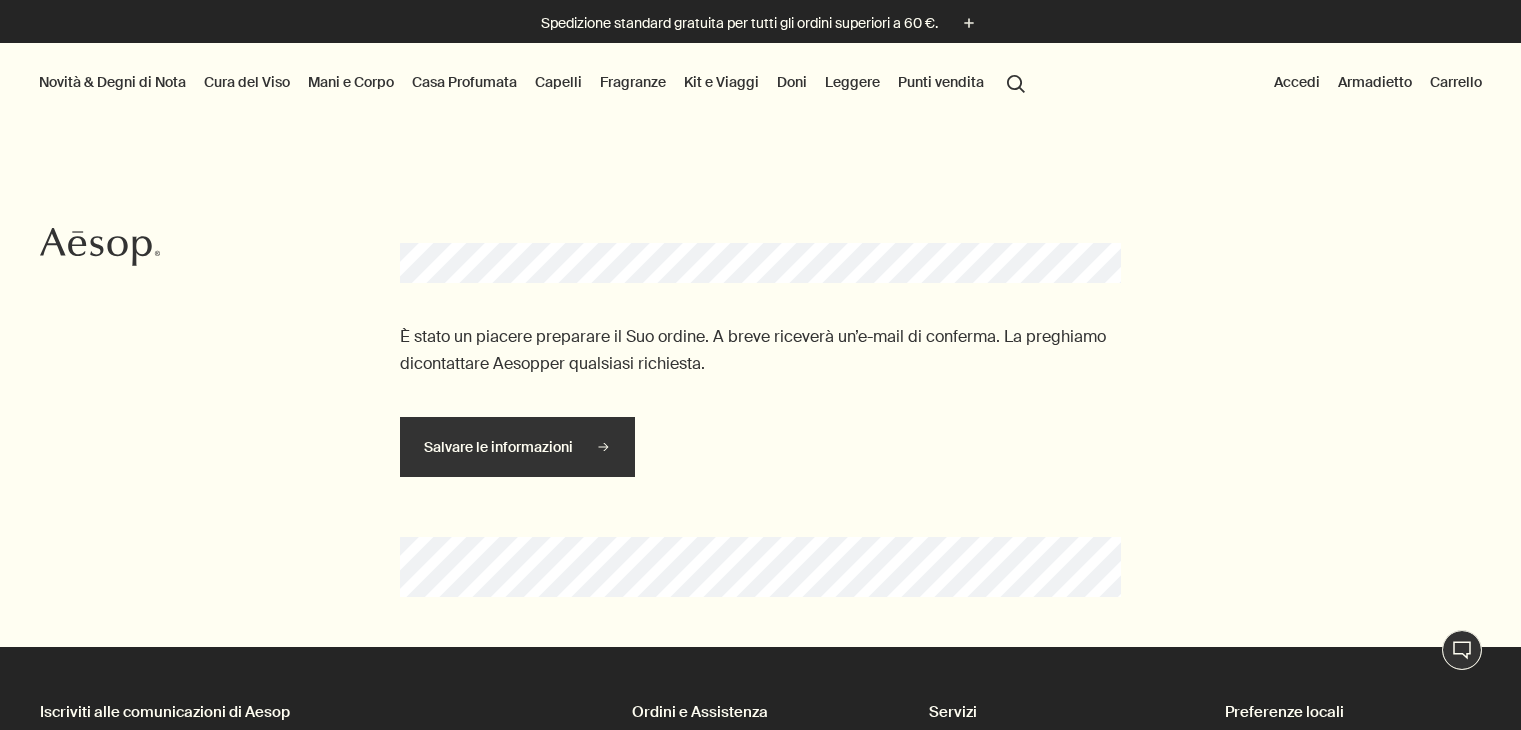 scroll, scrollTop: 0, scrollLeft: 0, axis: both 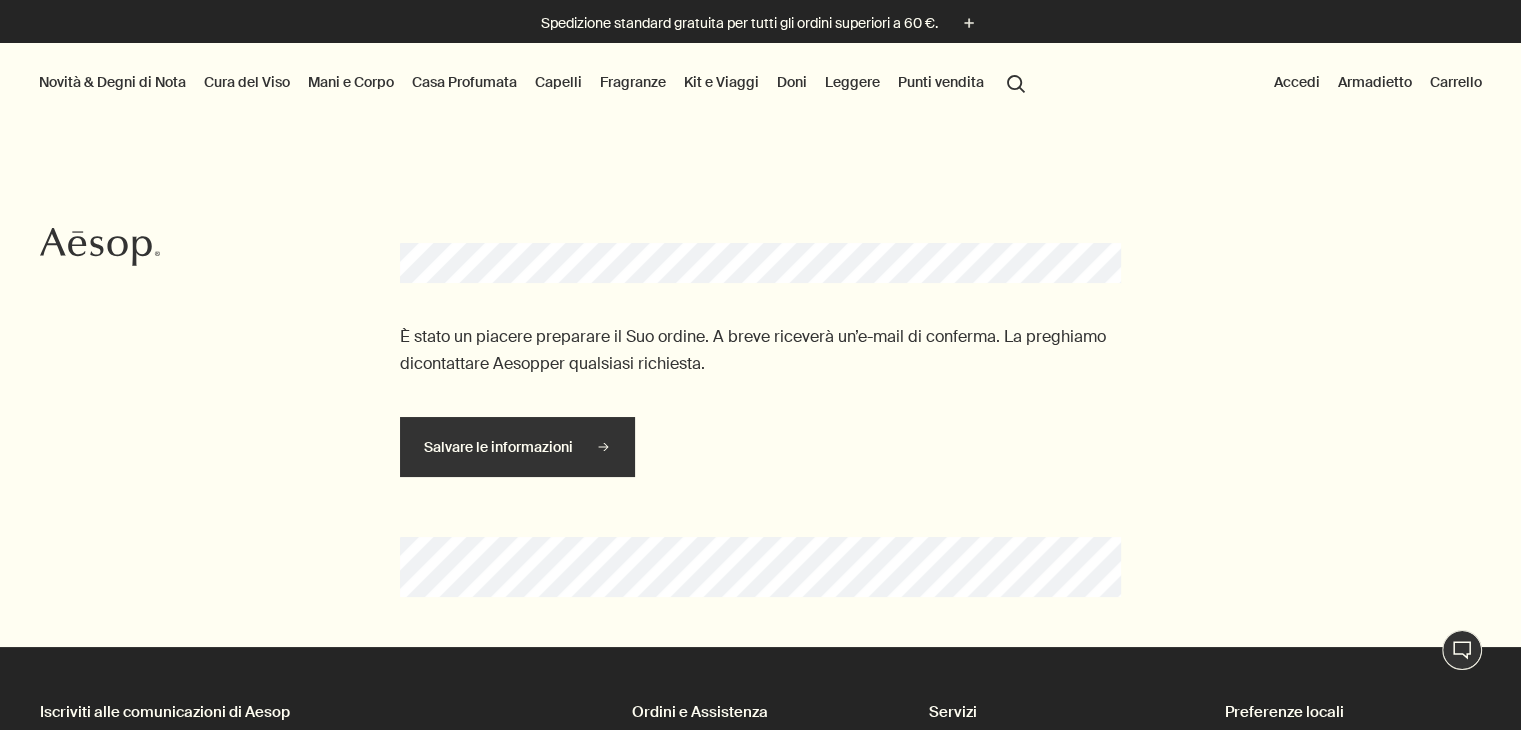 click on "Capelli" at bounding box center [558, 82] 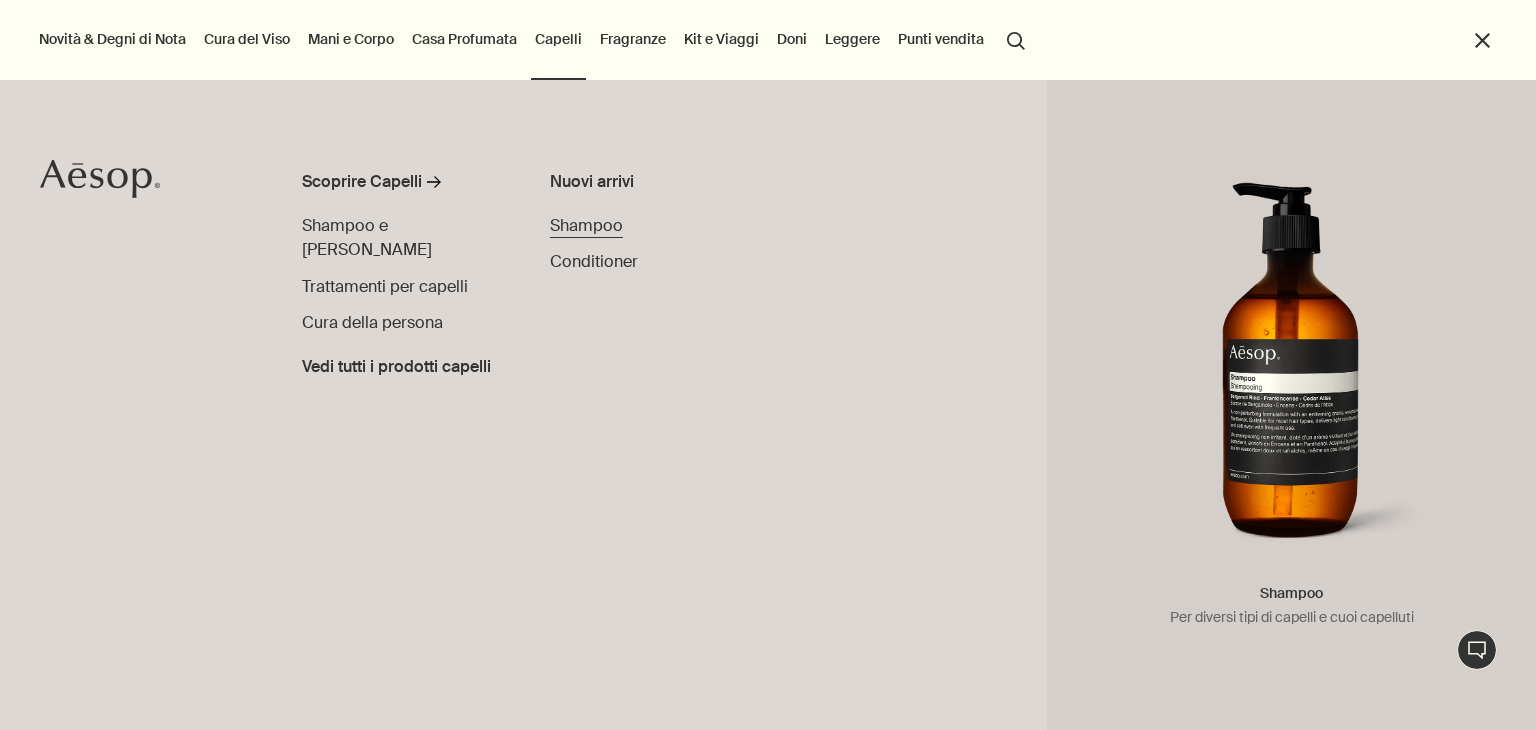 click on "Shampoo" at bounding box center (586, 225) 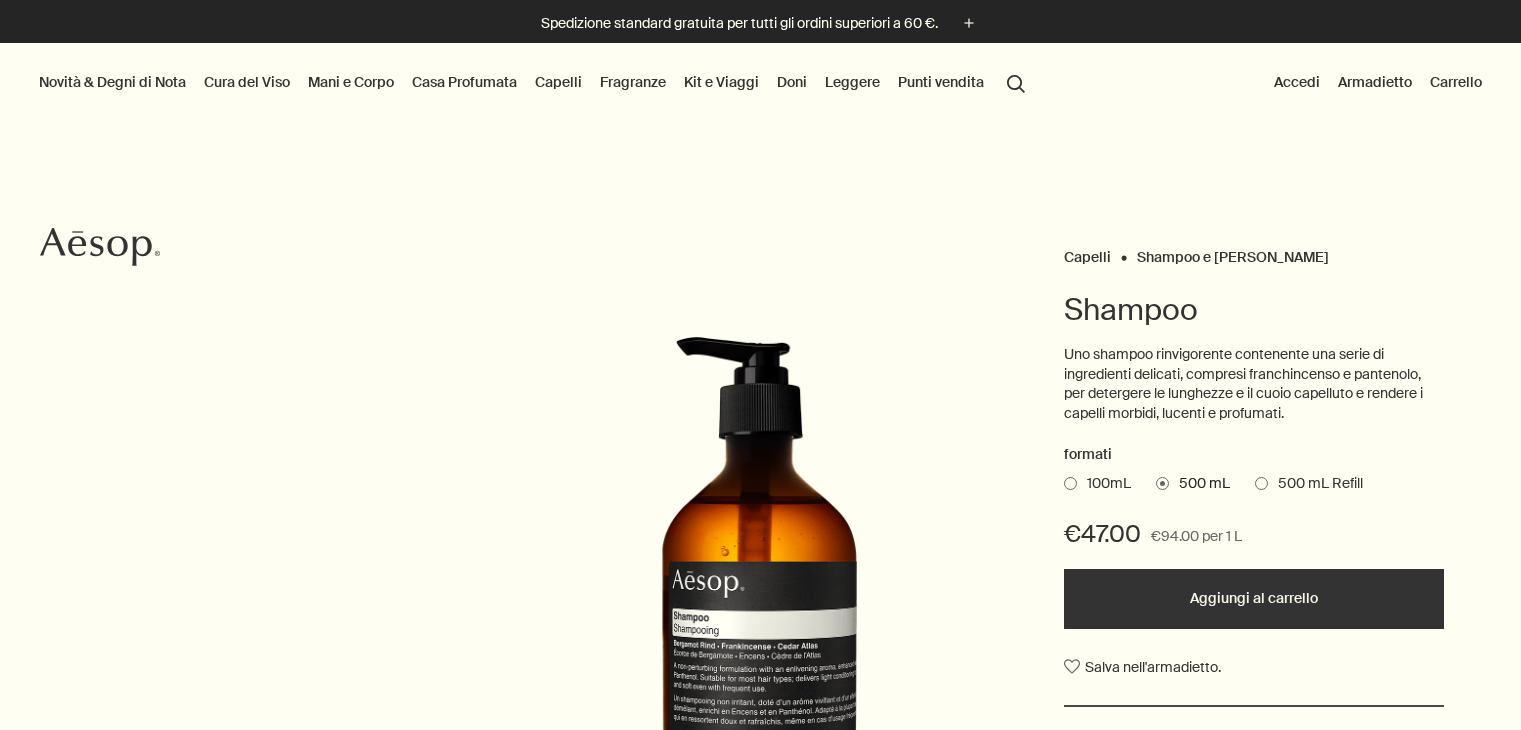 scroll, scrollTop: 0, scrollLeft: 0, axis: both 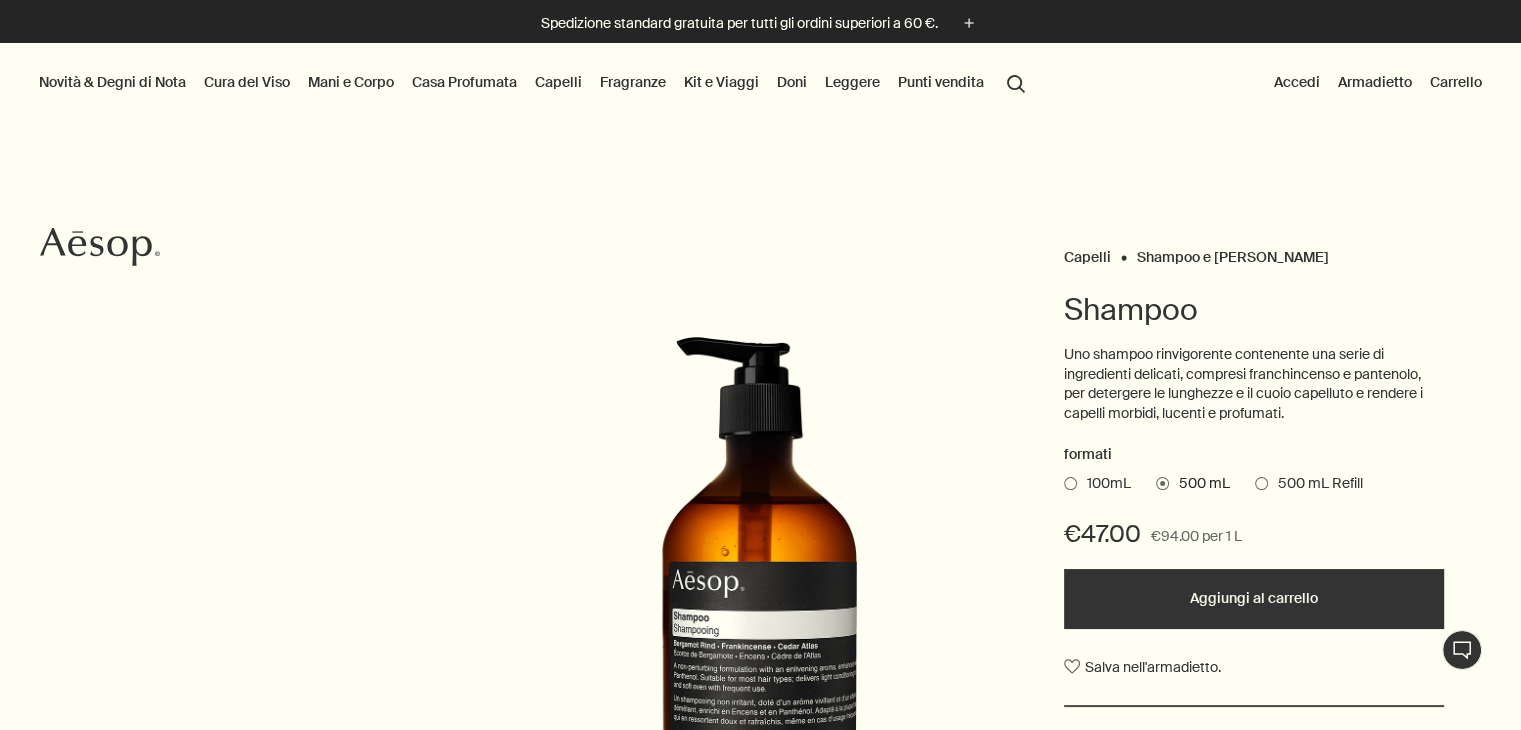 click on "Capelli" at bounding box center [558, 82] 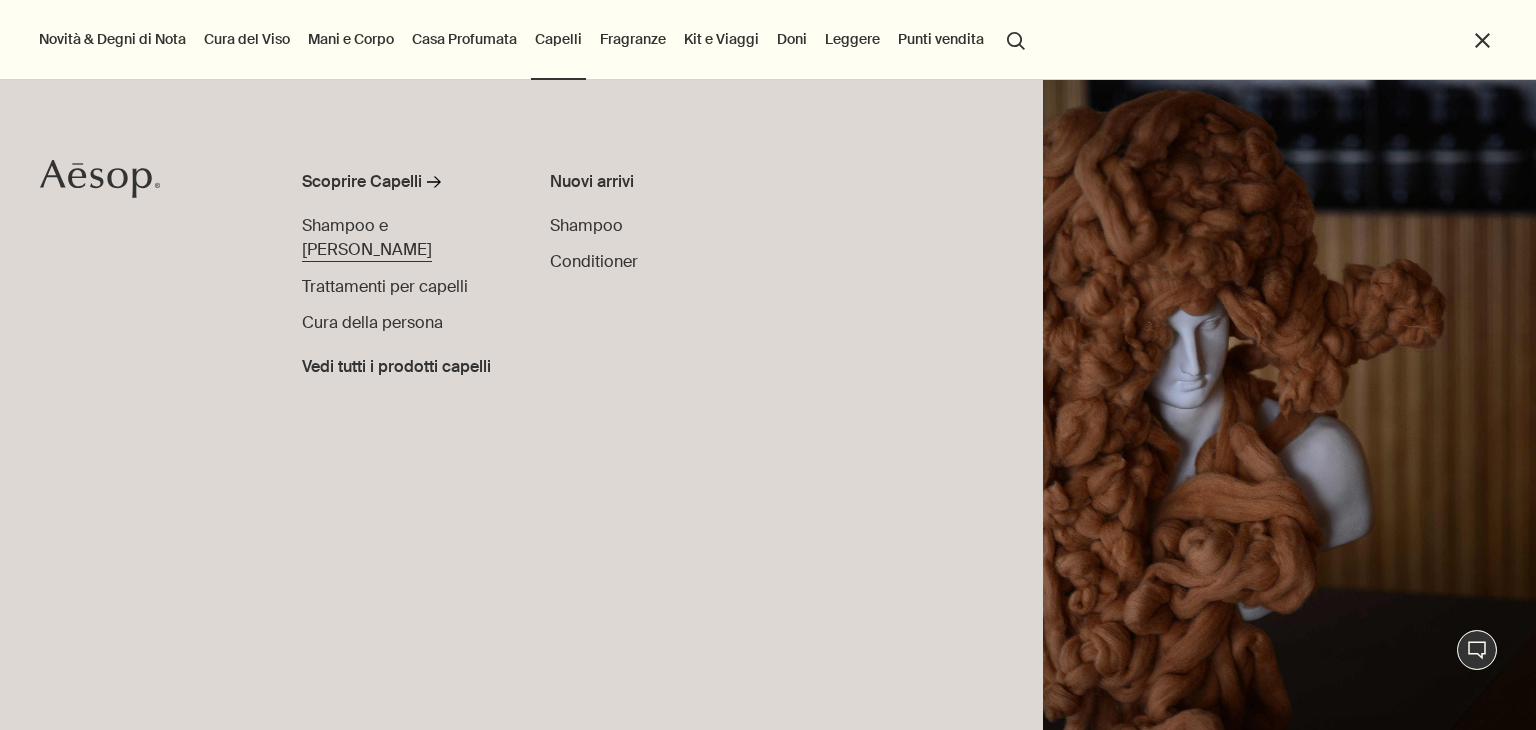 click on "Shampoo e [PERSON_NAME]" at bounding box center (367, 237) 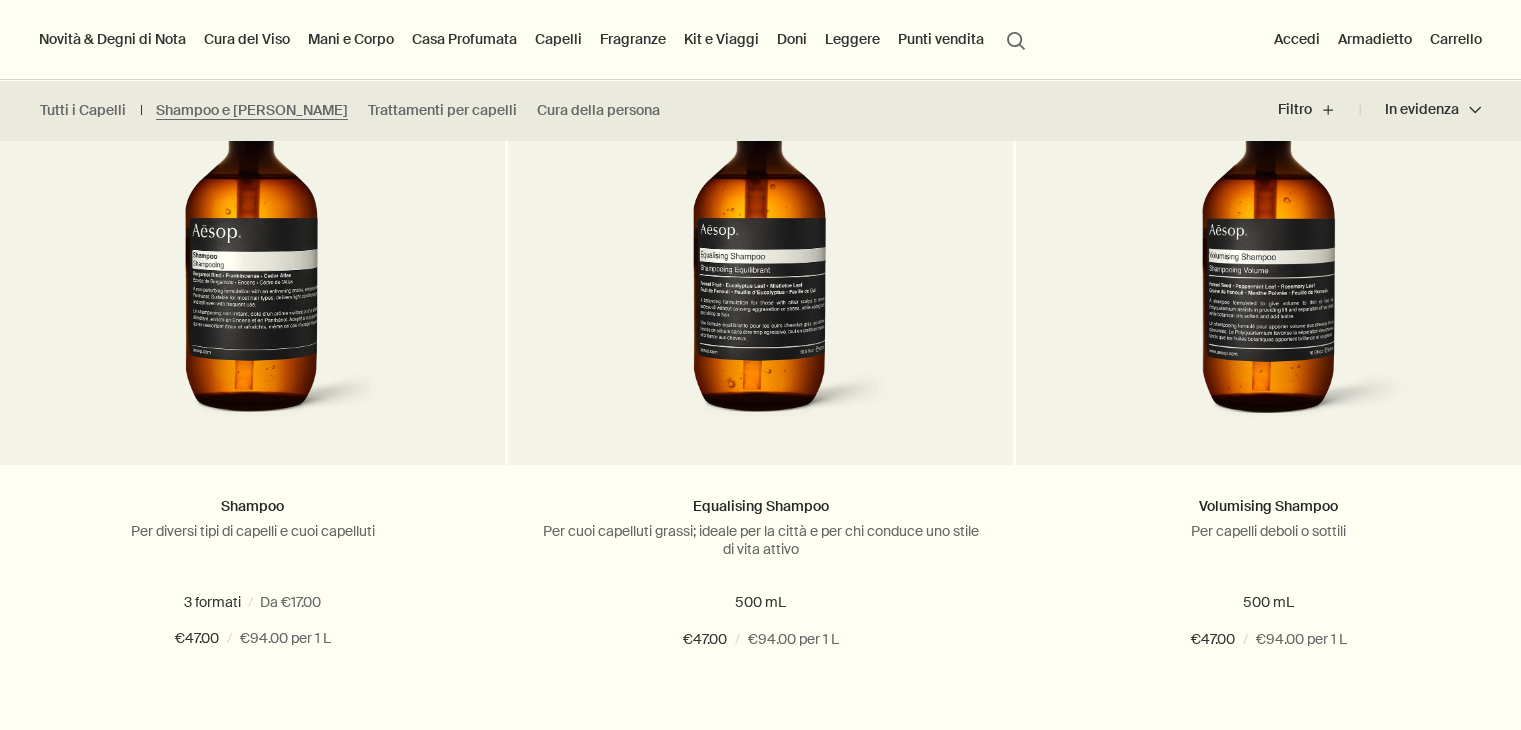 scroll, scrollTop: 0, scrollLeft: 0, axis: both 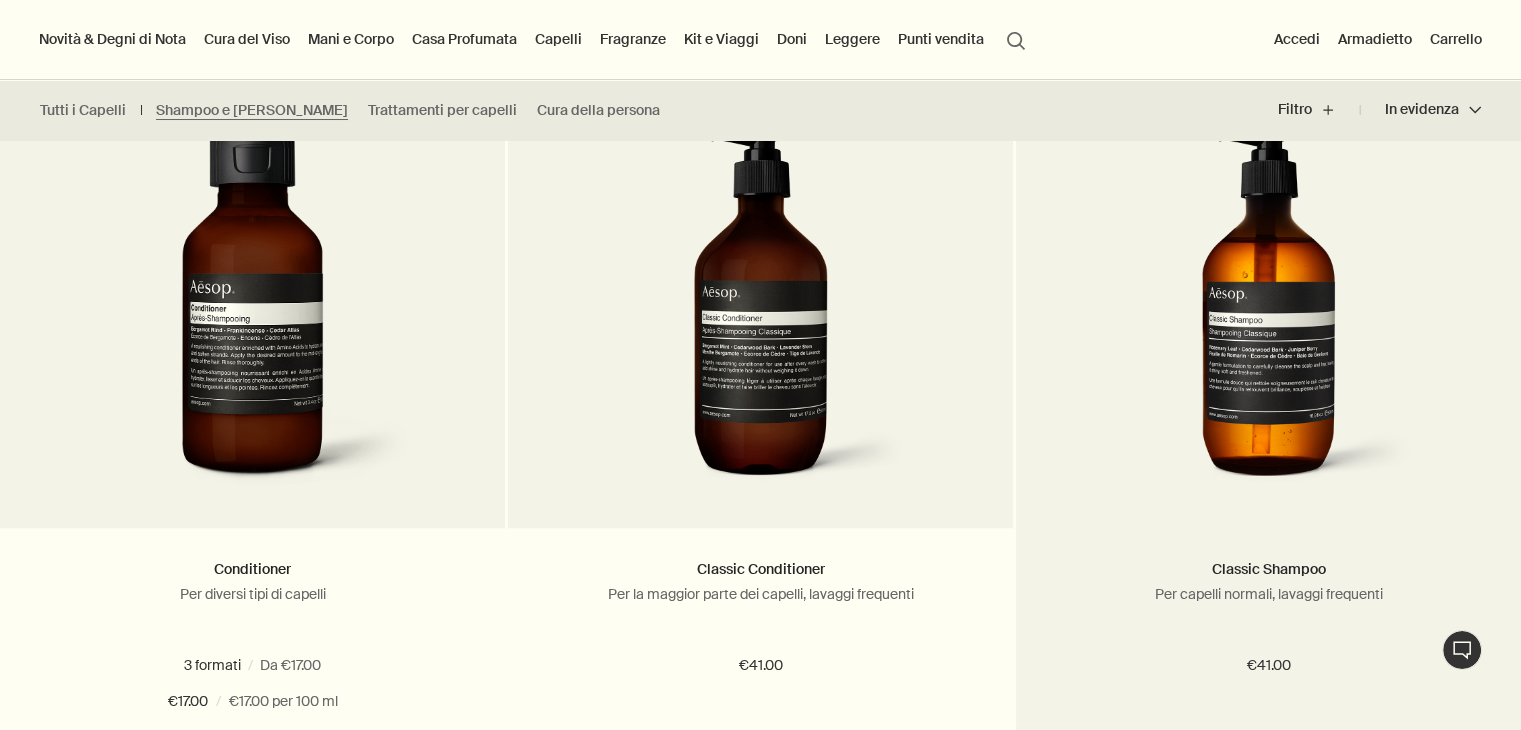 click at bounding box center [1268, 313] 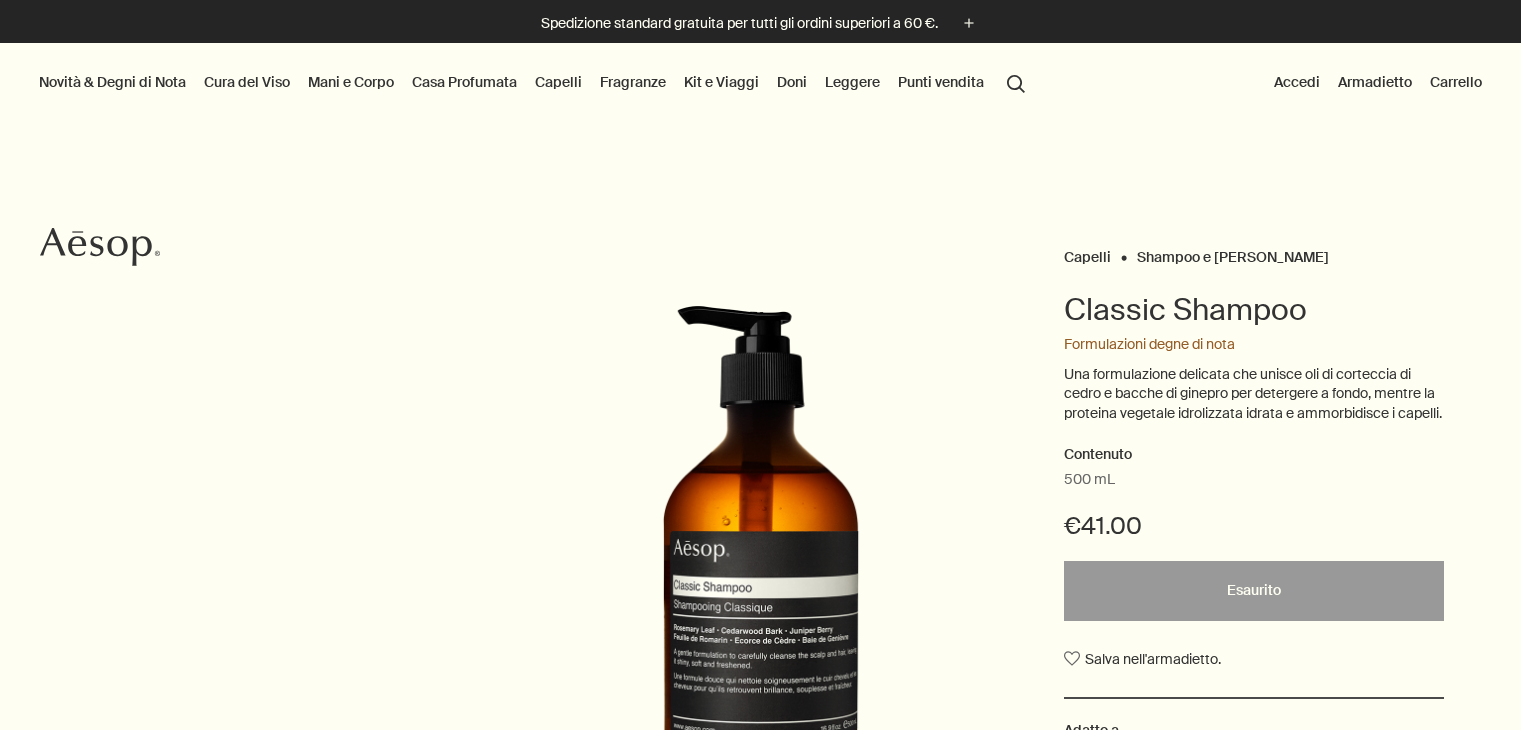 scroll, scrollTop: 0, scrollLeft: 0, axis: both 